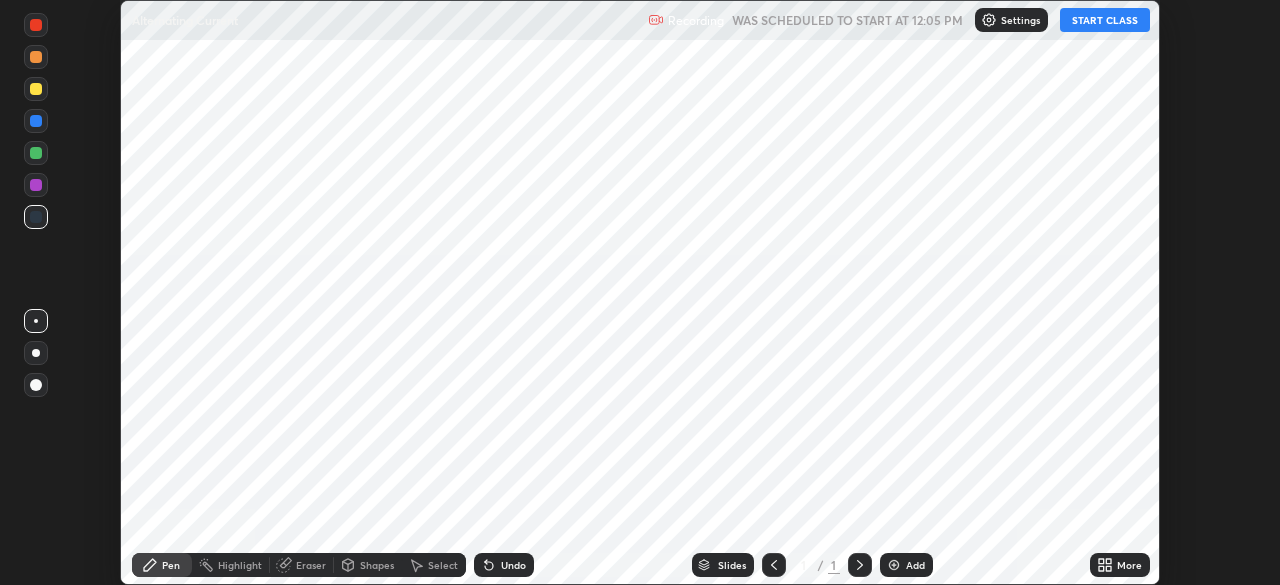 scroll, scrollTop: 0, scrollLeft: 0, axis: both 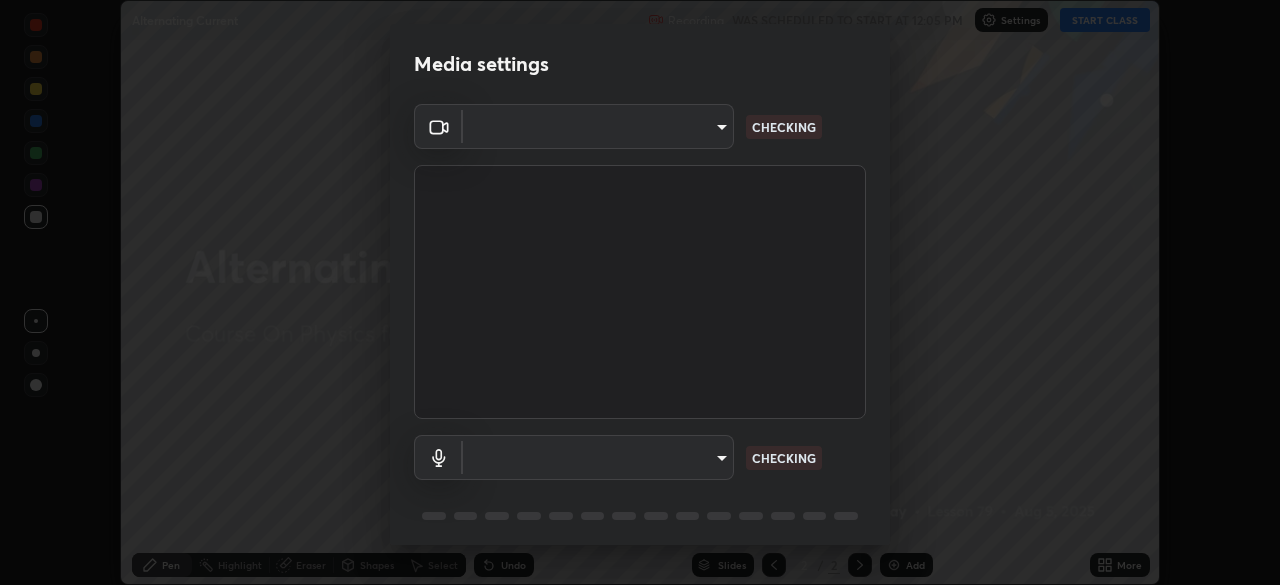 type on "39caa65dc23426385aa383ad0d0a4b68c28ae26f4a71cd21c25f84911154f6e3" 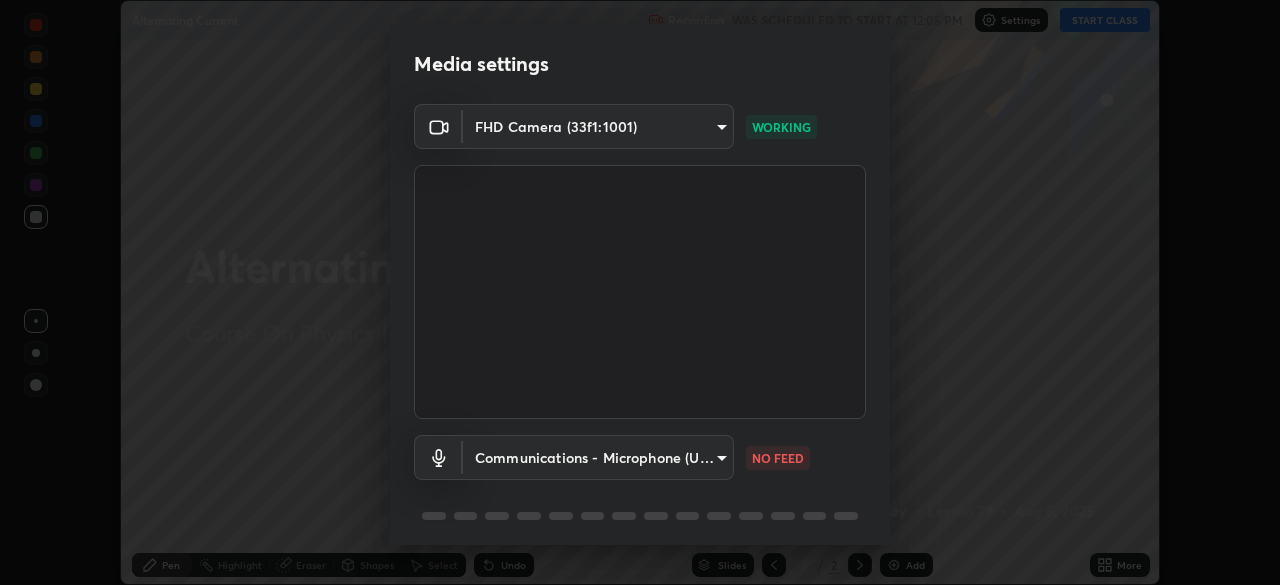 click on "Erase all Alternating Current Recording WAS SCHEDULED TO START AT  12:05 PM Settings START CLASS Setting up your live class Alternating Current • L79 of Course On Physics for JEE Excel 2 2026 [PERSON] Pen Highlight Eraser Shapes Select Undo Slides 2 / 2 Add More No doubts shared Encourage your learners to ask a doubt for better clarity Report an issue Reason for reporting Buffering Chat not working Audio - Video sync issue Educator video quality low ​ Attach an image Report Media settings FHD Camera (33f1:1001) [HASH] WORKING Communications - Microphone (USB PnP Sound Device) communications NO FEED 1 / 5 Next" at bounding box center (640, 292) 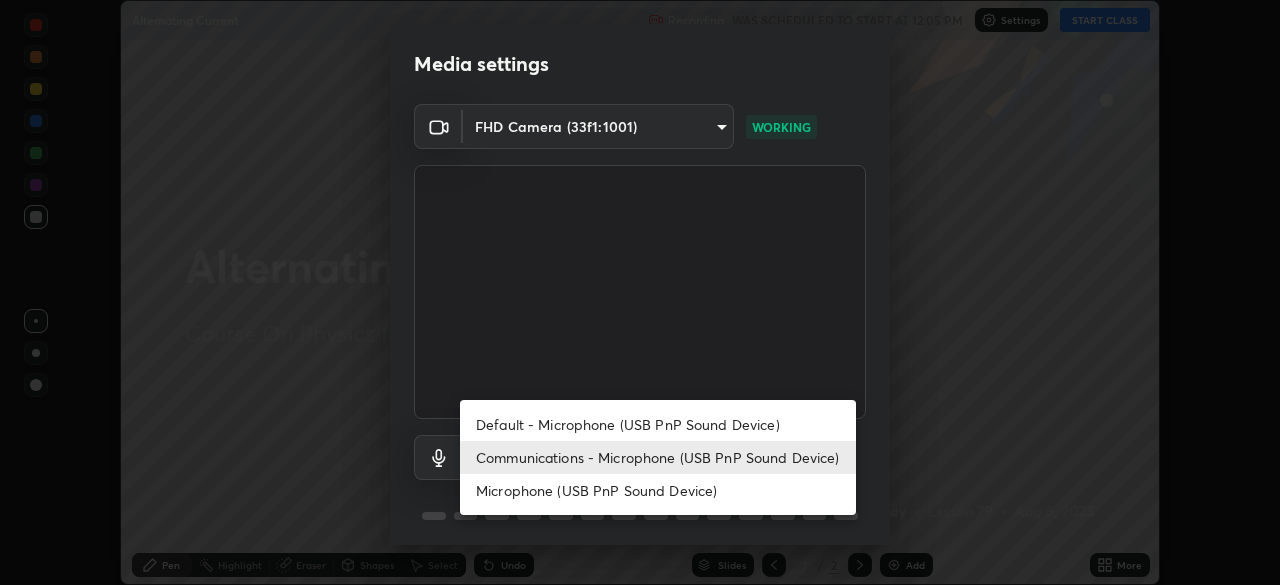 click on "Communications - Microphone (USB PnP Sound Device)" at bounding box center (658, 457) 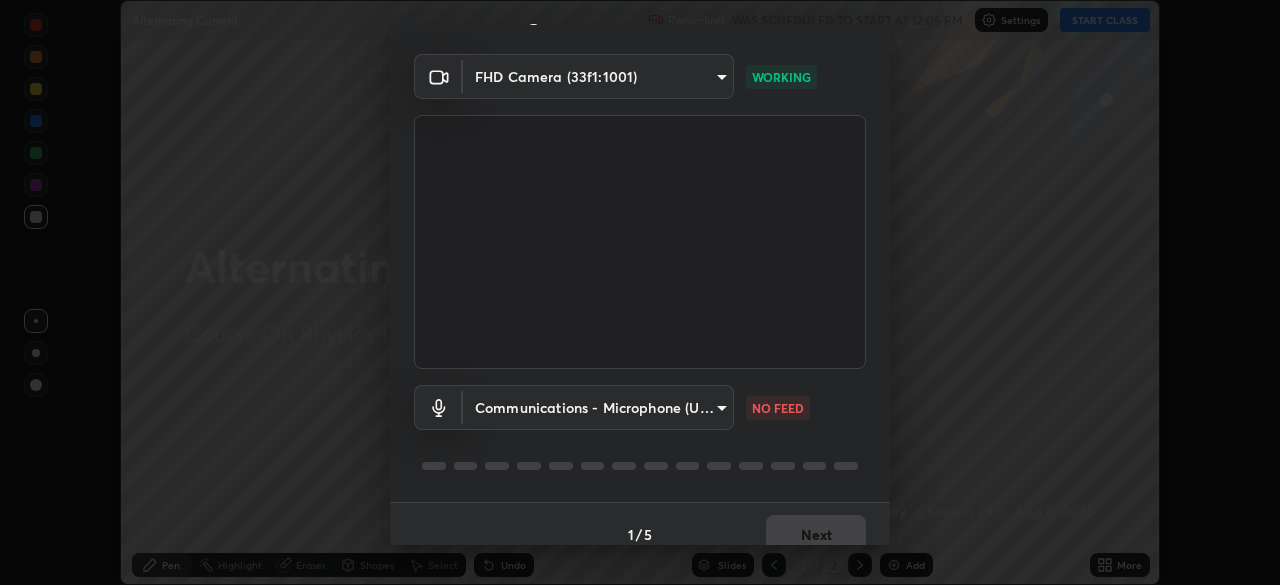 scroll, scrollTop: 71, scrollLeft: 0, axis: vertical 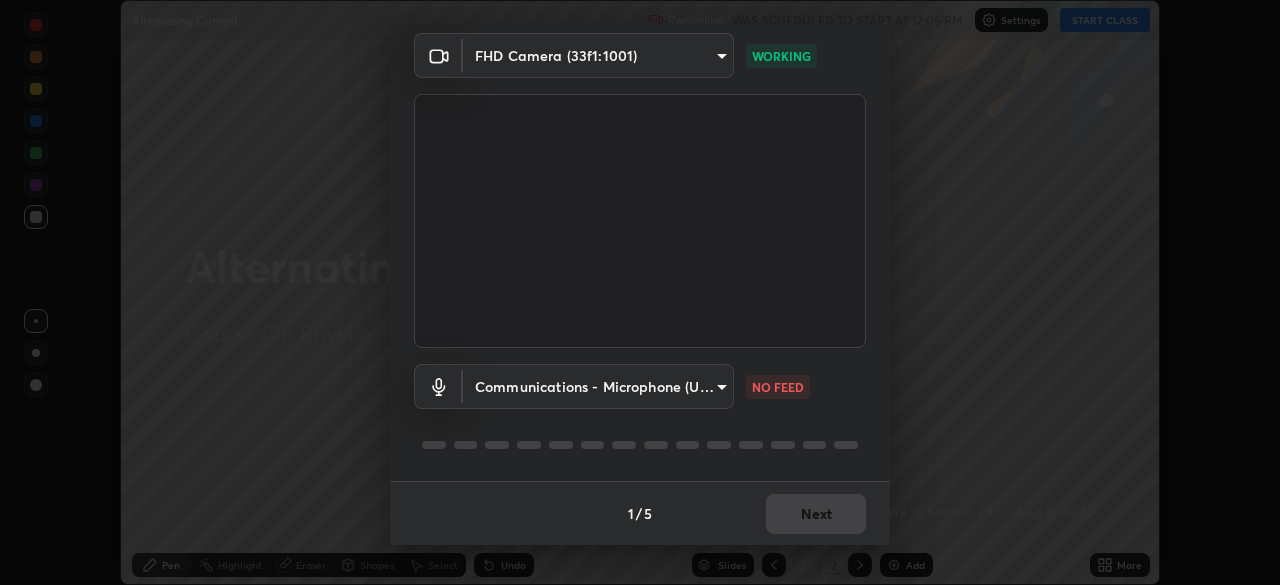 click on "Erase all Alternating Current Recording WAS SCHEDULED TO START AT  12:05 PM Settings START CLASS Setting up your live class Alternating Current • L79 of Course On Physics for JEE Excel 2 2026 [PERSON] Pen Highlight Eraser Shapes Select Undo Slides 2 / 2 Add More No doubts shared Encourage your learners to ask a doubt for better clarity Report an issue Reason for reporting Buffering Chat not working Audio - Video sync issue Educator video quality low ​ Attach an image Report Media settings FHD Camera (33f1:1001) [HASH] WORKING Communications - Microphone (USB PnP Sound Device) communications NO FEED 1 / 5 Next" at bounding box center (640, 292) 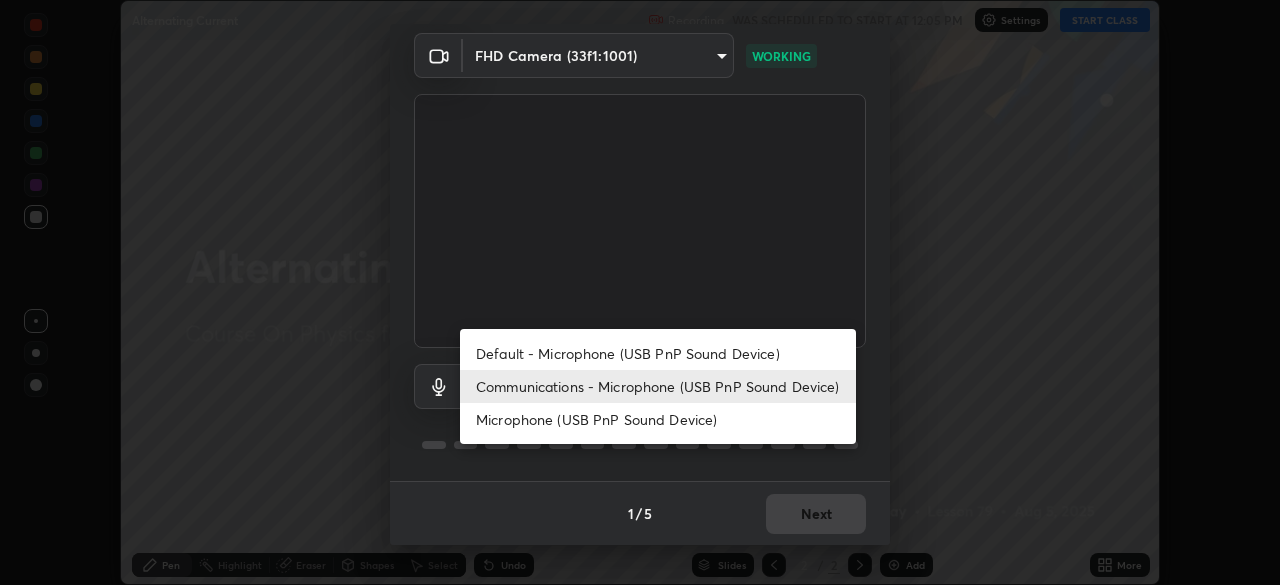 click on "Default - Microphone (USB PnP Sound Device)" at bounding box center (658, 353) 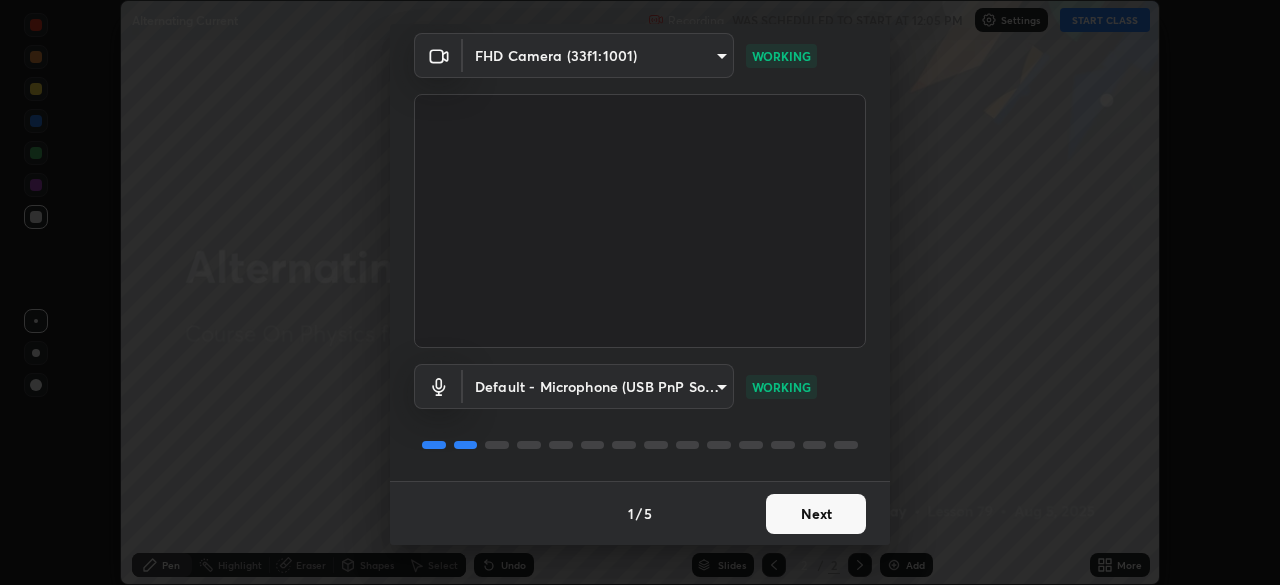 click on "Next" at bounding box center (816, 514) 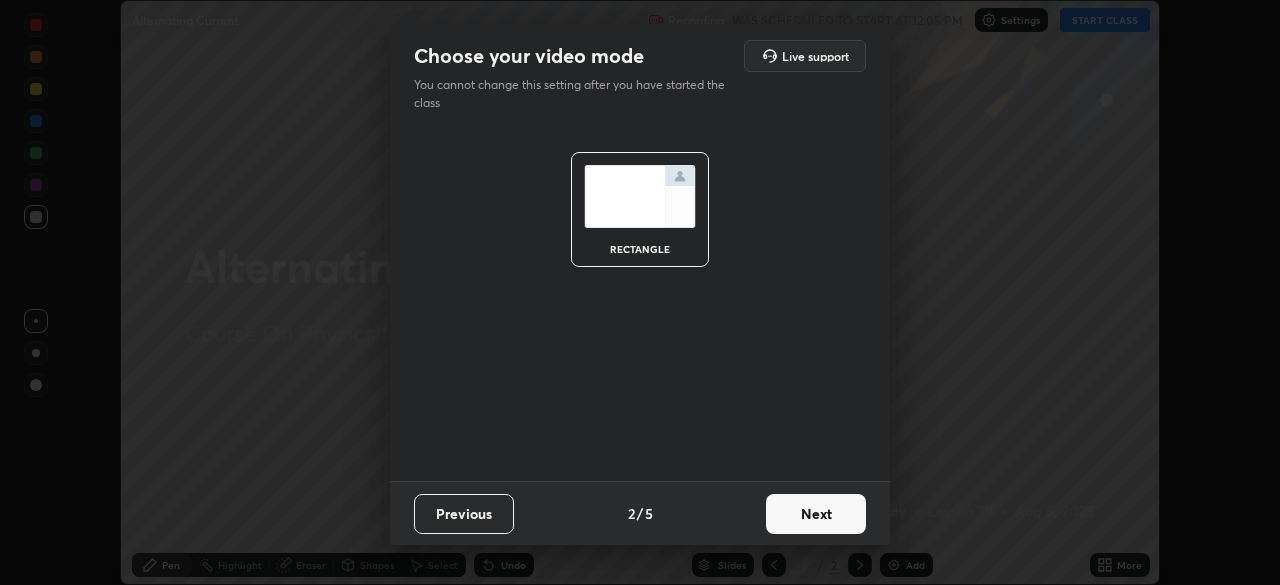 scroll, scrollTop: 0, scrollLeft: 0, axis: both 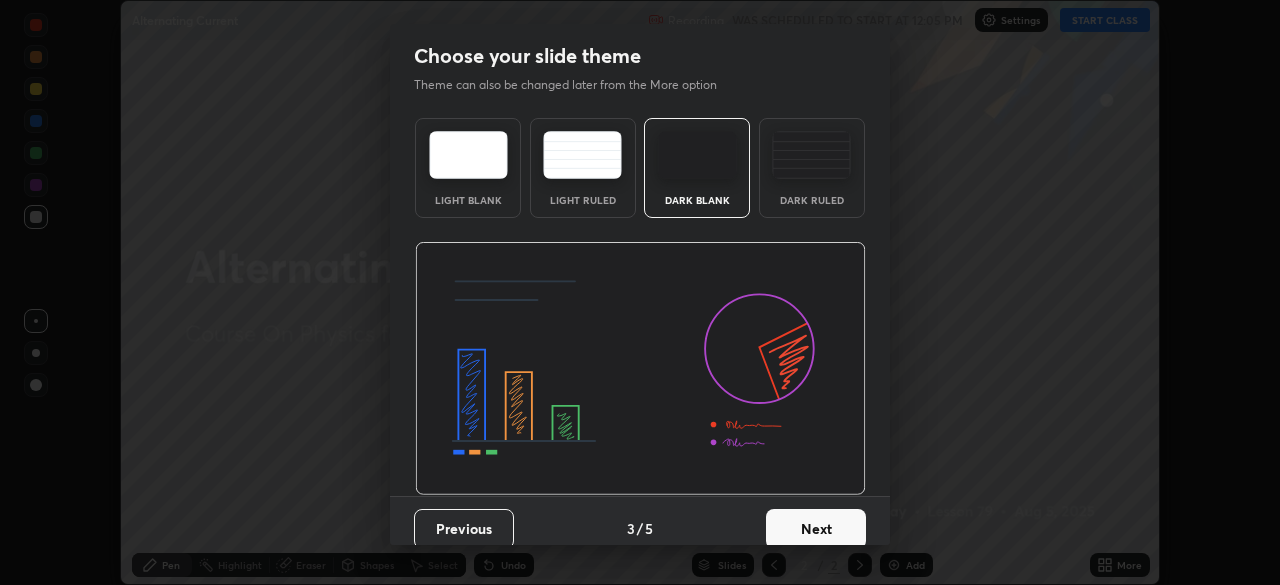 click on "Next" at bounding box center [816, 529] 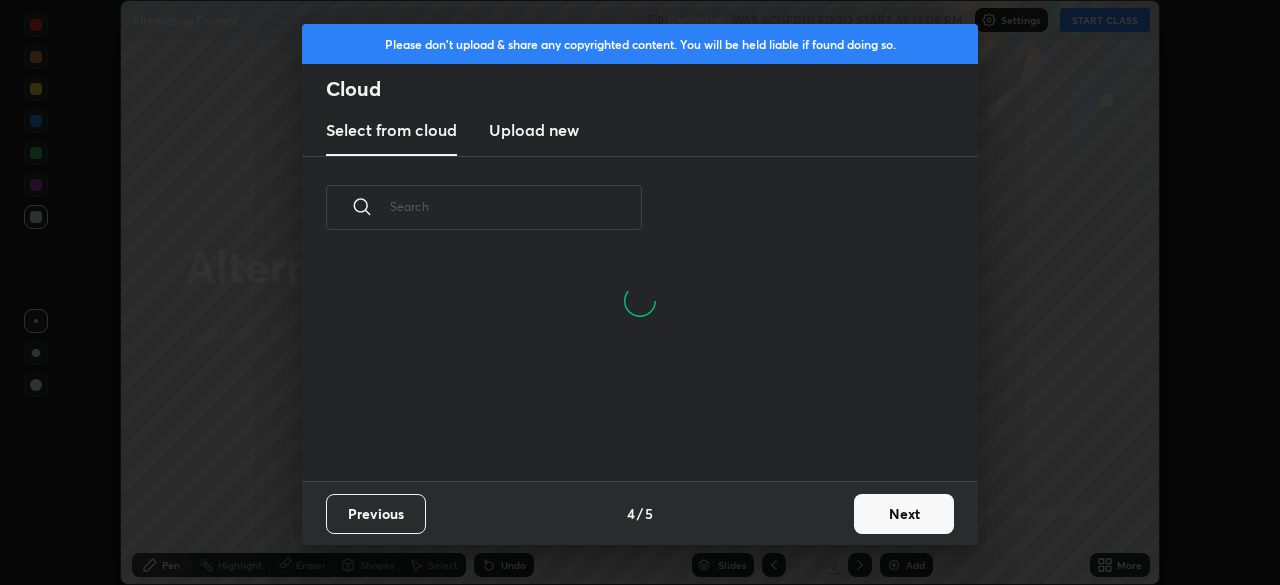 scroll, scrollTop: 7, scrollLeft: 11, axis: both 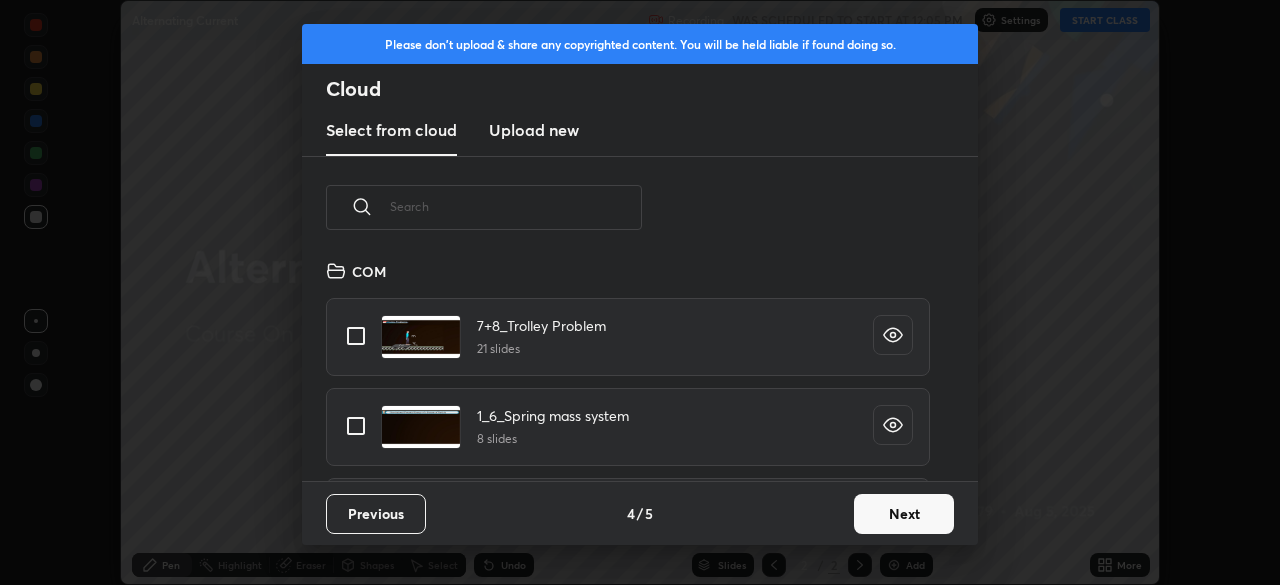 click on "Next" at bounding box center (904, 514) 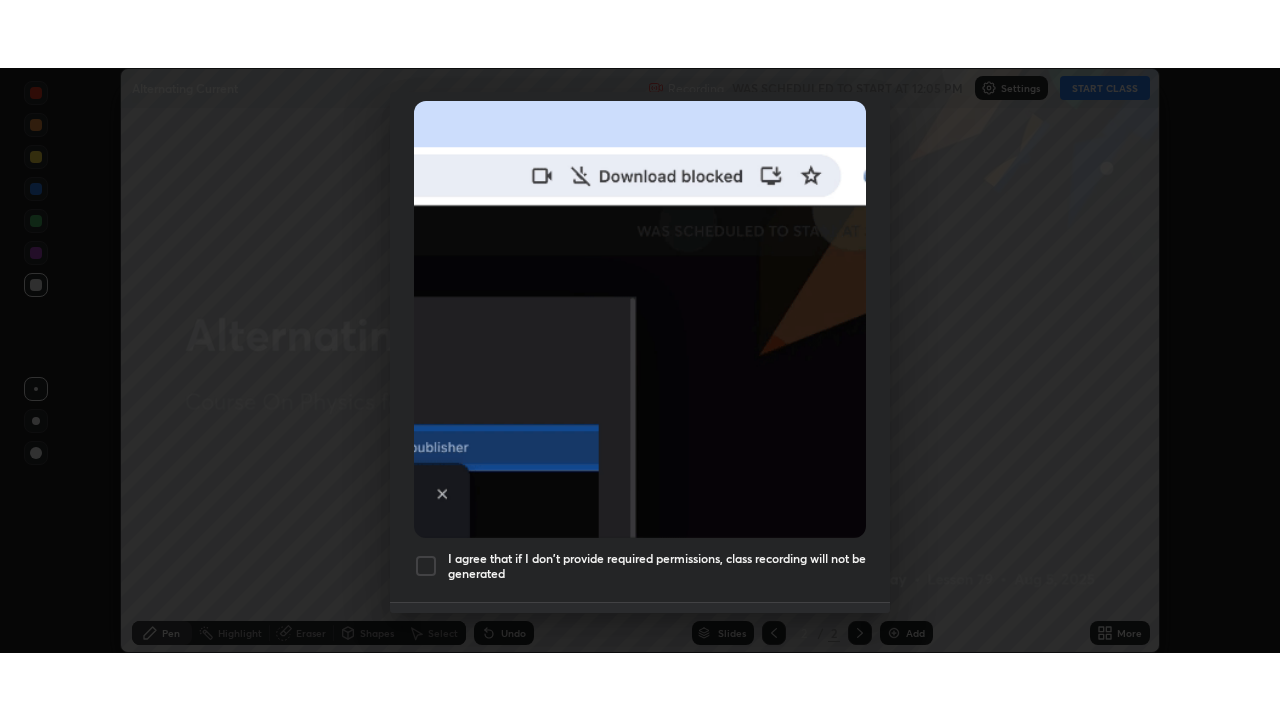 scroll, scrollTop: 479, scrollLeft: 0, axis: vertical 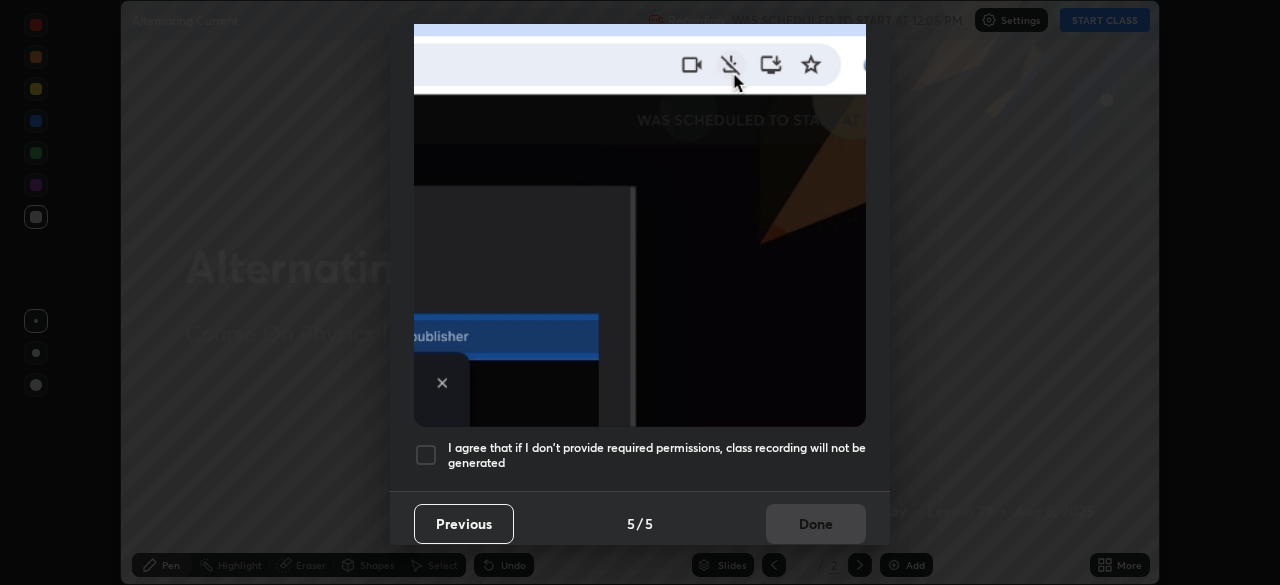 click at bounding box center [426, 455] 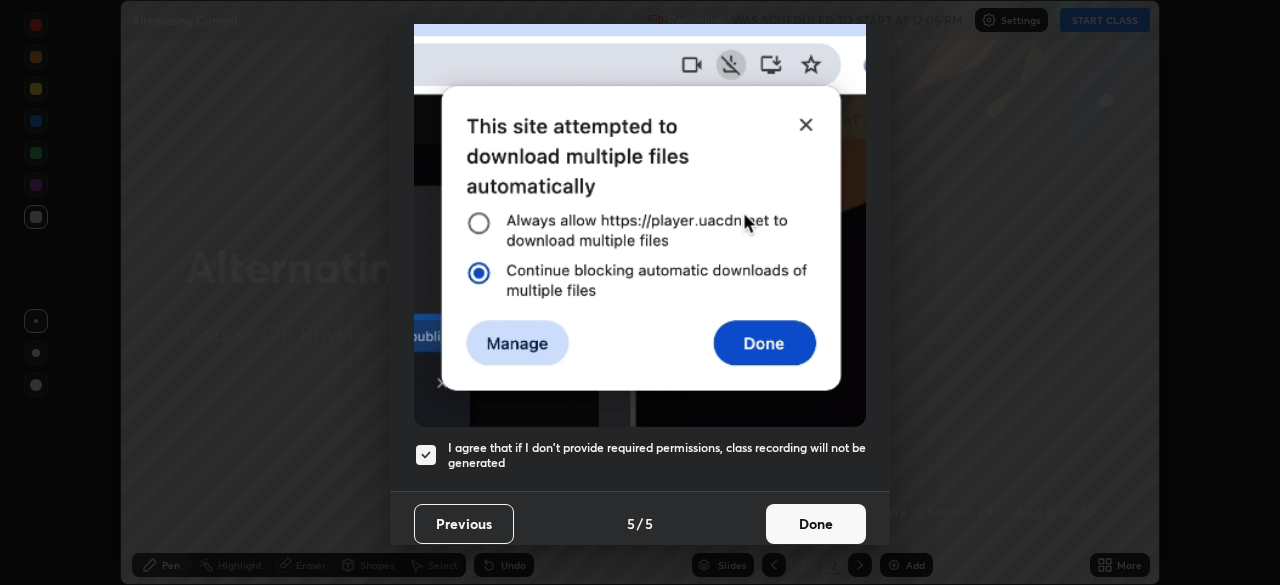 click on "Done" at bounding box center (816, 524) 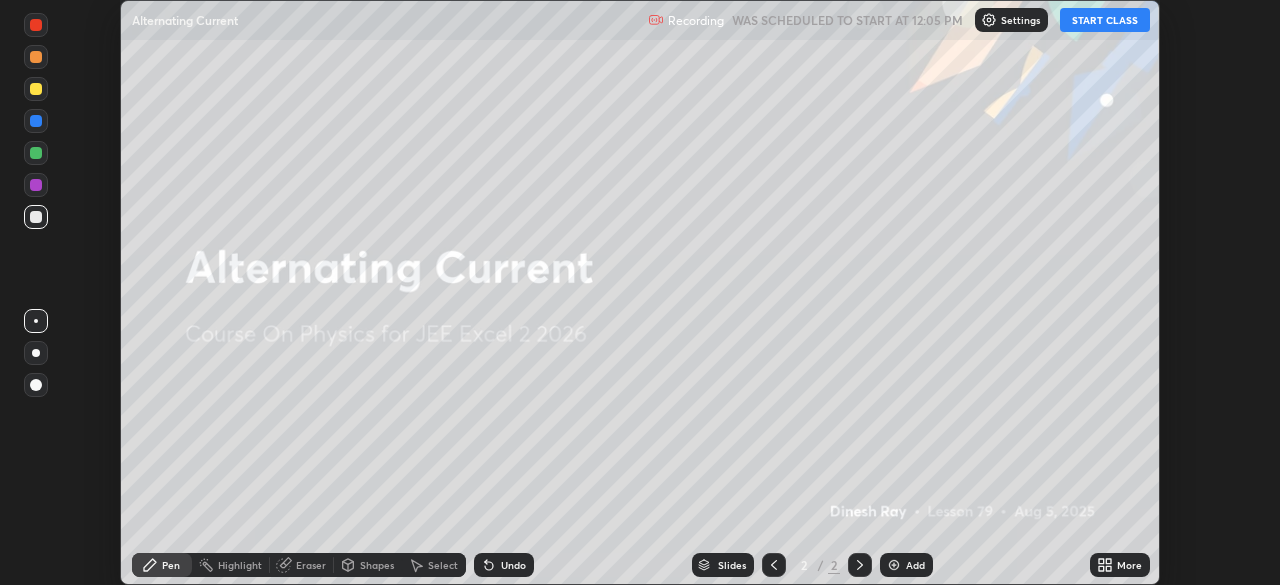 click 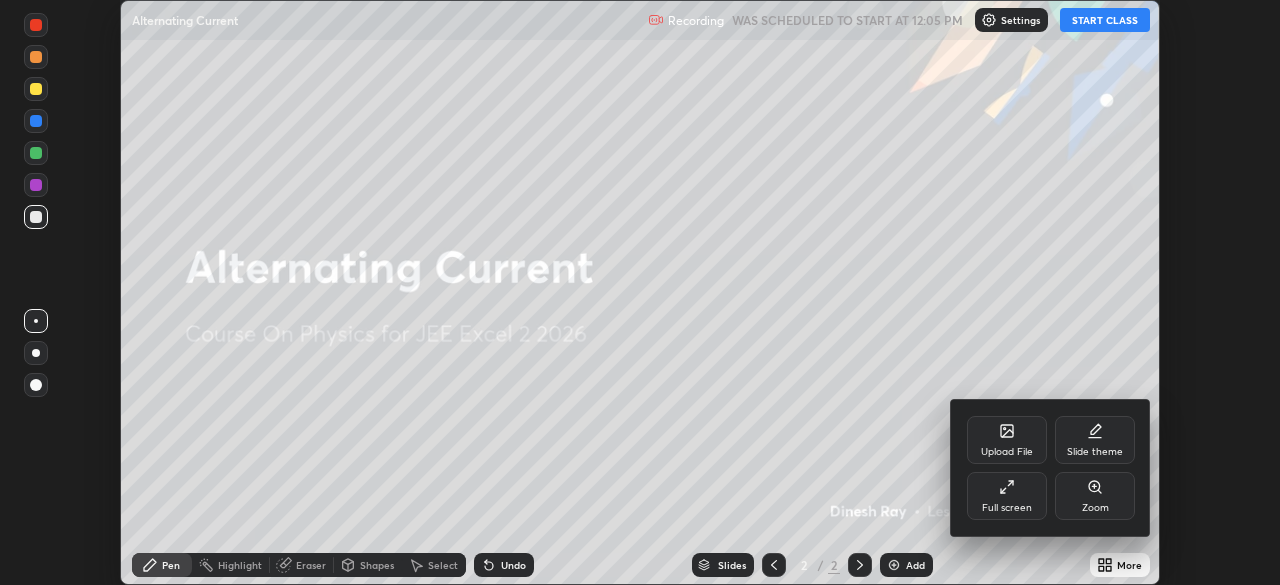 click on "Full screen" at bounding box center (1007, 496) 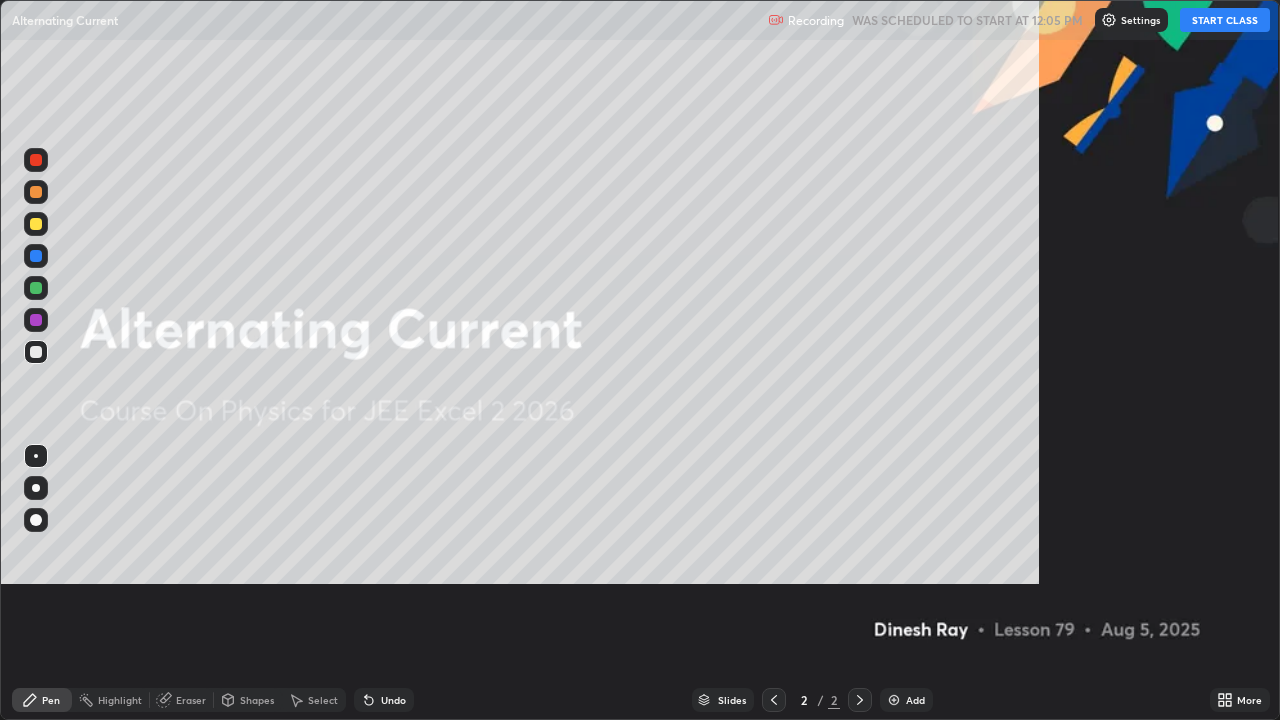 scroll, scrollTop: 99280, scrollLeft: 98720, axis: both 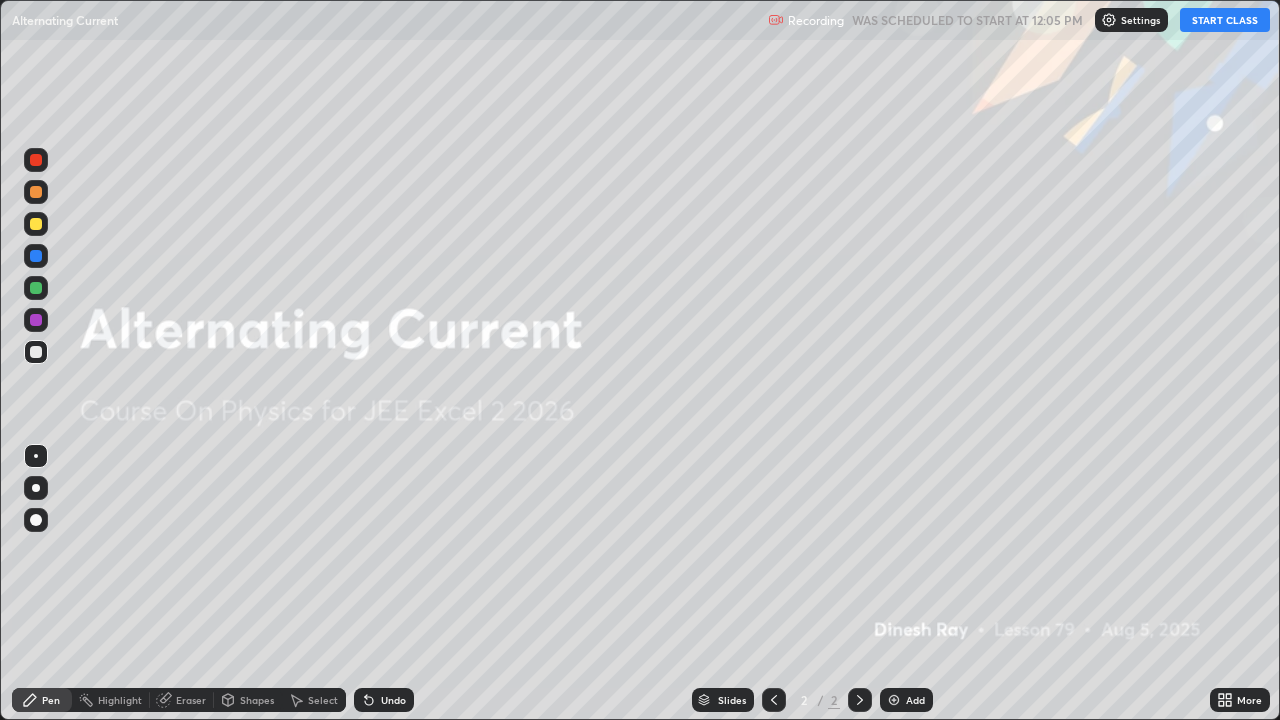 click on "START CLASS" at bounding box center [1225, 20] 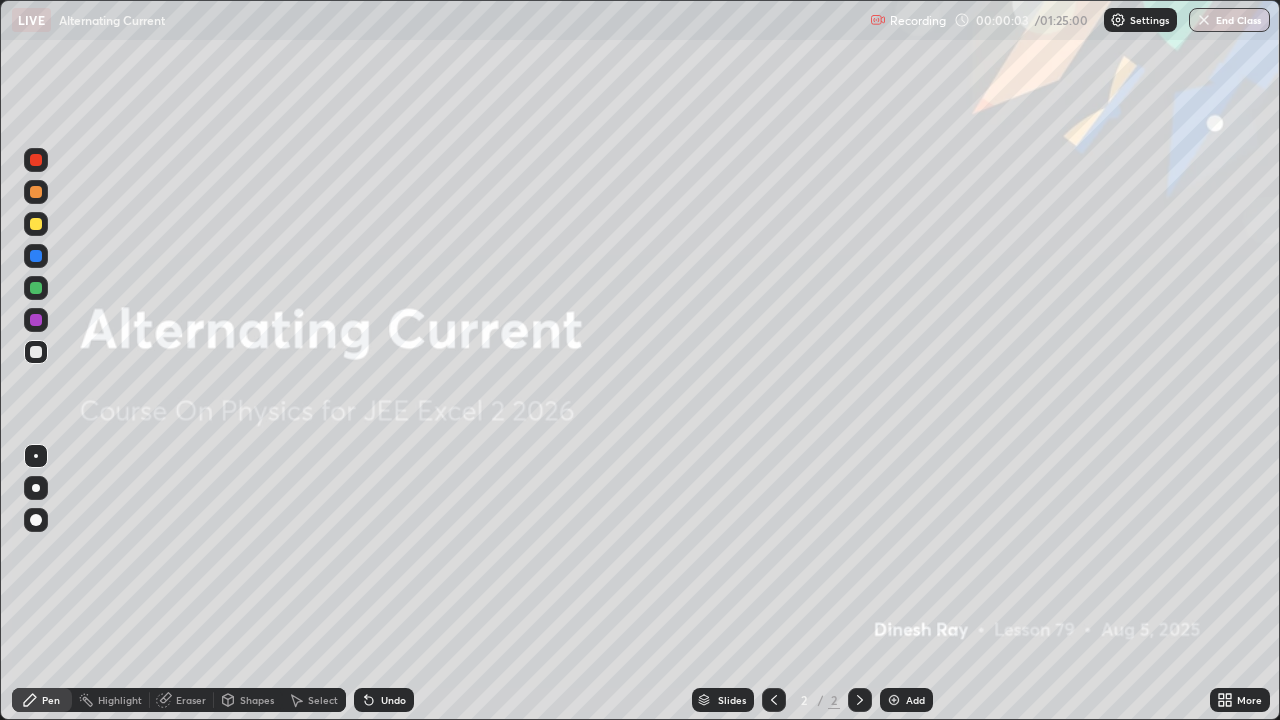 click at bounding box center (36, 488) 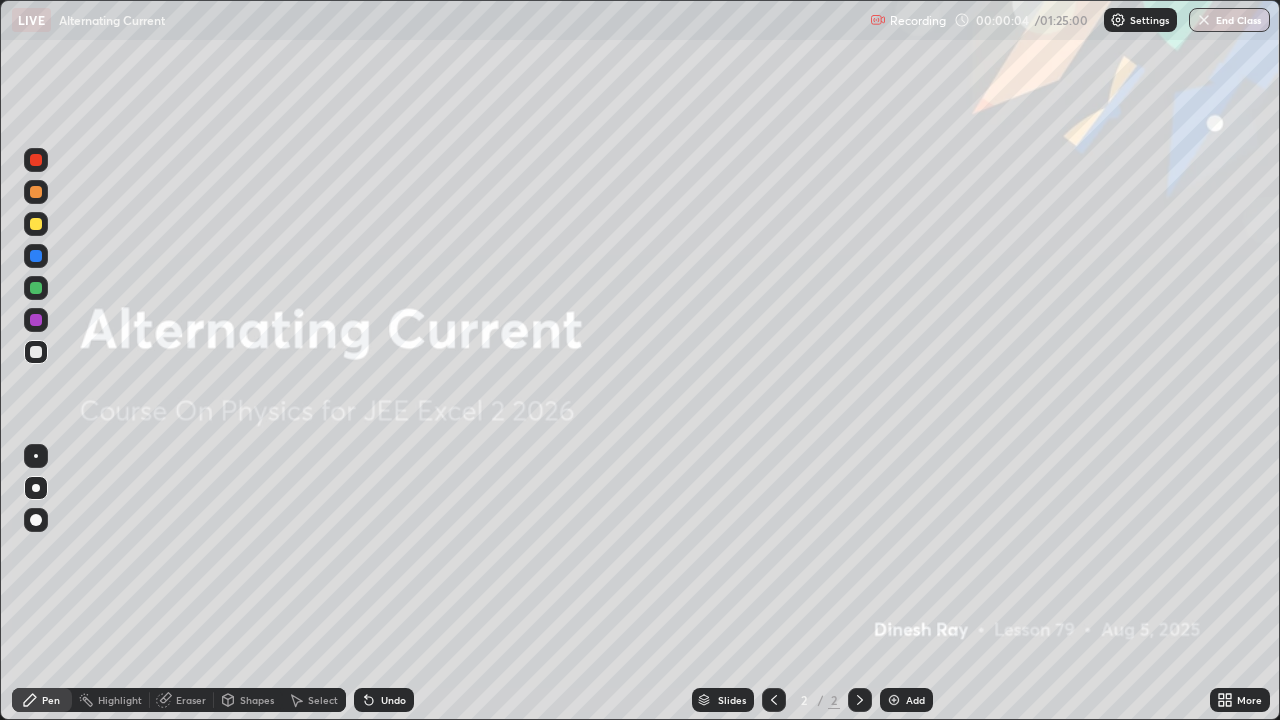 click at bounding box center (36, 224) 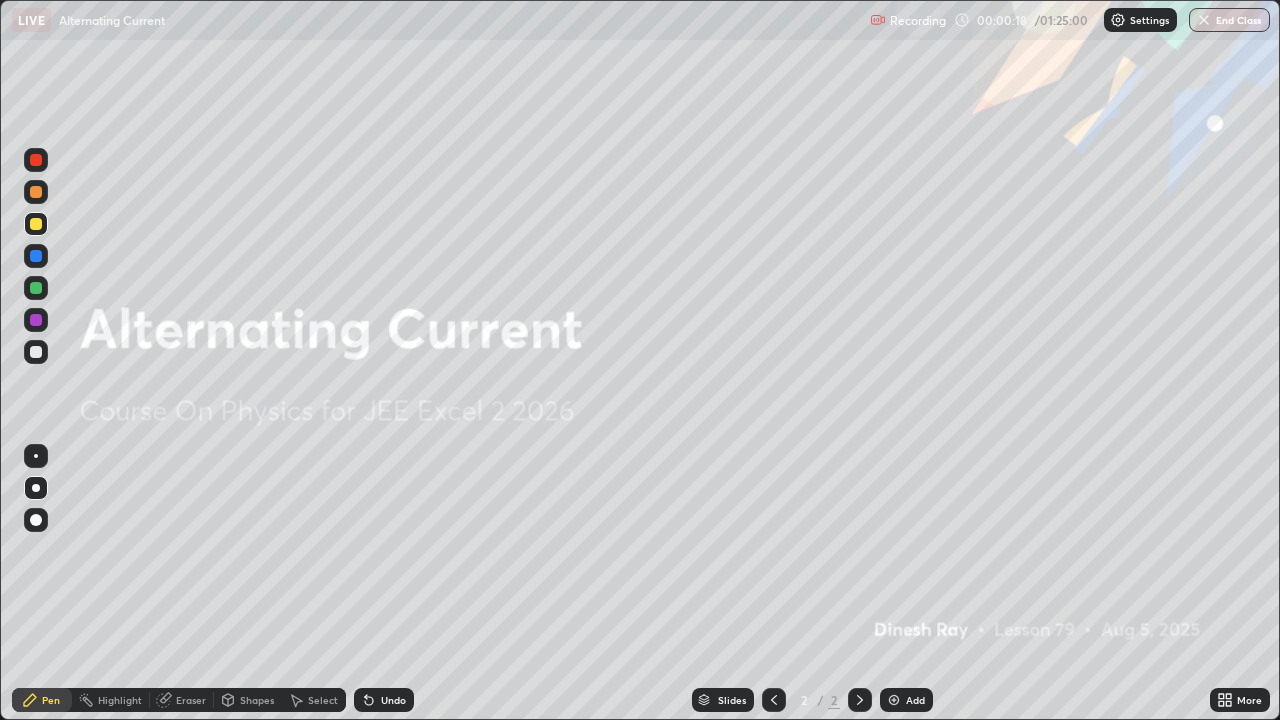 click on "Add" at bounding box center (906, 700) 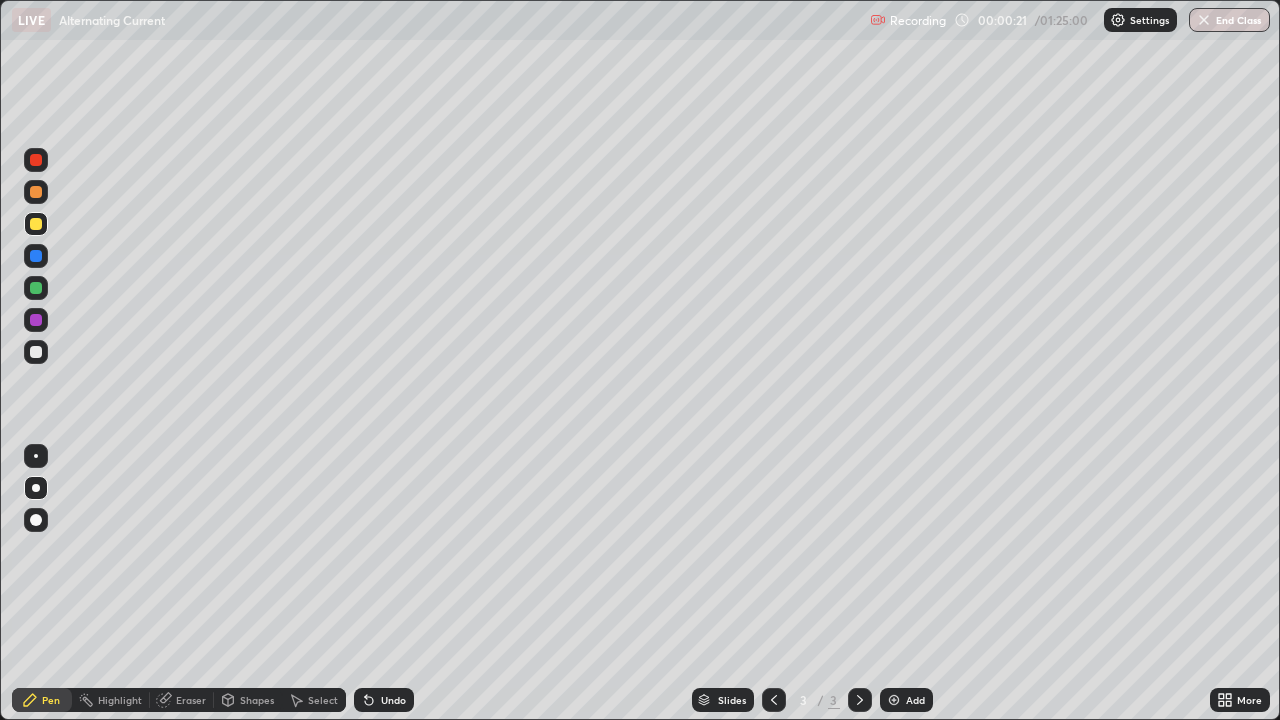 click at bounding box center (36, 224) 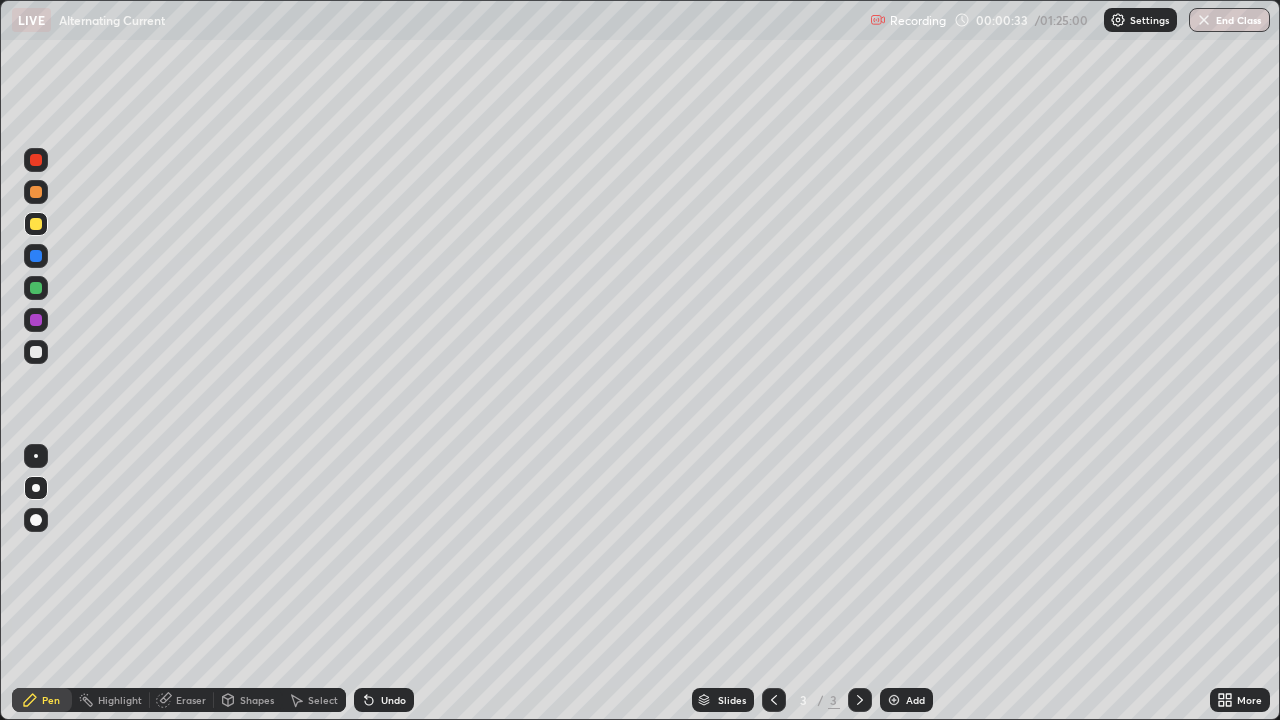 click at bounding box center (36, 256) 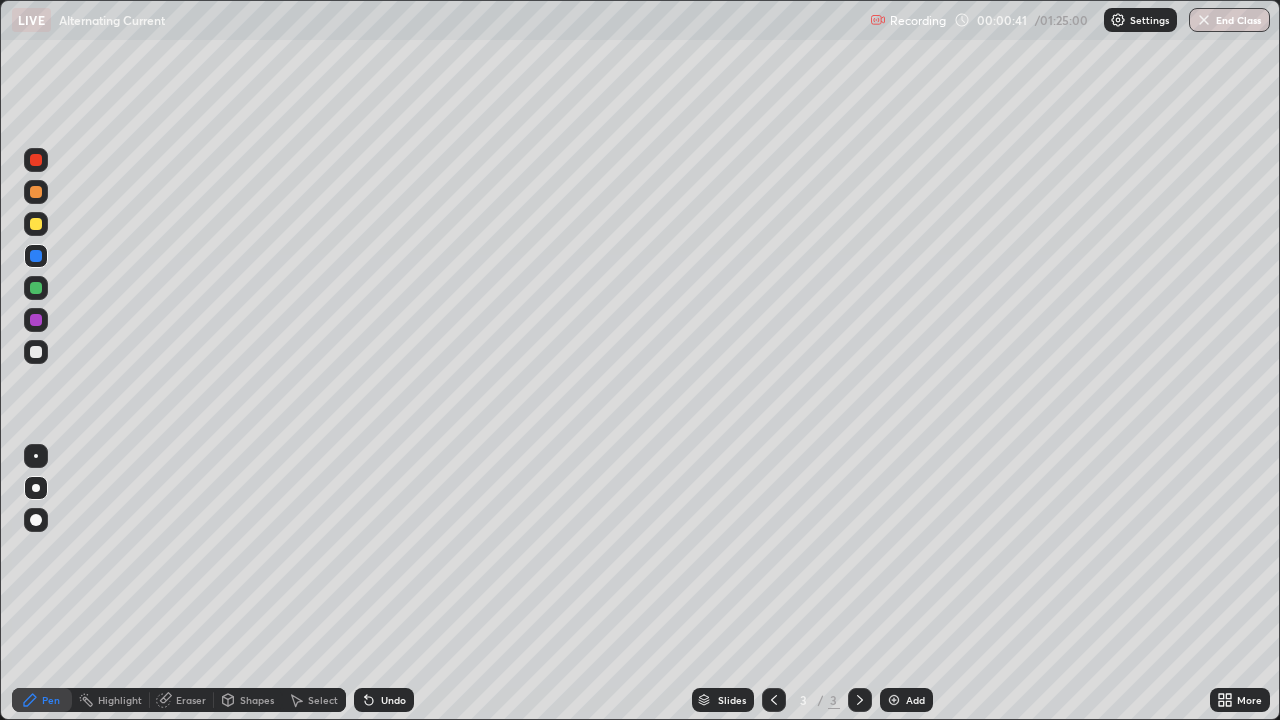 click at bounding box center (36, 352) 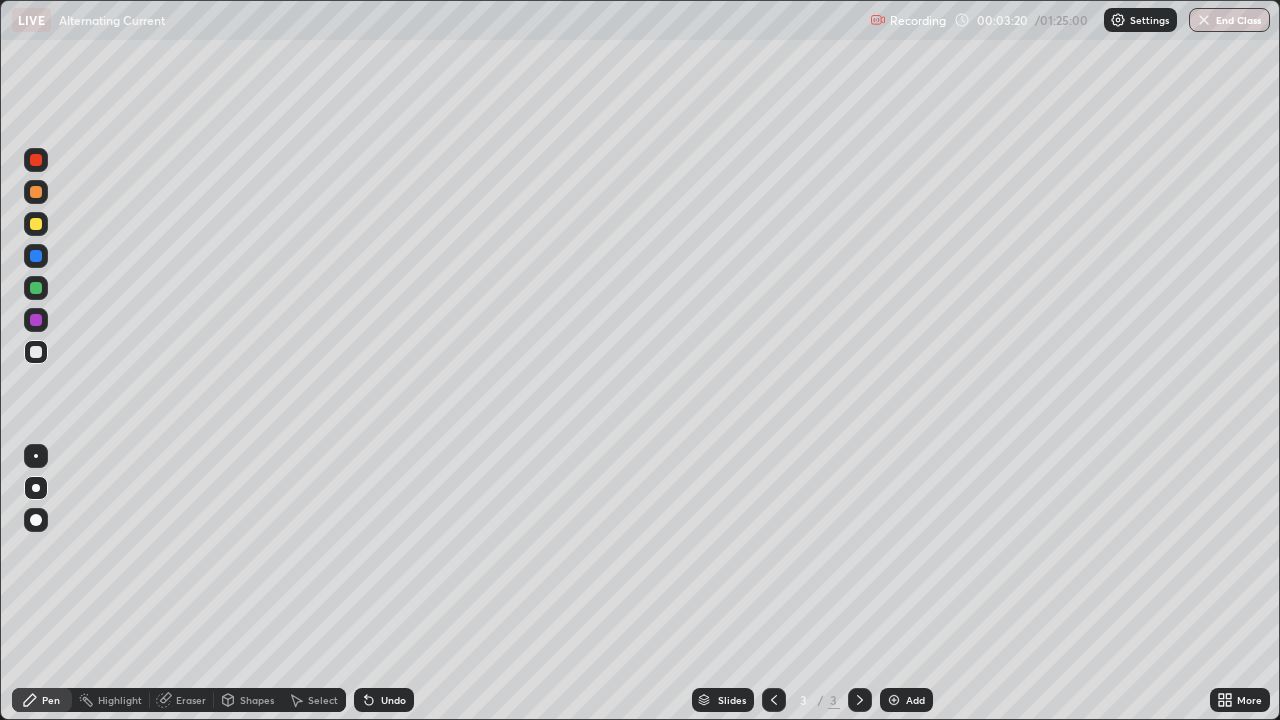 click at bounding box center [36, 224] 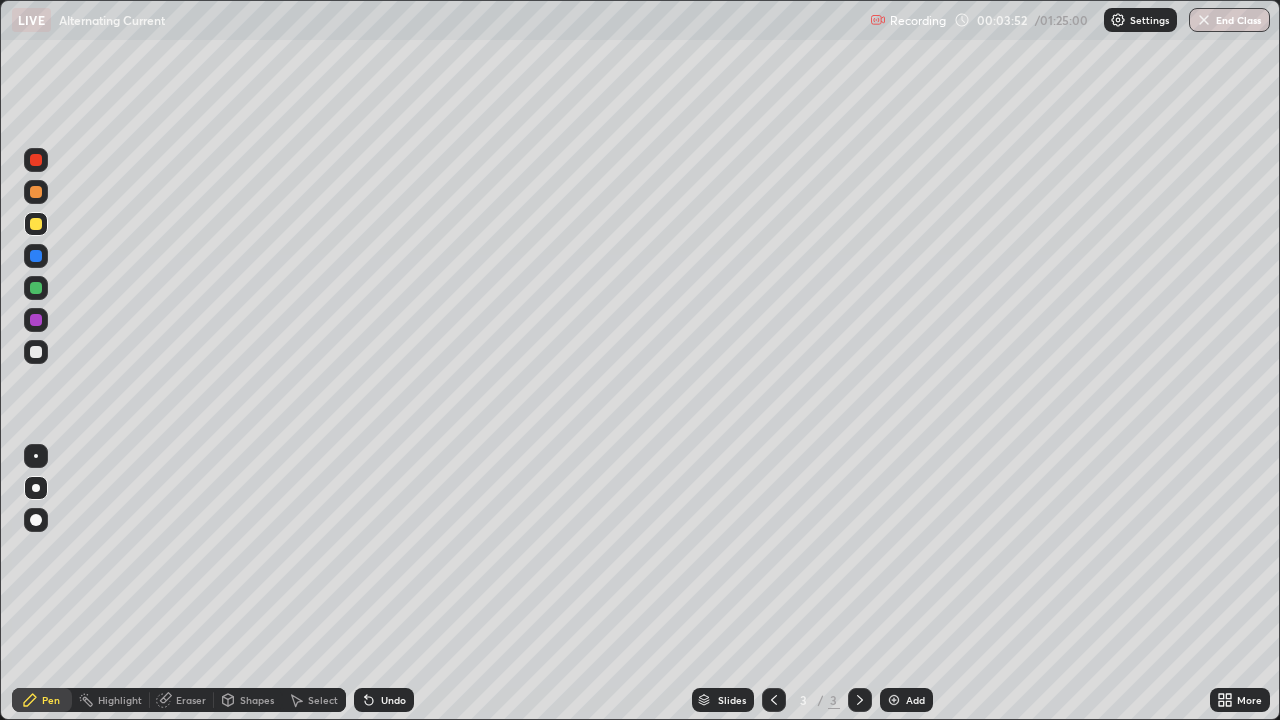 click at bounding box center (36, 288) 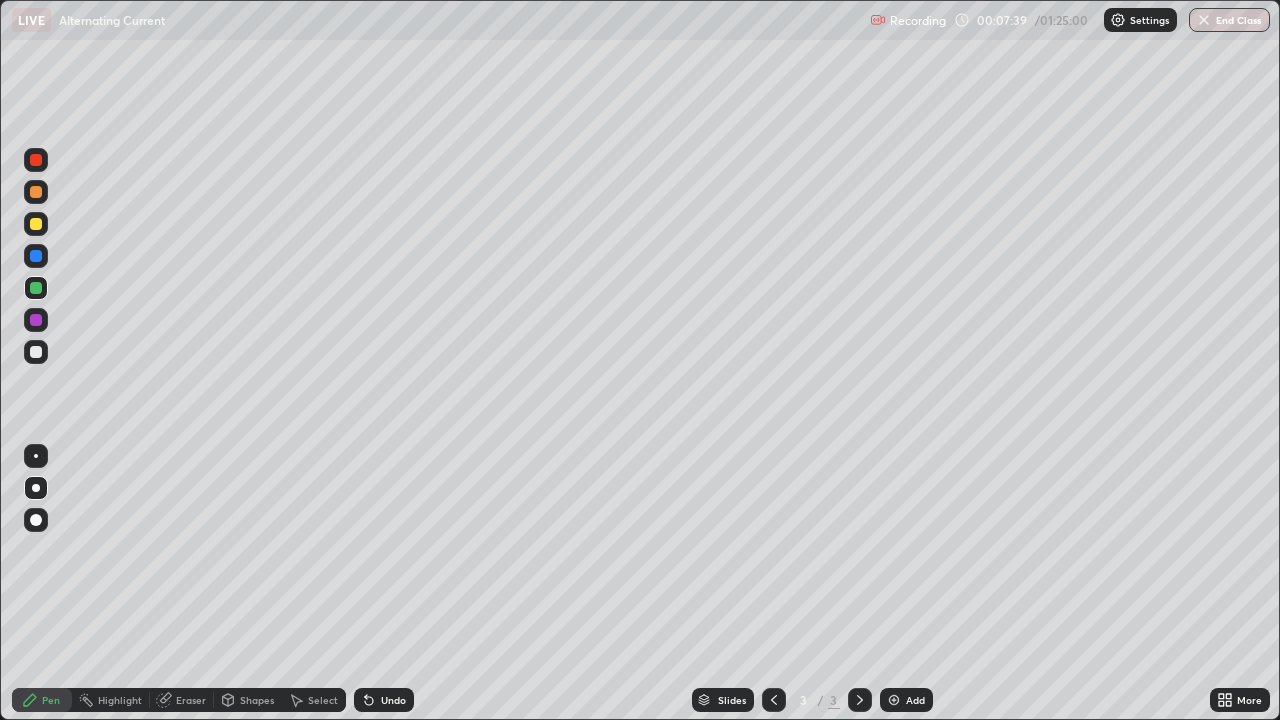 click at bounding box center [36, 224] 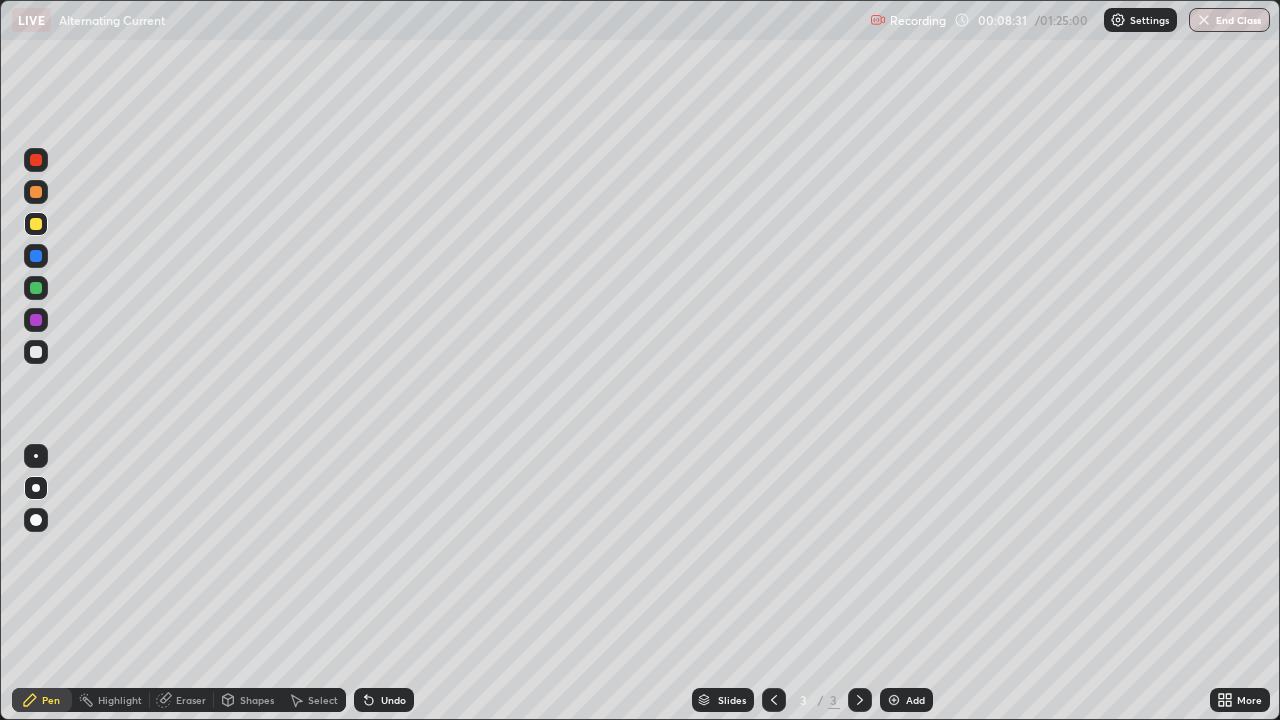 click at bounding box center [36, 288] 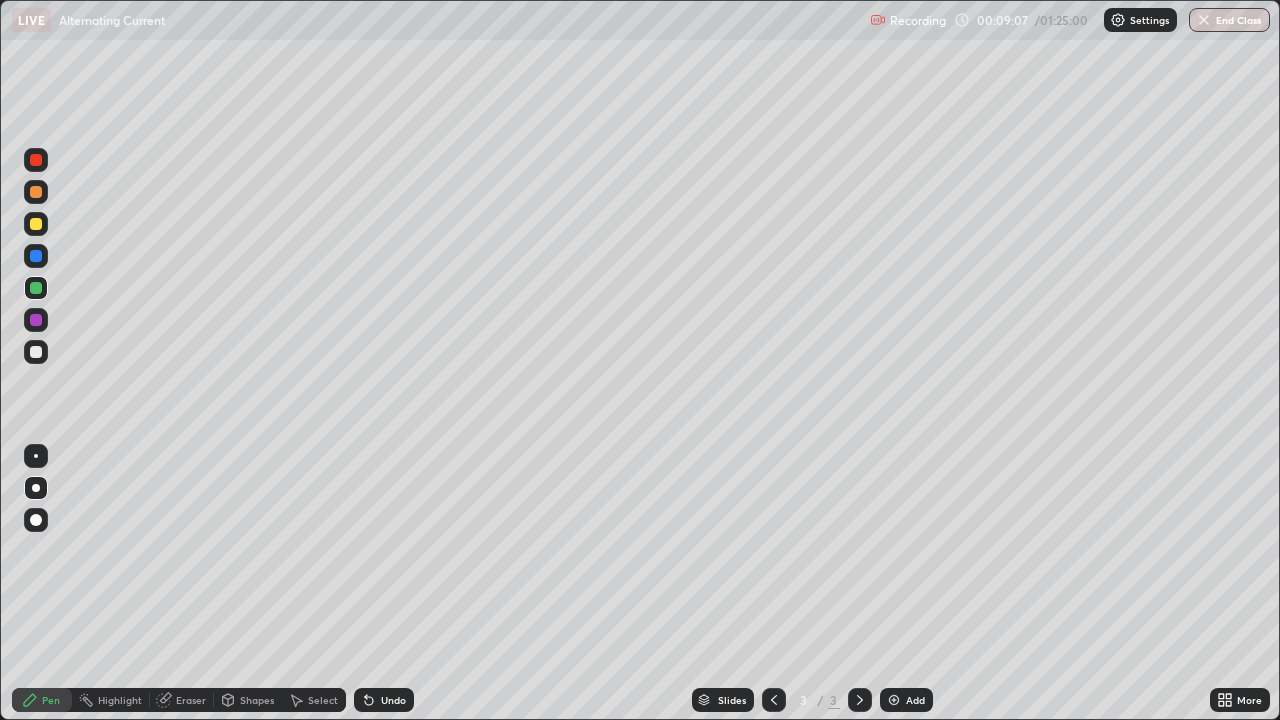 click at bounding box center [36, 352] 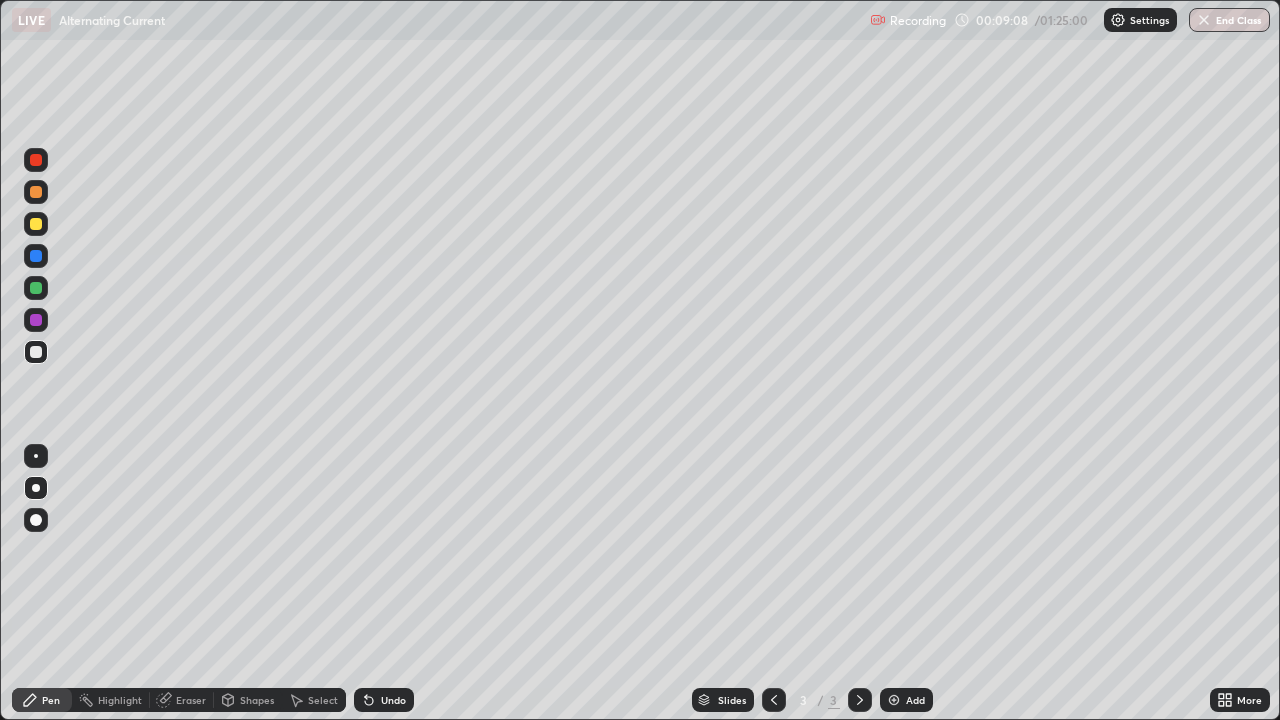 click at bounding box center (36, 224) 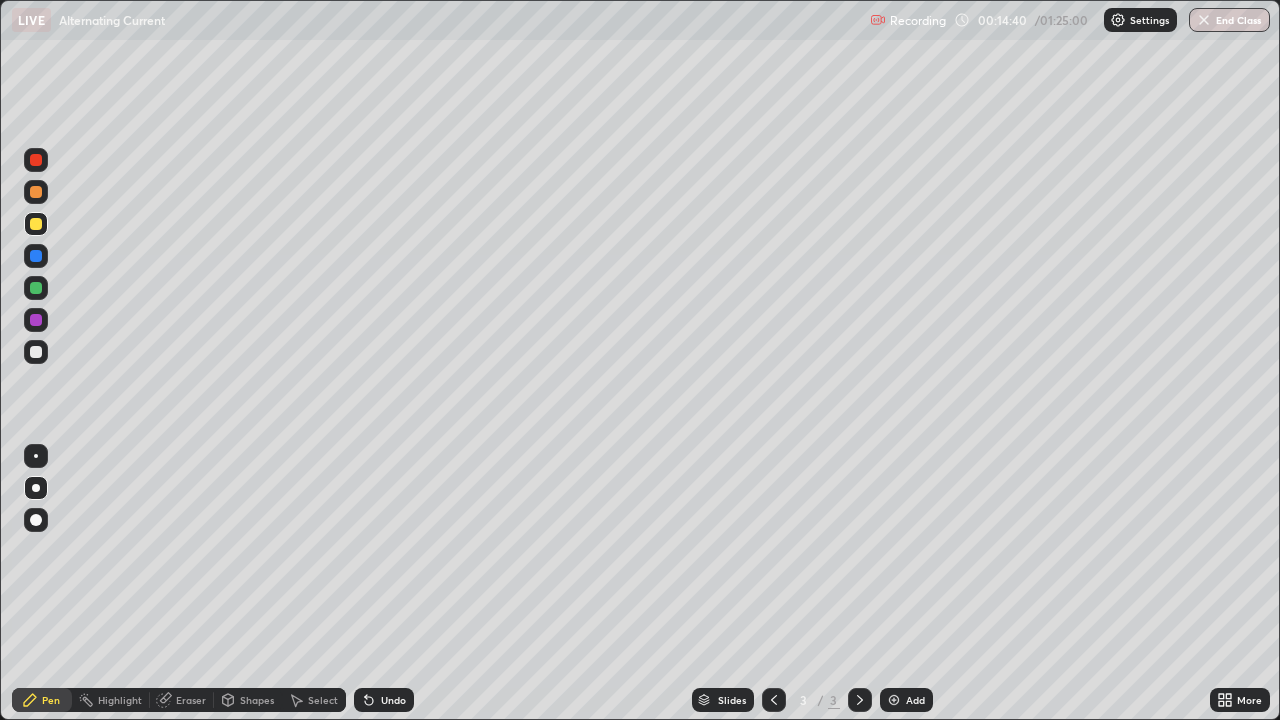 click on "Add" at bounding box center (906, 700) 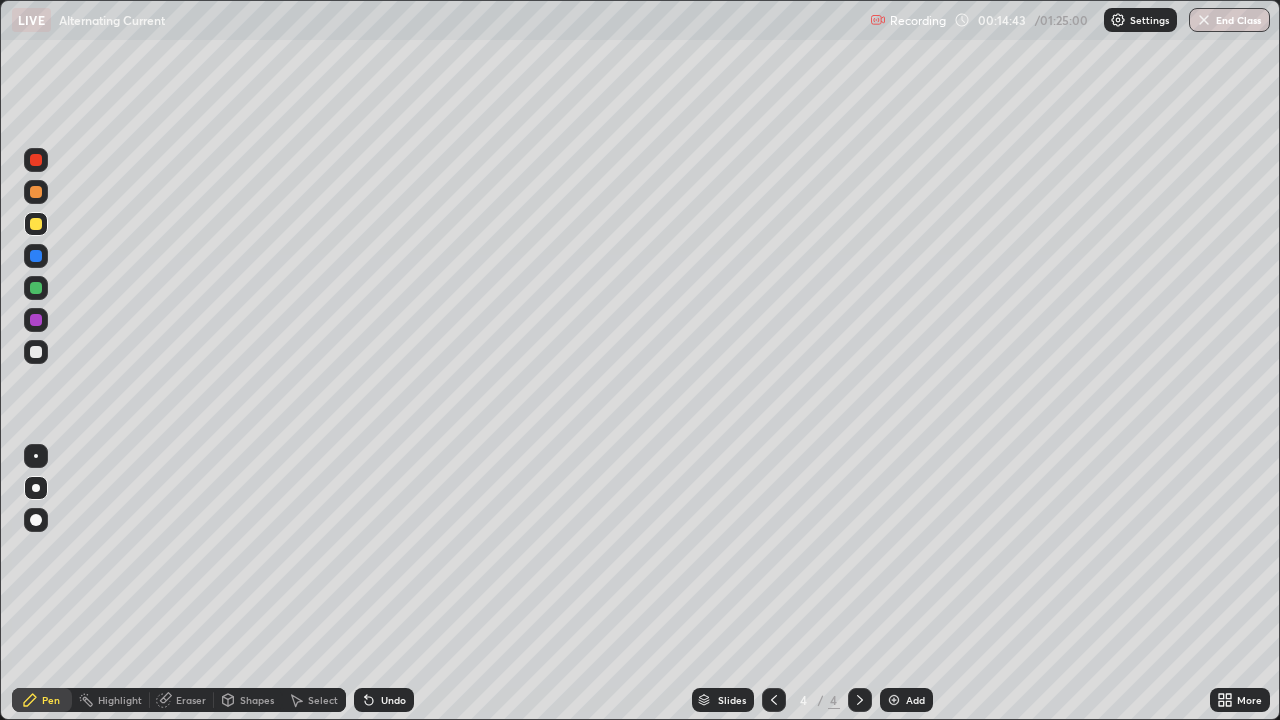 click at bounding box center (36, 352) 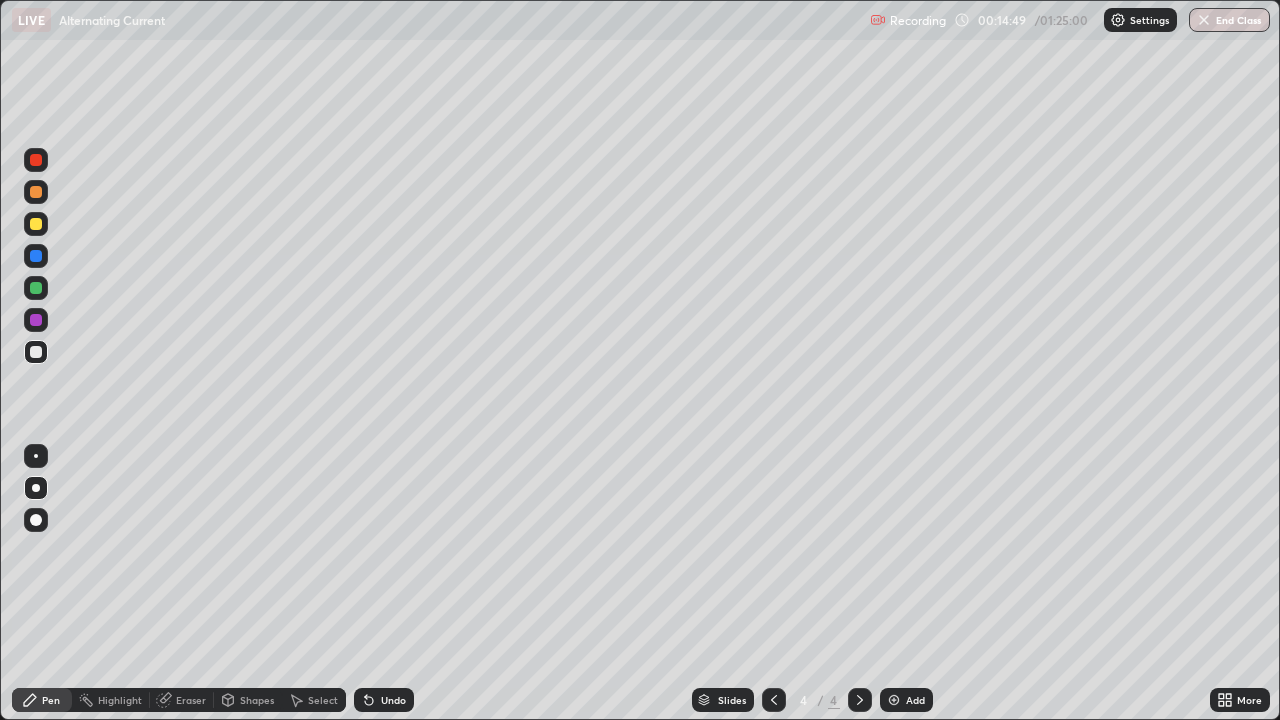 click at bounding box center (36, 224) 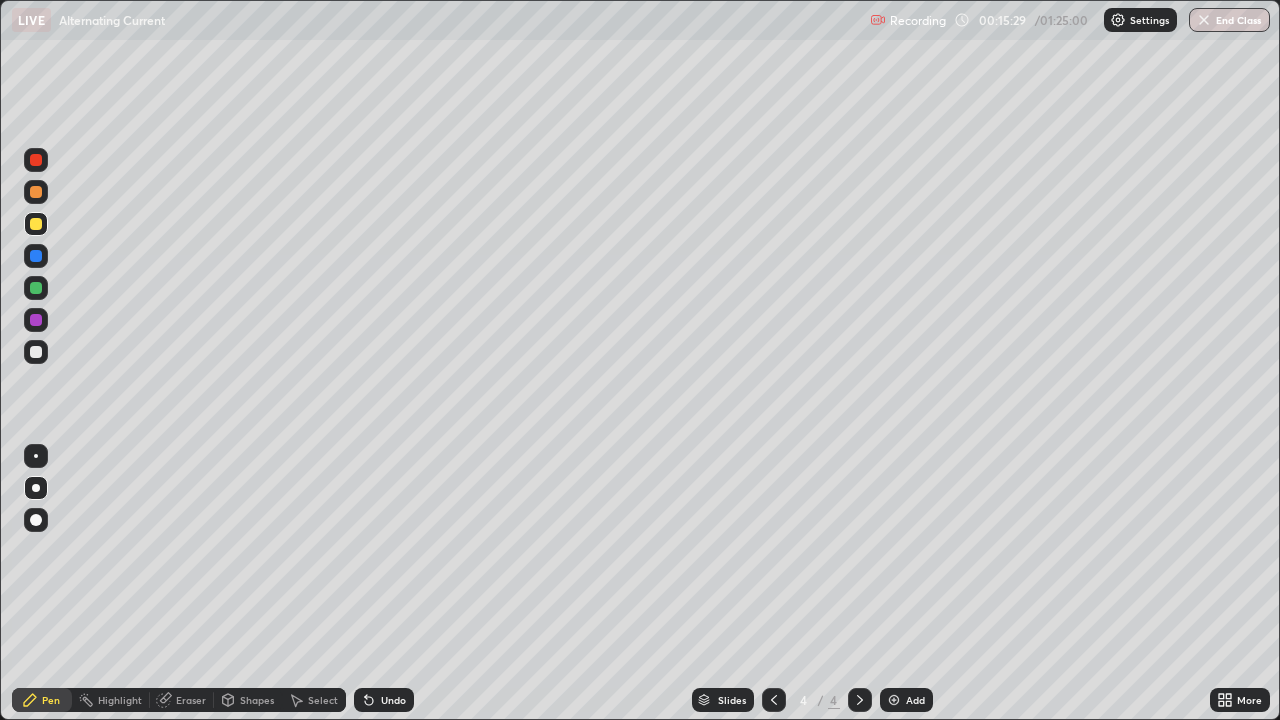 click at bounding box center (36, 288) 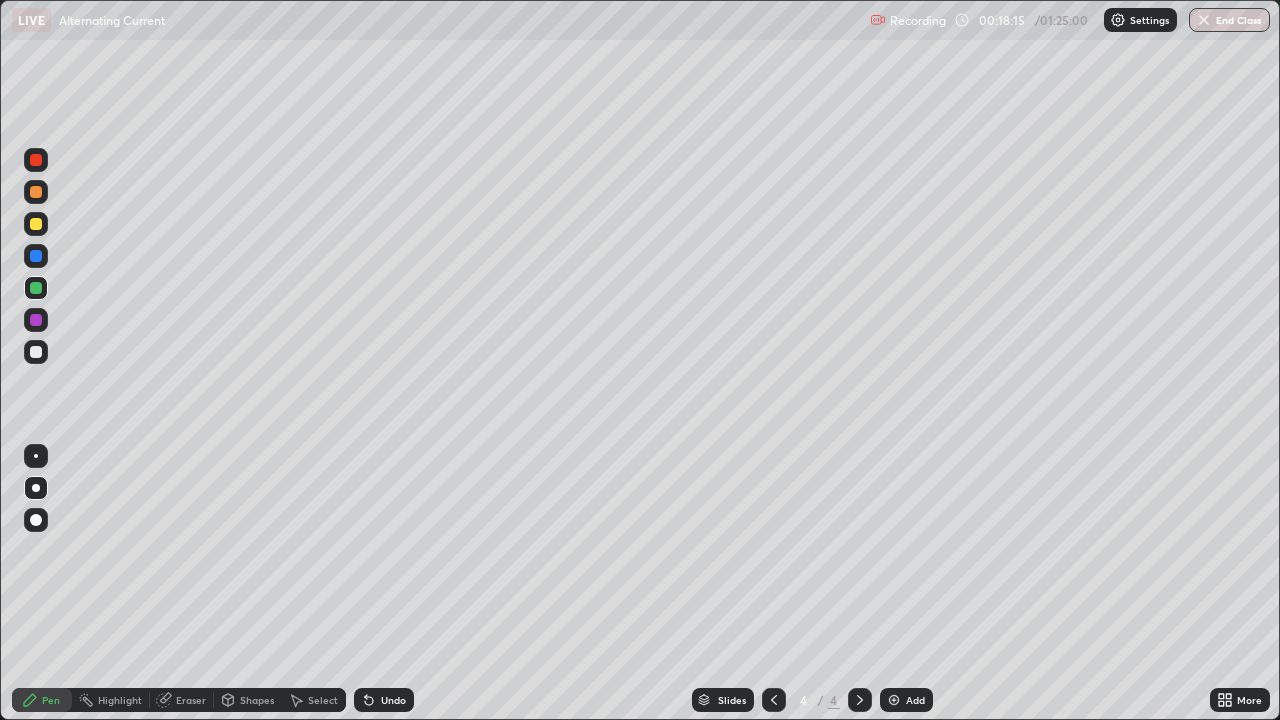 click at bounding box center (36, 224) 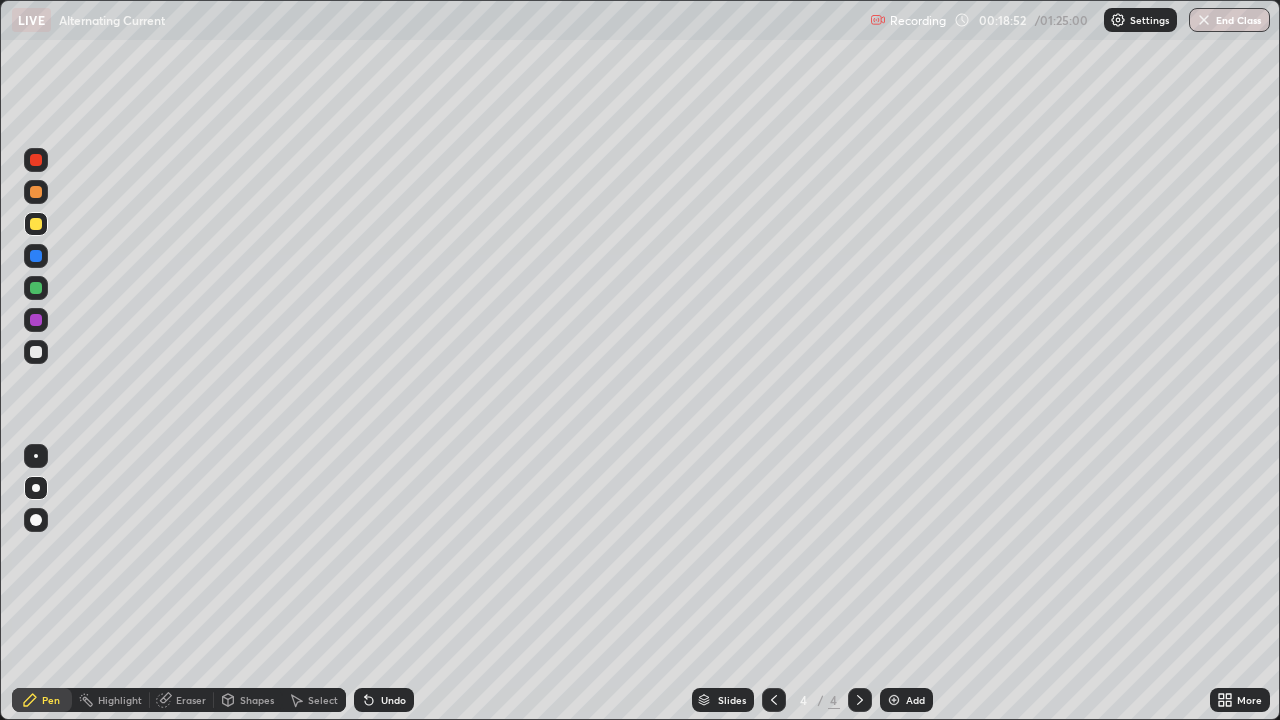 click on "Undo" at bounding box center (393, 700) 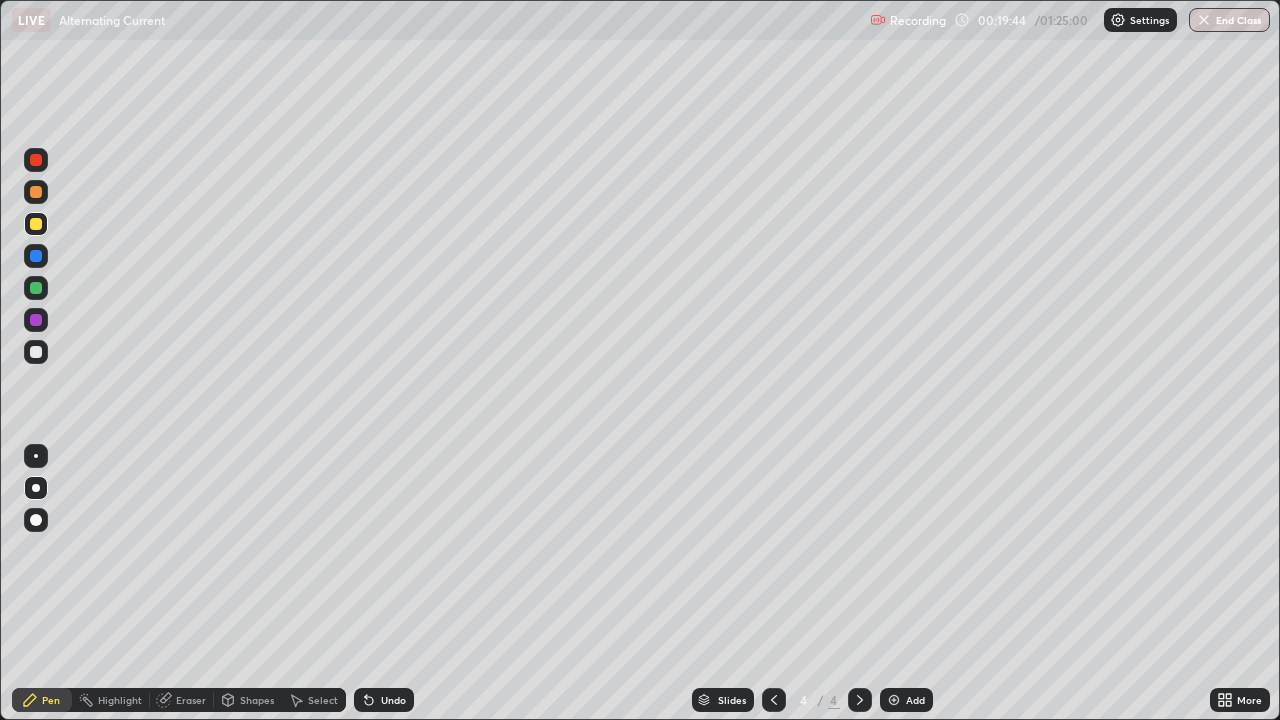click 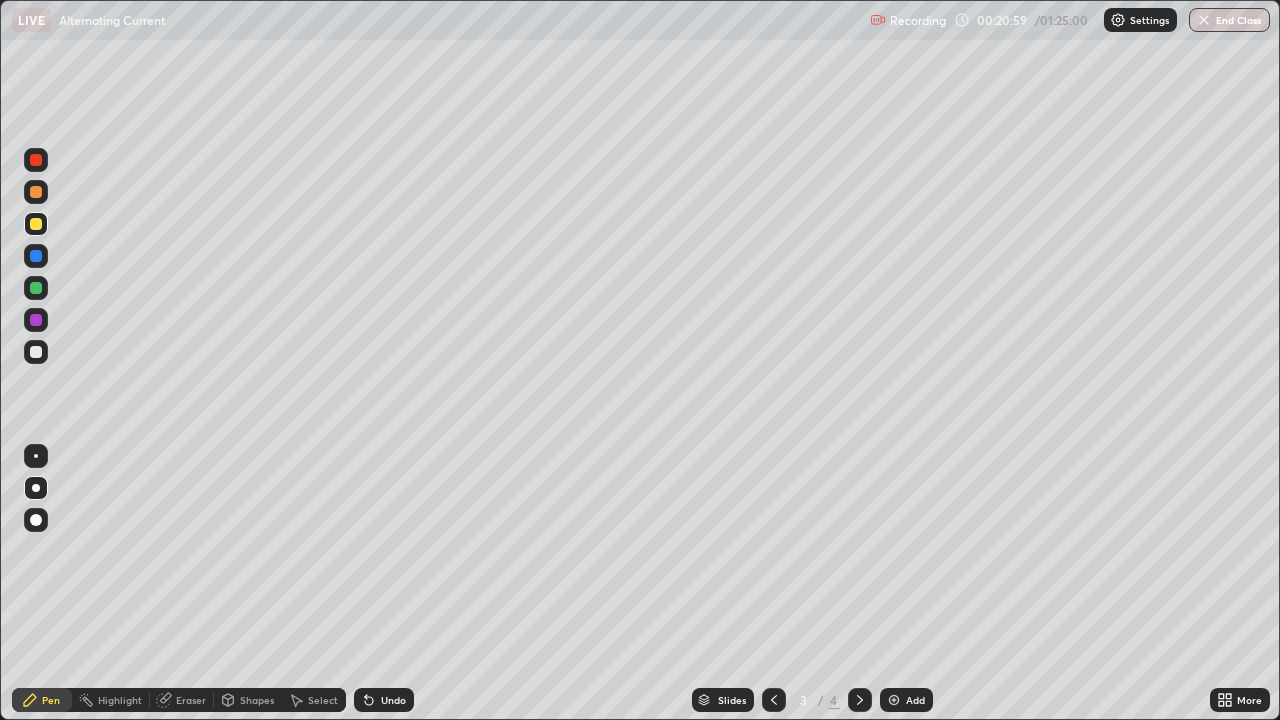click 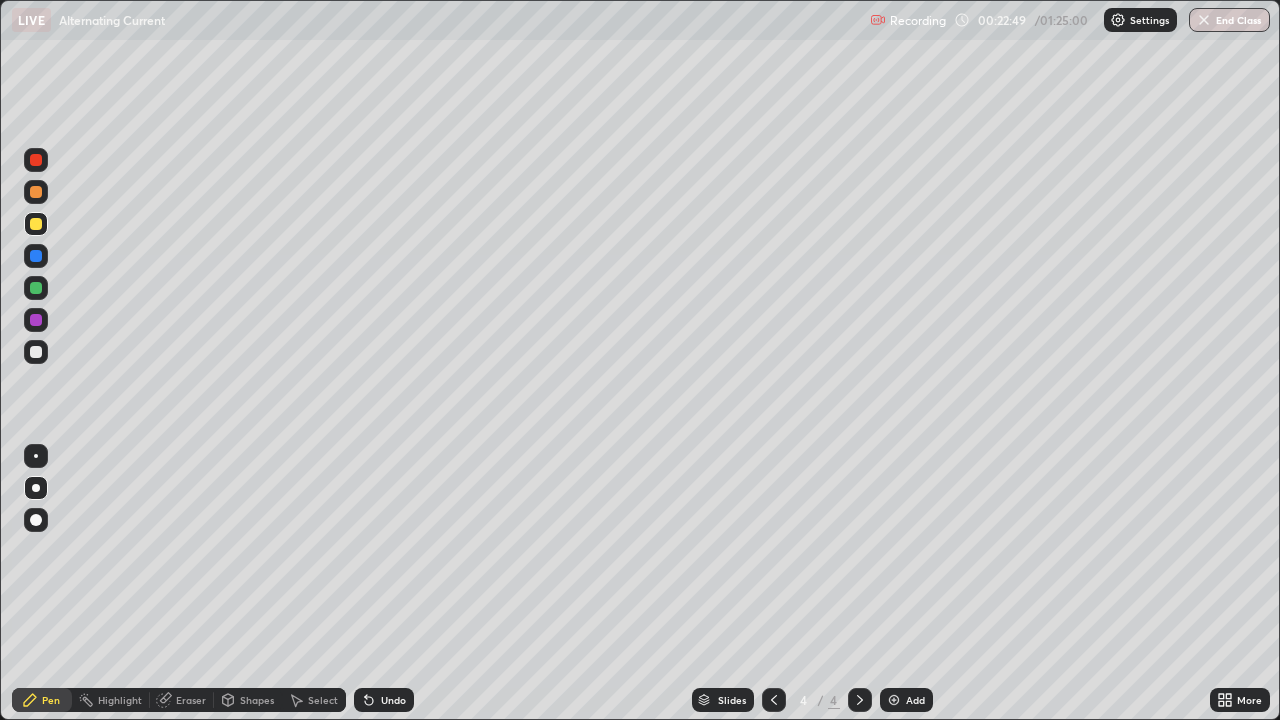 click on "Add" at bounding box center [915, 700] 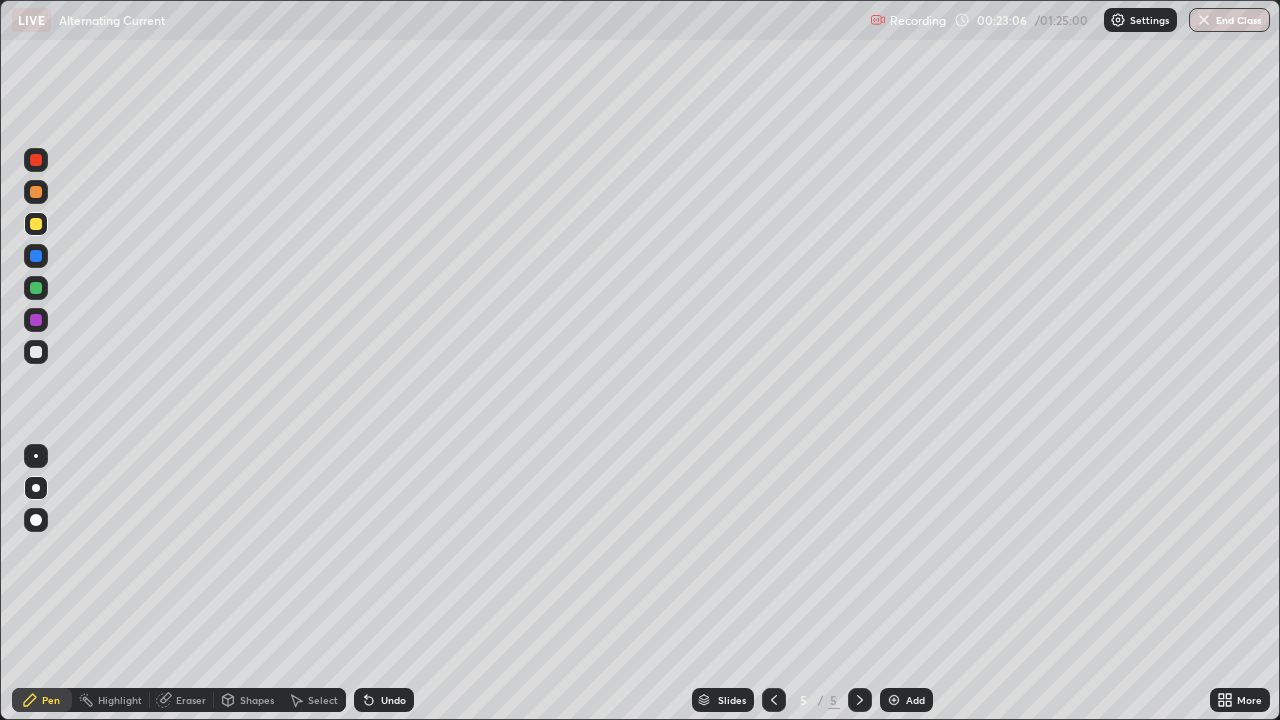 click at bounding box center [36, 256] 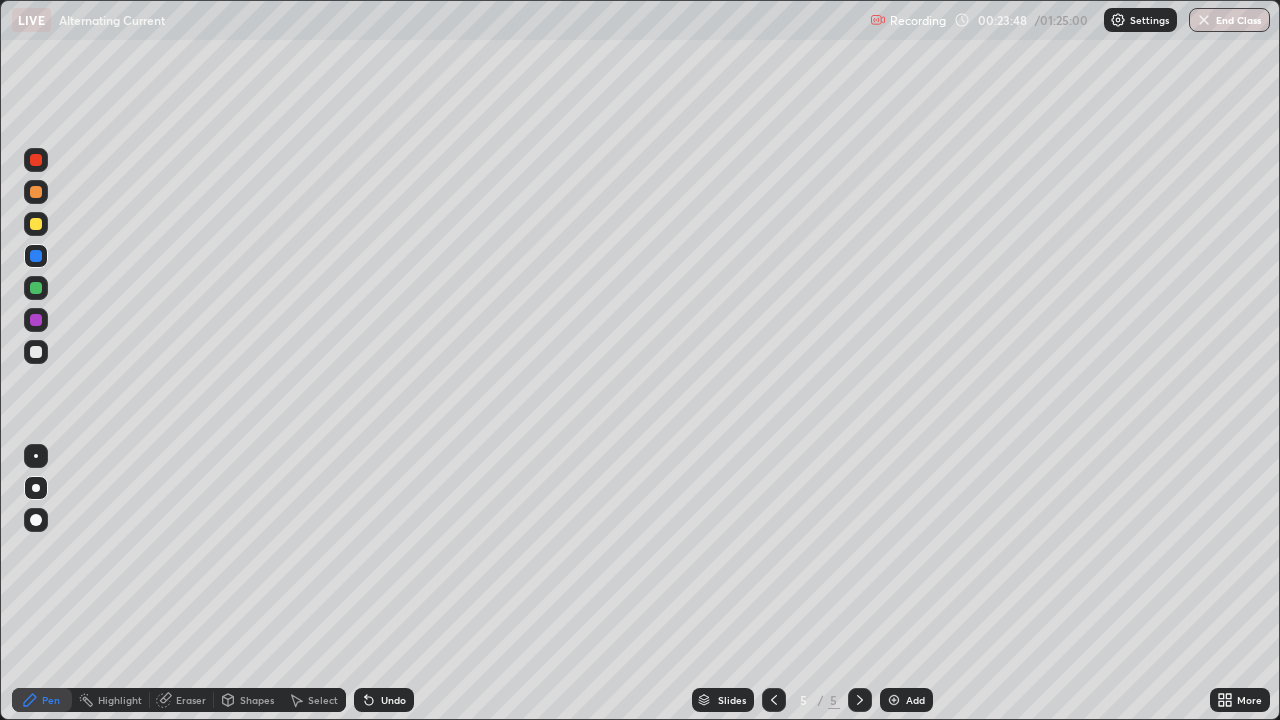 click at bounding box center (36, 288) 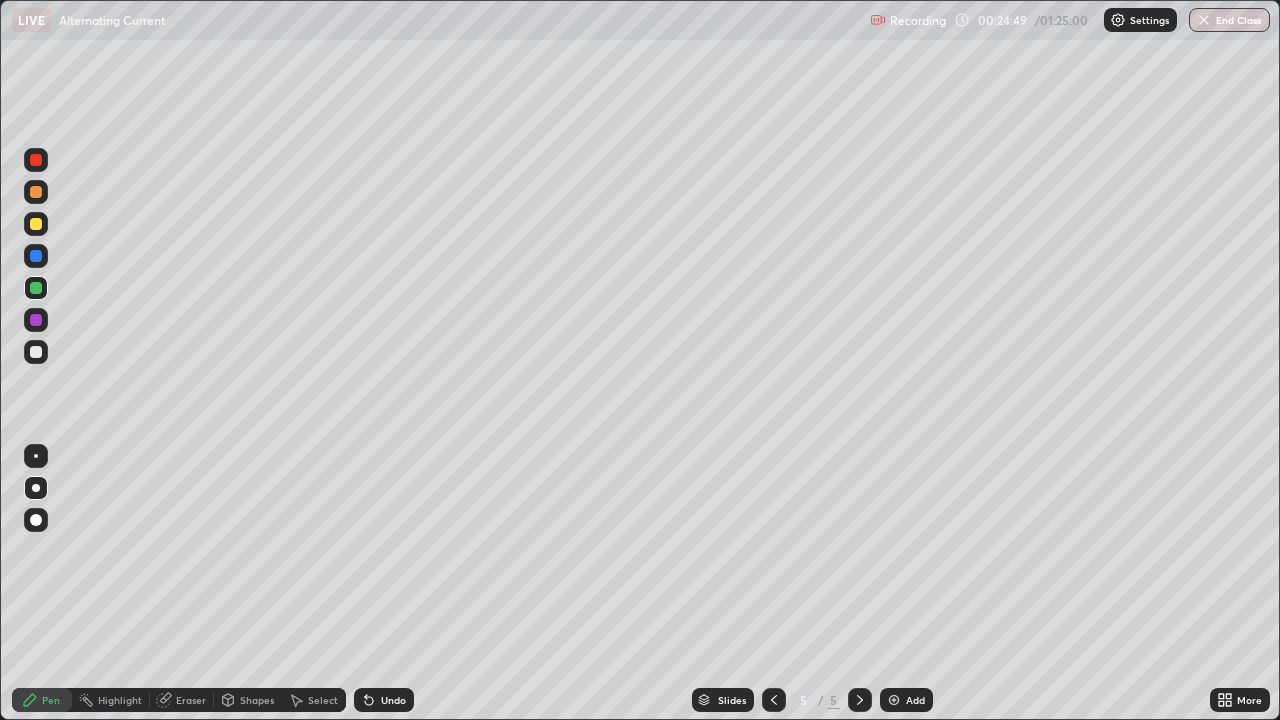 click at bounding box center [36, 352] 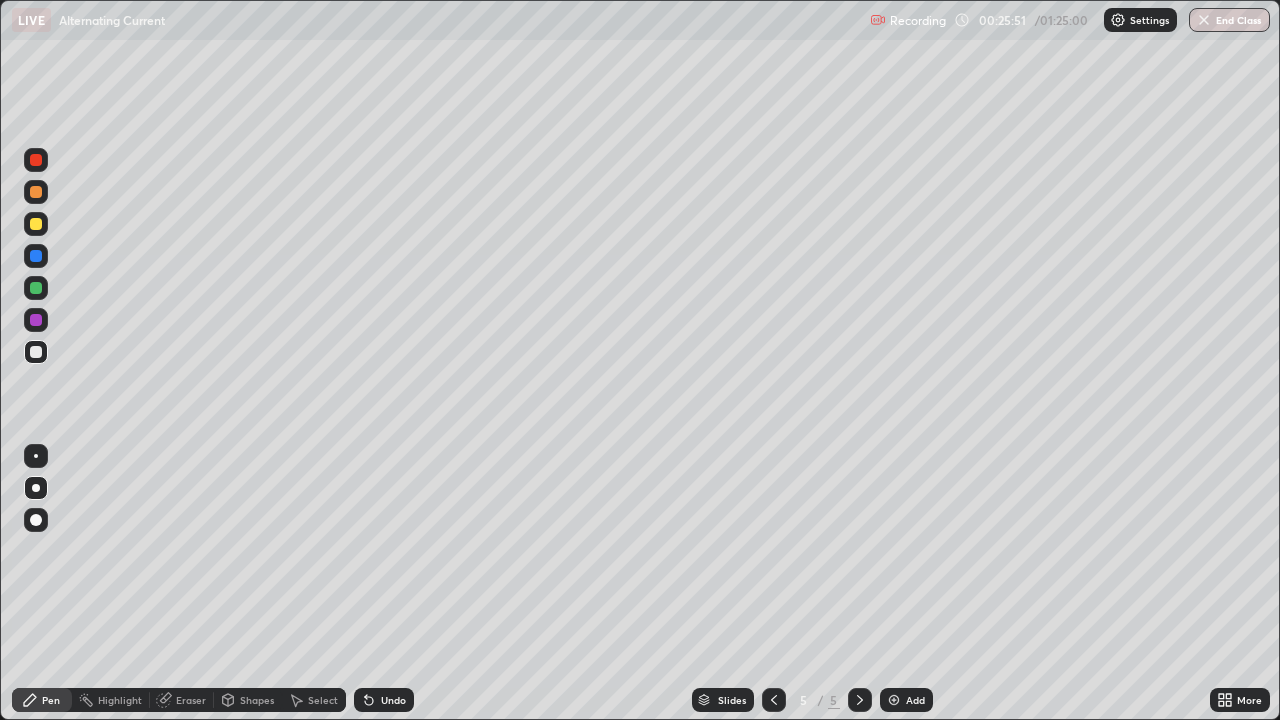 click at bounding box center (36, 288) 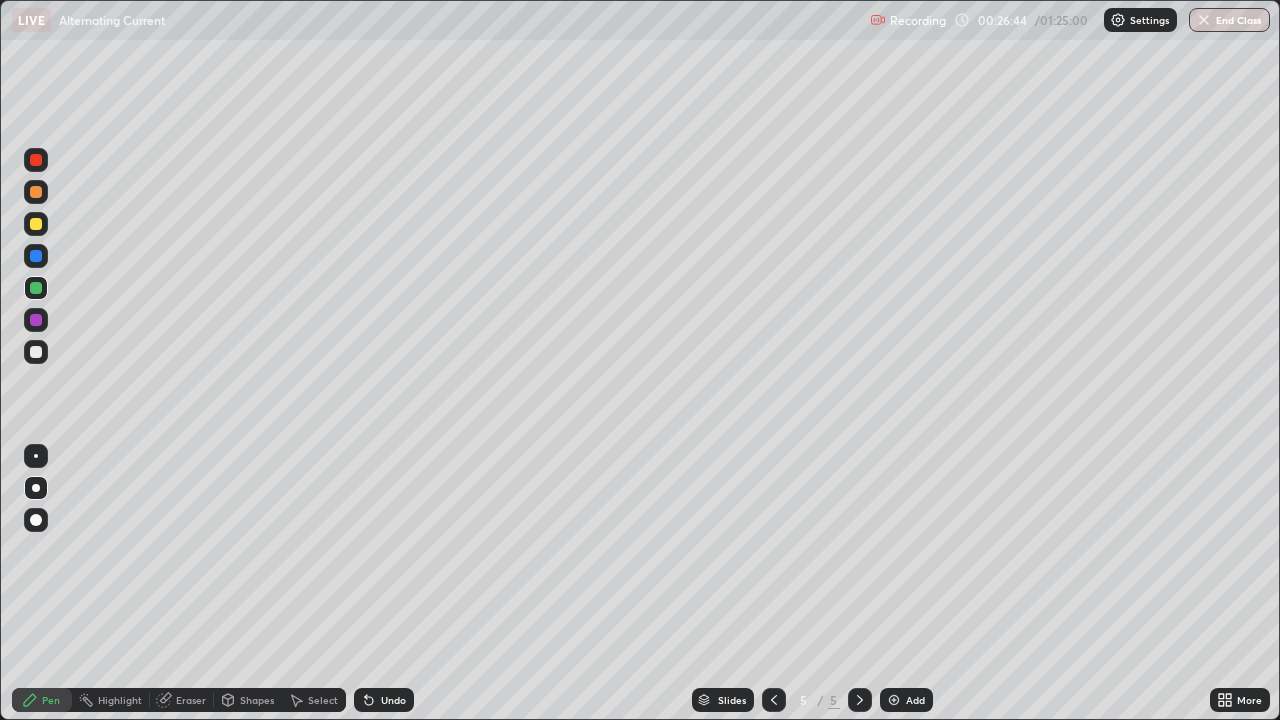 click at bounding box center (36, 224) 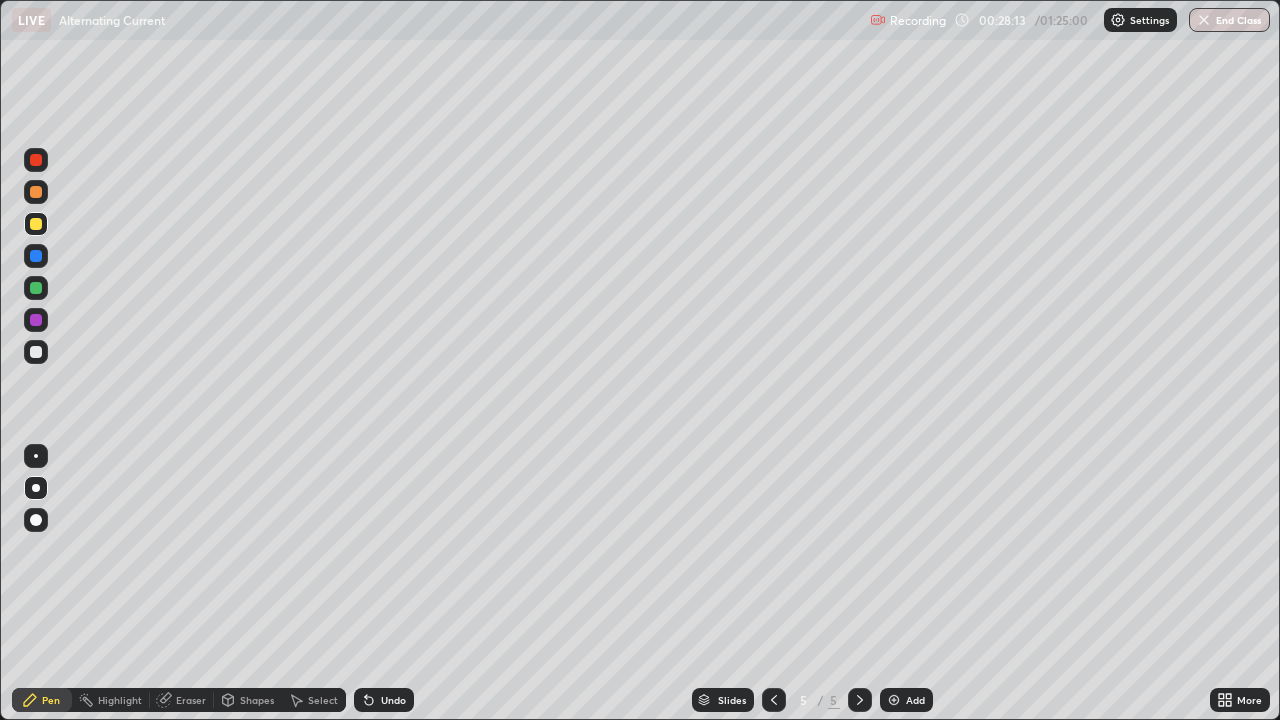 click at bounding box center [36, 288] 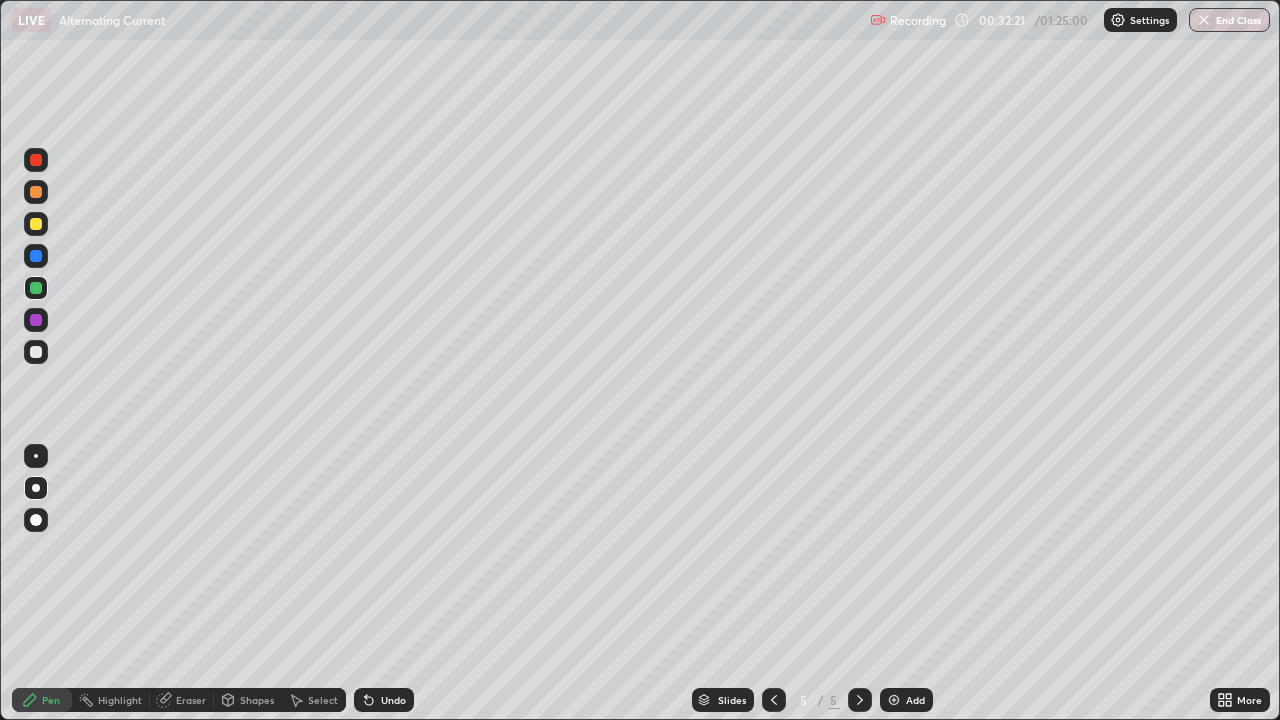 click at bounding box center [894, 700] 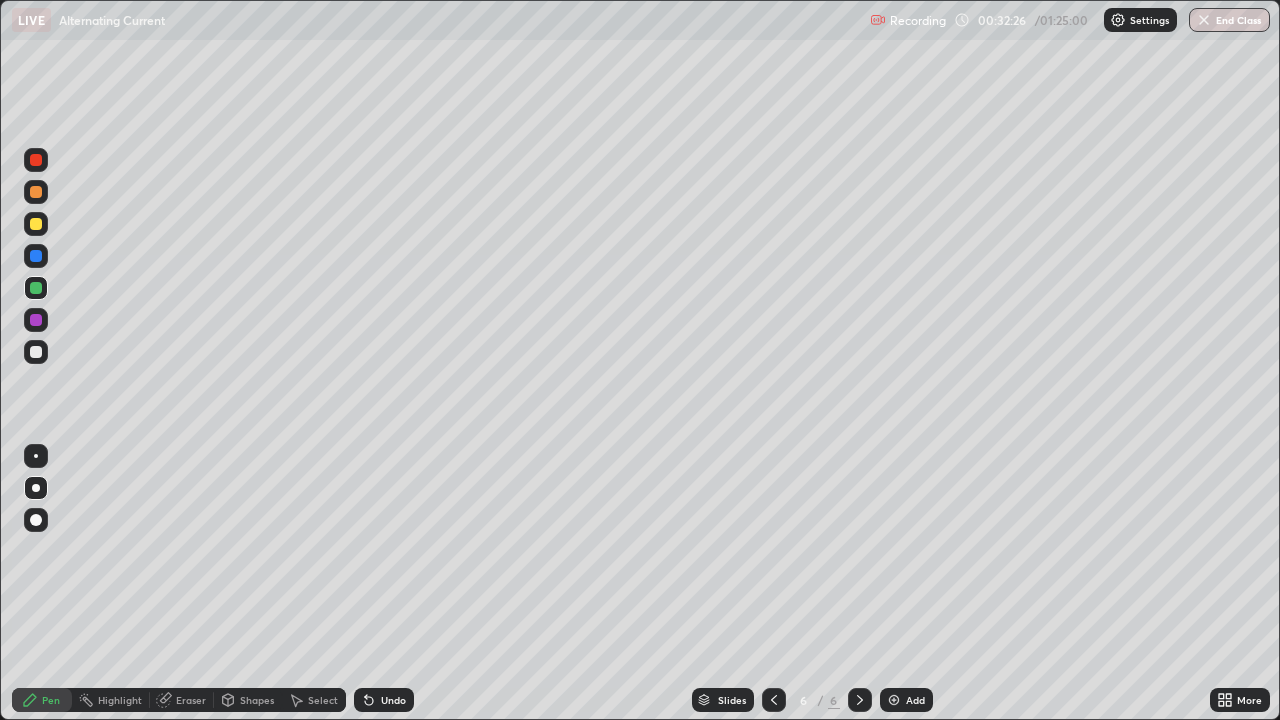 click at bounding box center [36, 224] 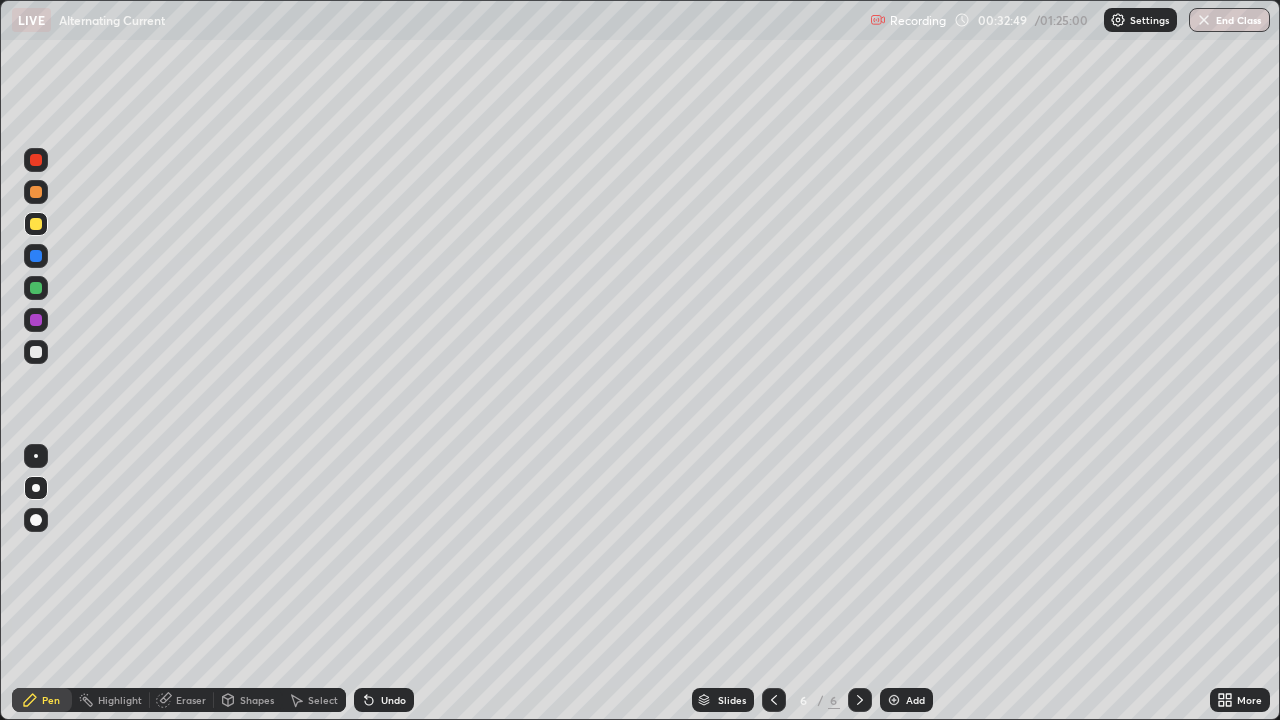 click at bounding box center (36, 352) 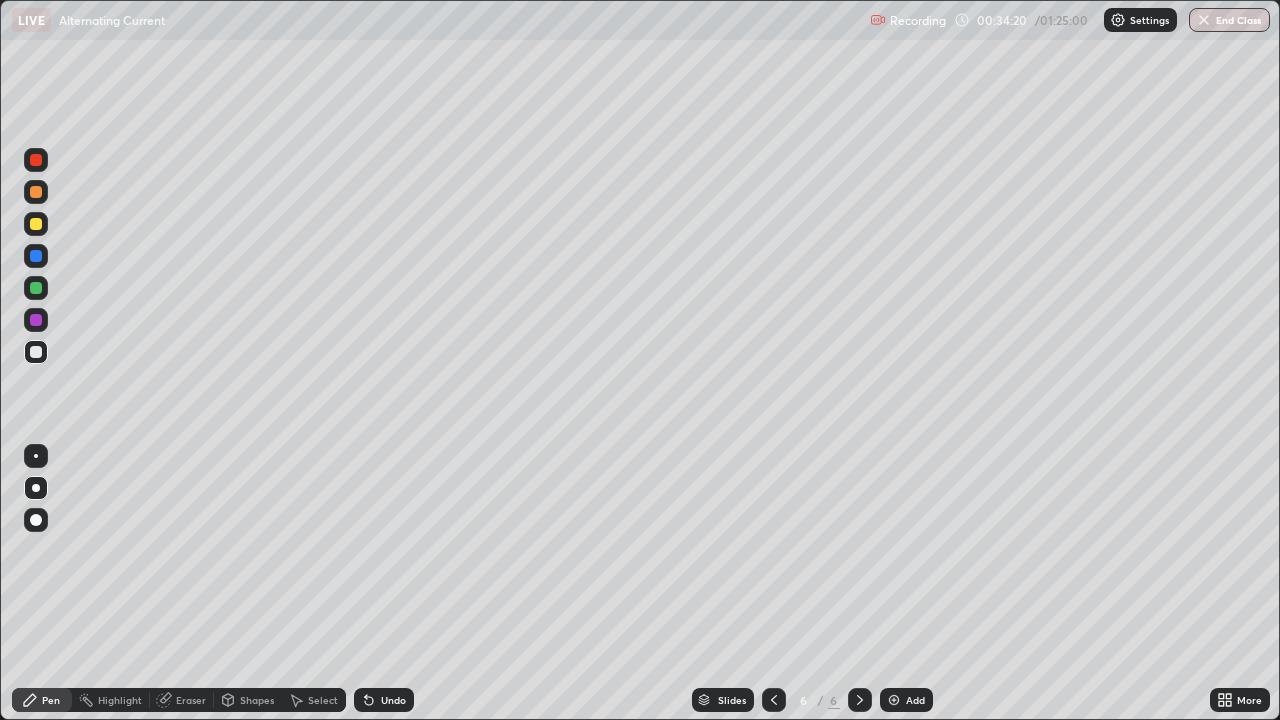 click on "Undo" at bounding box center (393, 700) 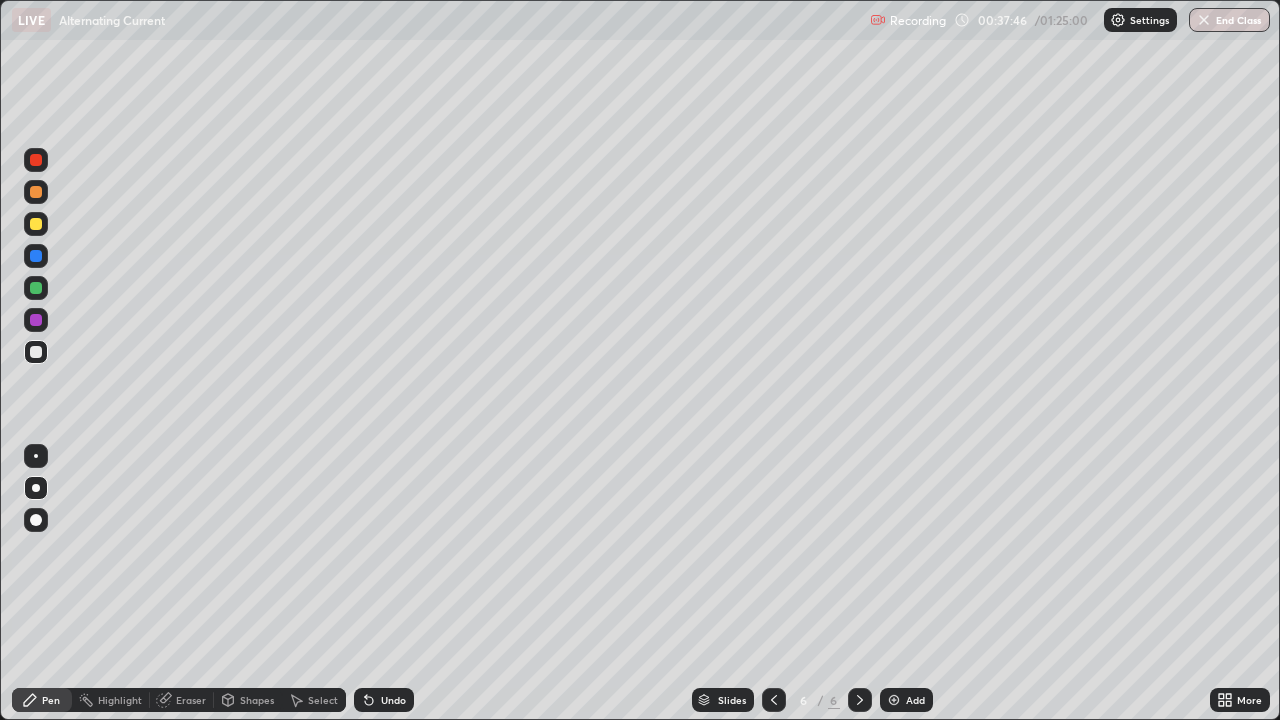 click 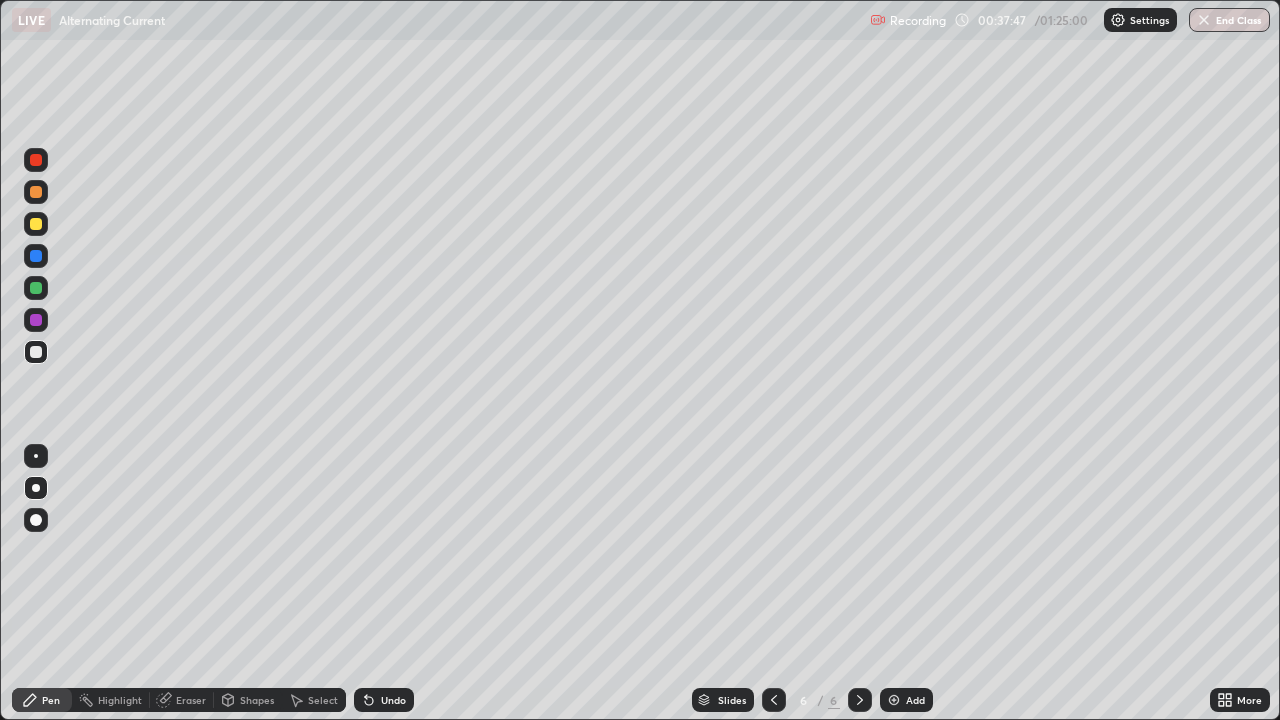 click on "Undo" at bounding box center [384, 700] 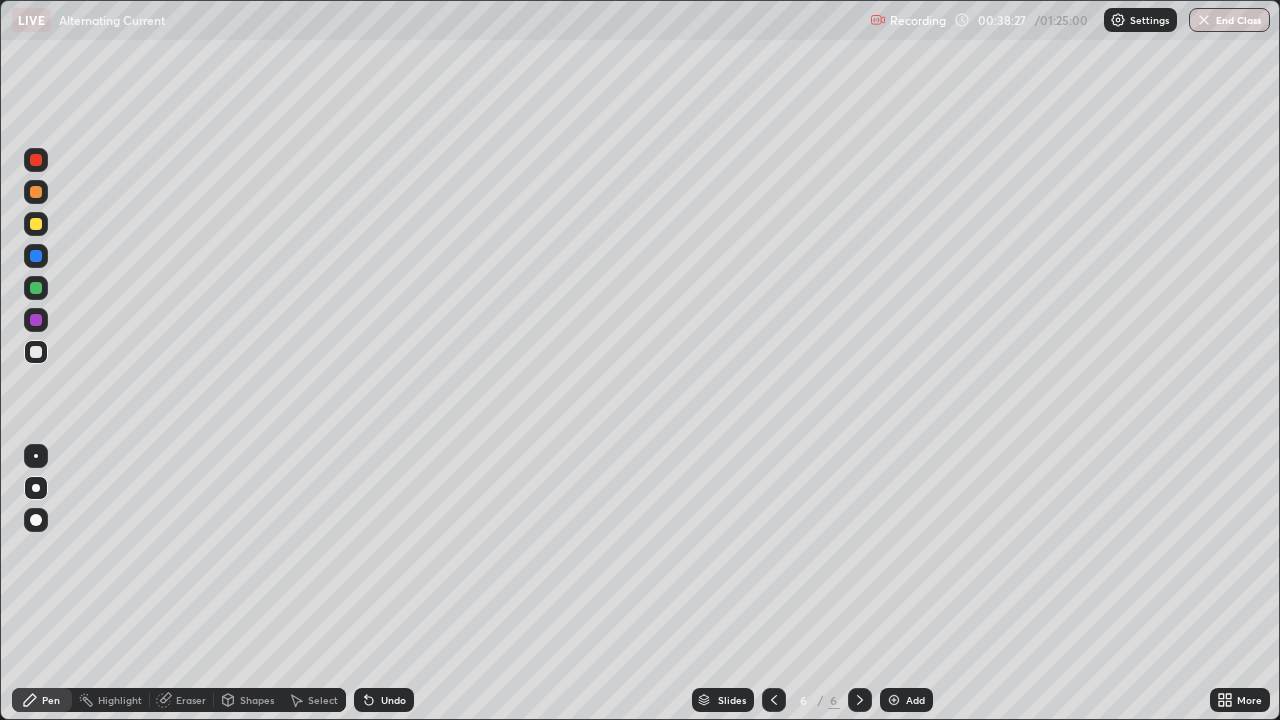 click at bounding box center (36, 288) 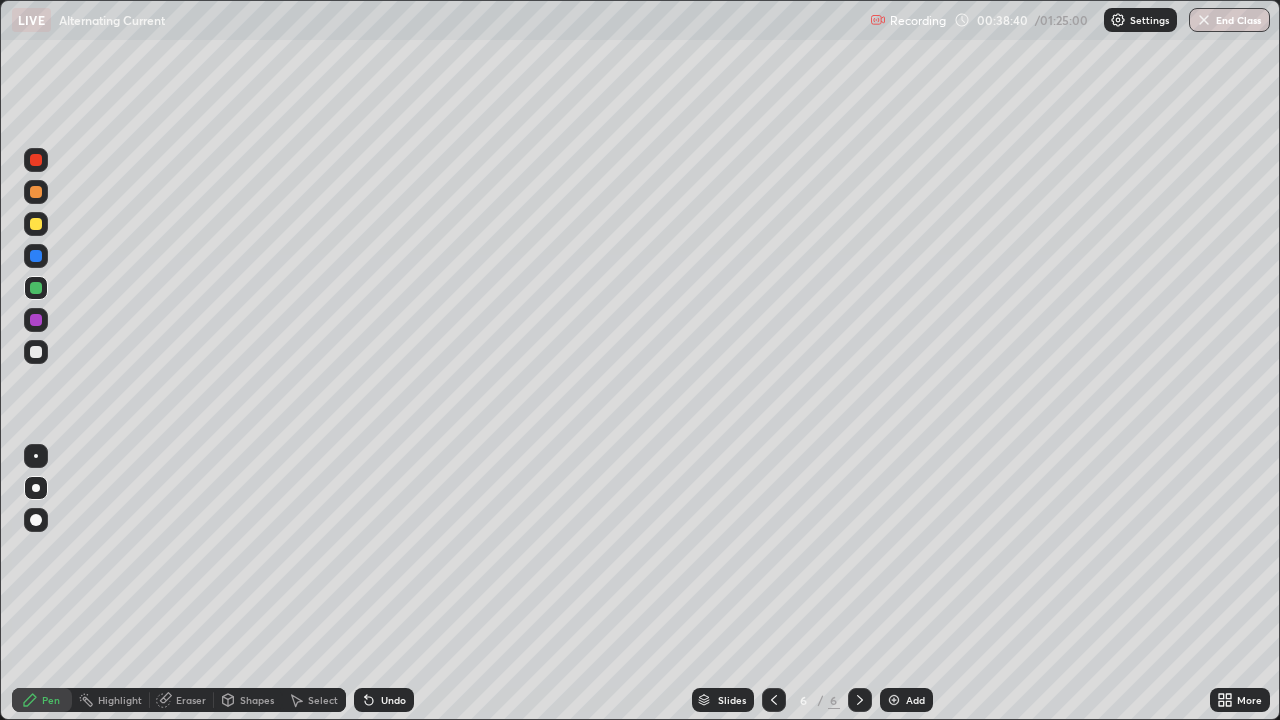 click on "Eraser" at bounding box center [191, 700] 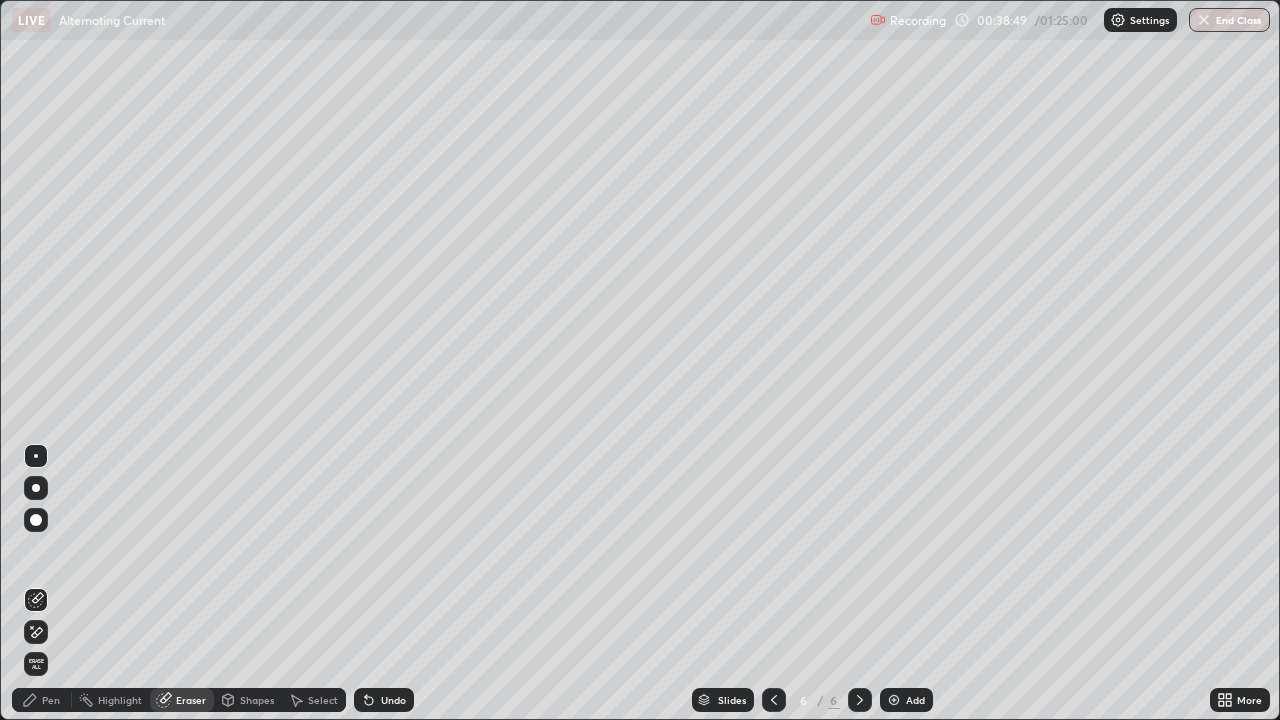 click on "Pen" at bounding box center (51, 700) 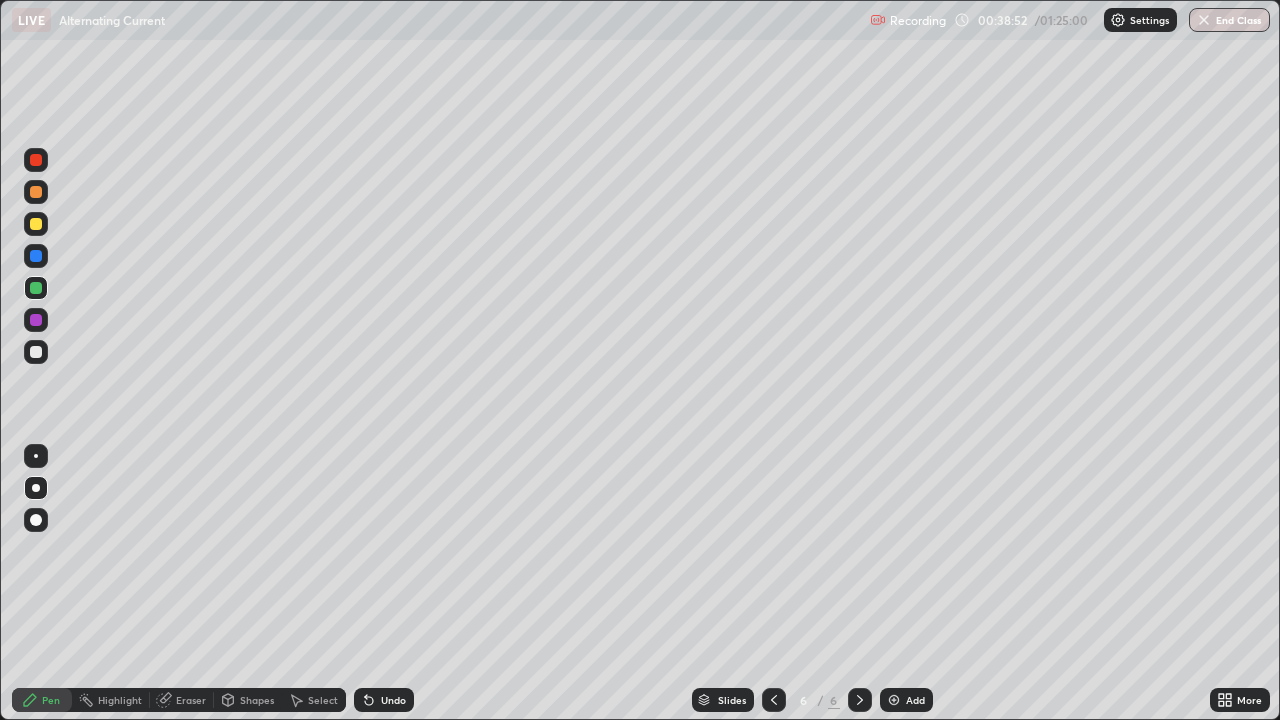 click on "Eraser" at bounding box center (191, 700) 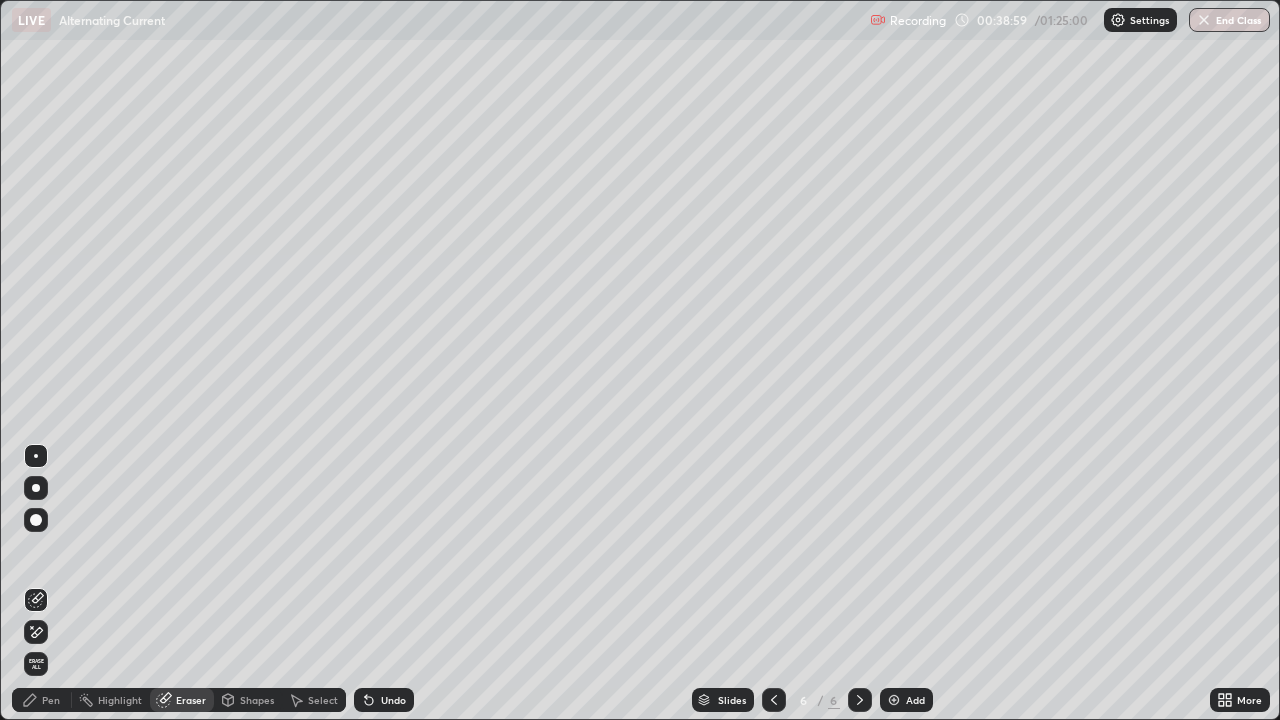 click on "Pen" at bounding box center [51, 700] 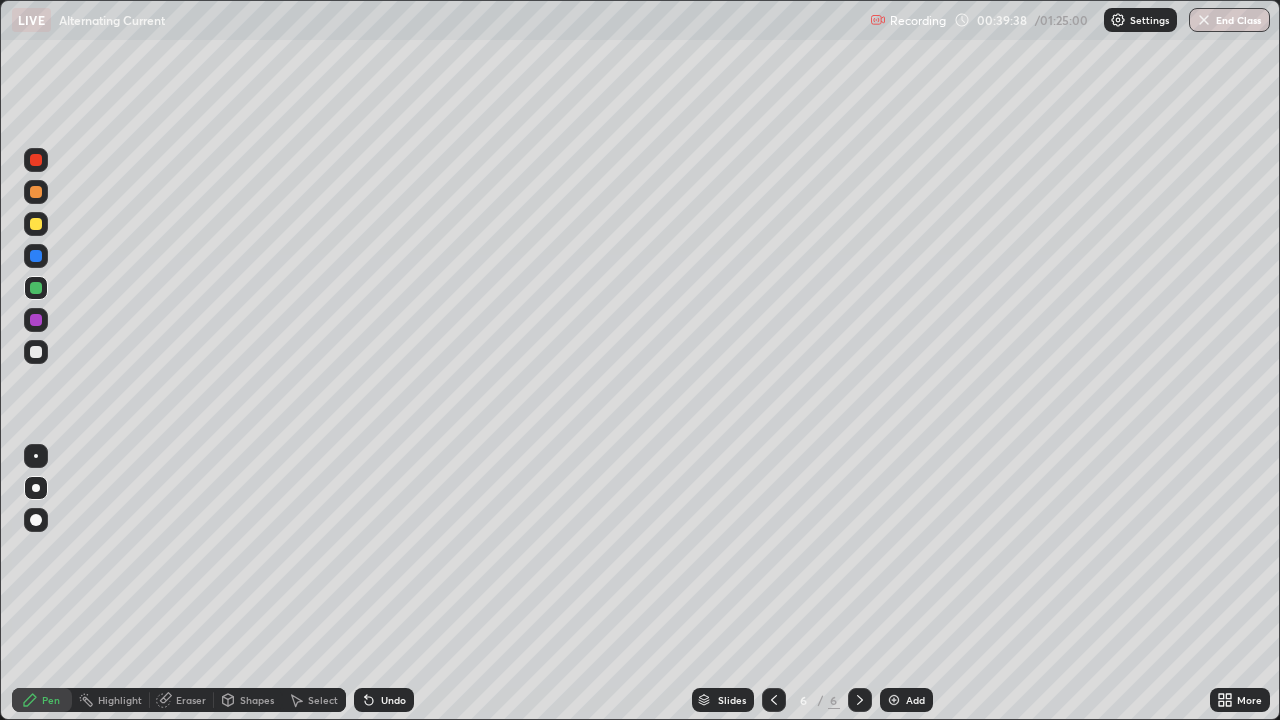 click on "Add" at bounding box center (906, 700) 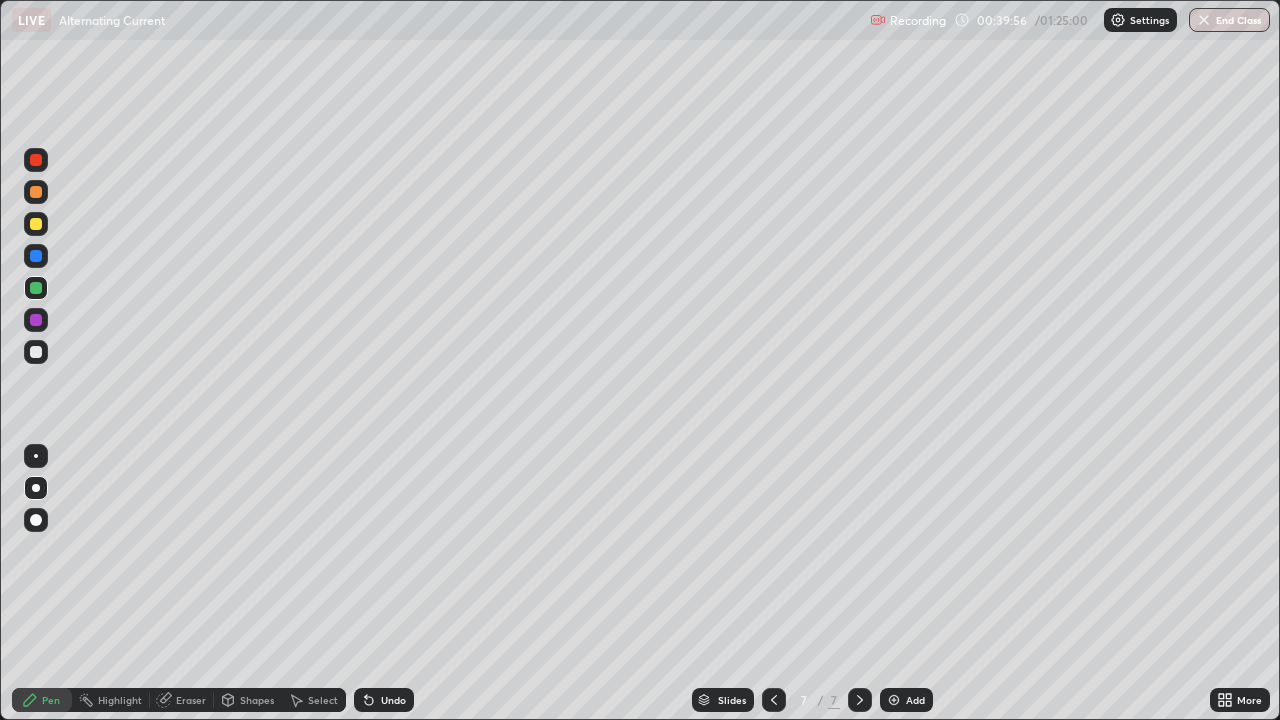click at bounding box center [36, 352] 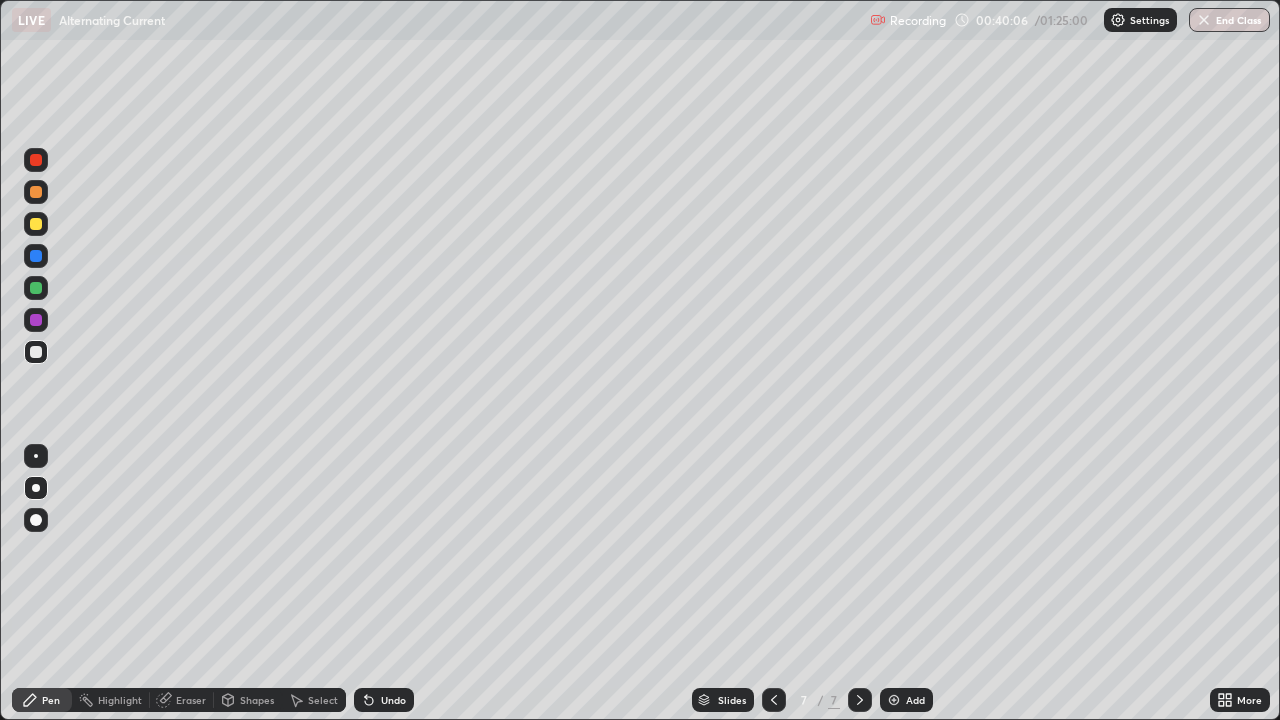 click at bounding box center [36, 288] 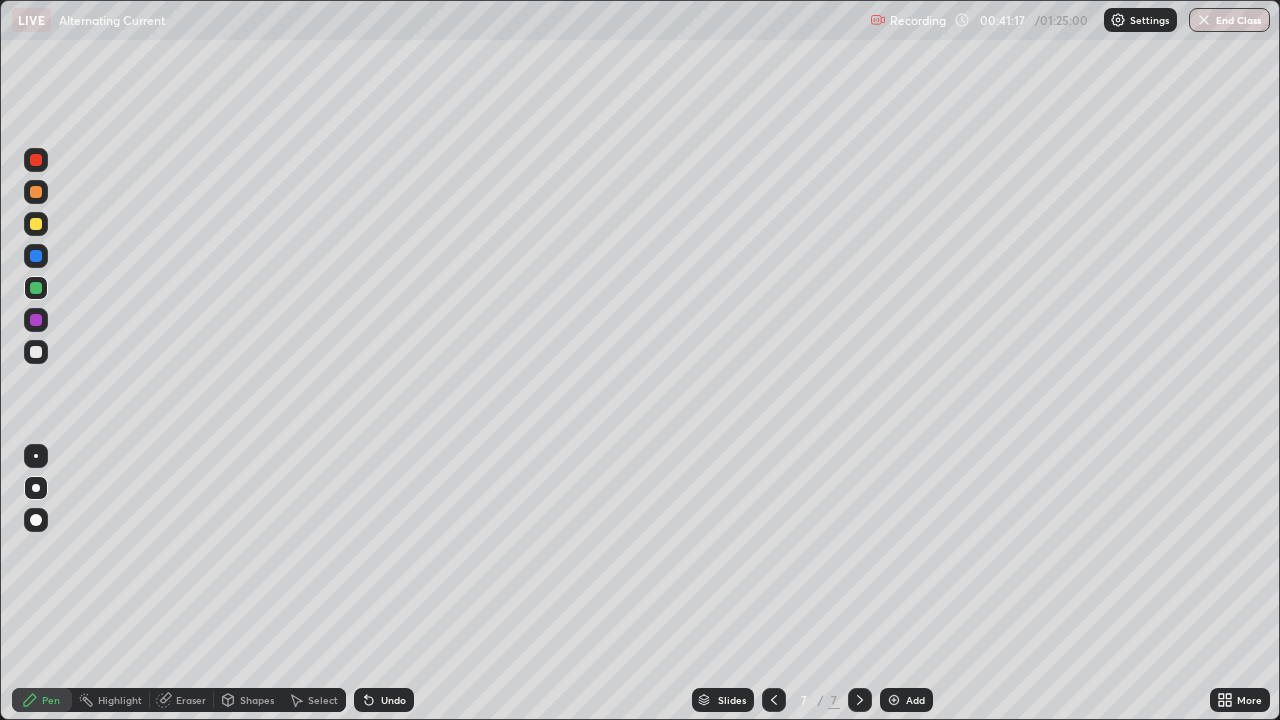click on "Eraser" at bounding box center (182, 700) 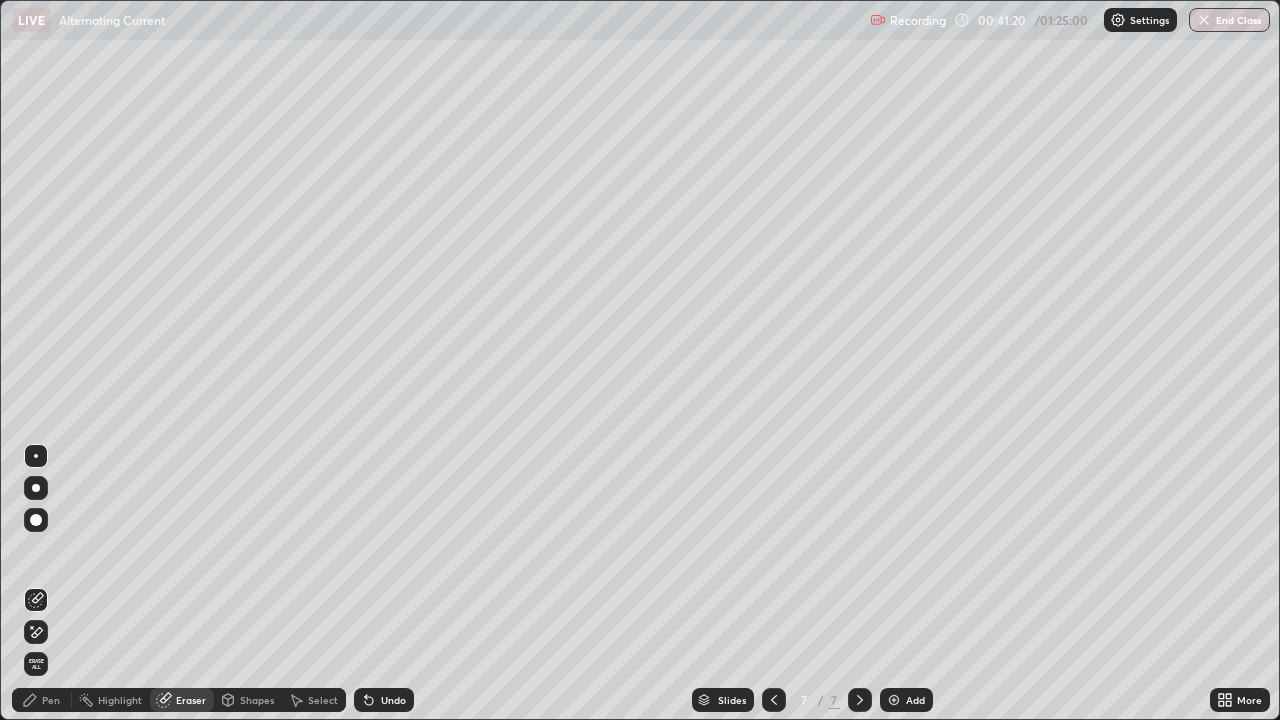 click on "Pen" at bounding box center (51, 700) 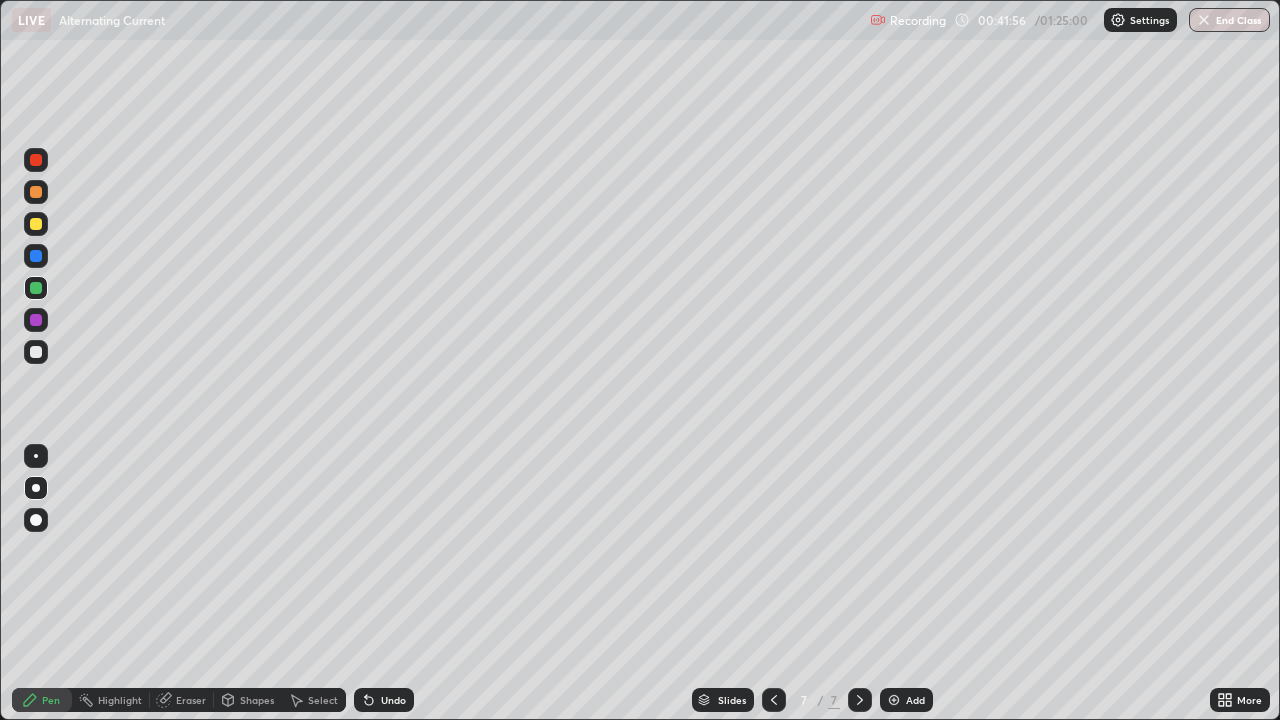 click on "Undo" at bounding box center (393, 700) 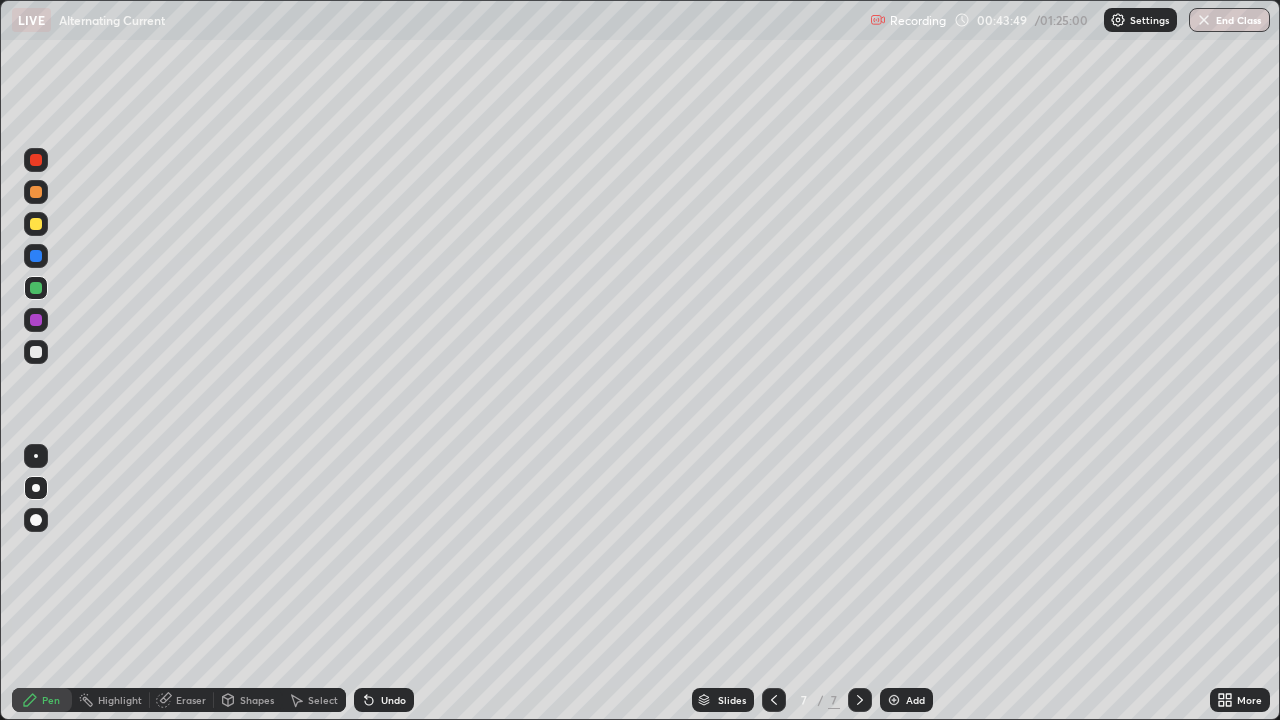 click on "Add" at bounding box center [915, 700] 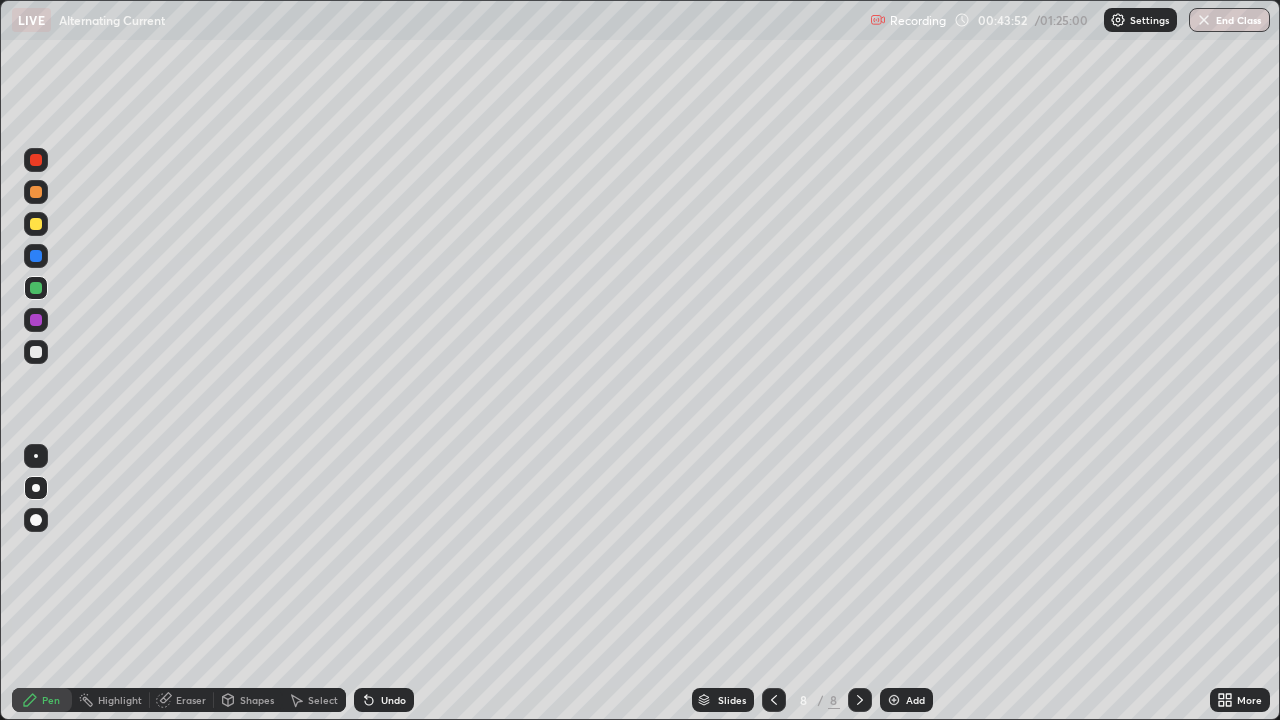click at bounding box center [36, 224] 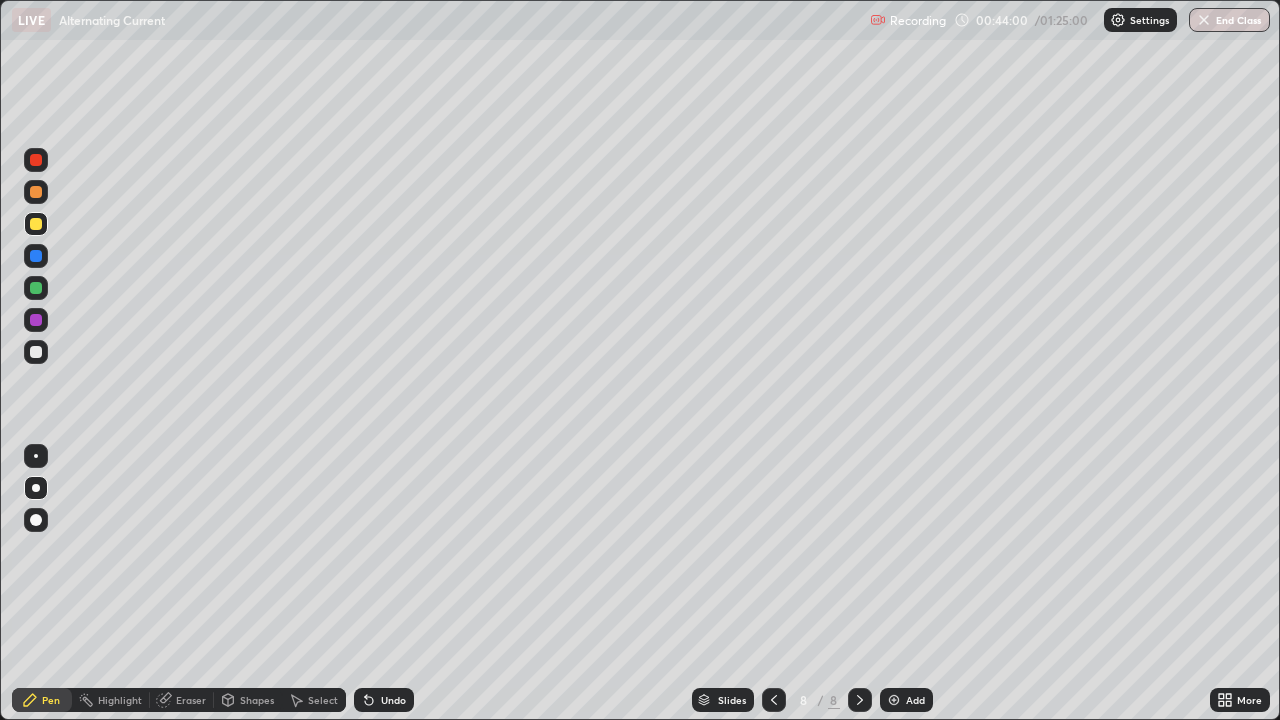 click at bounding box center (36, 352) 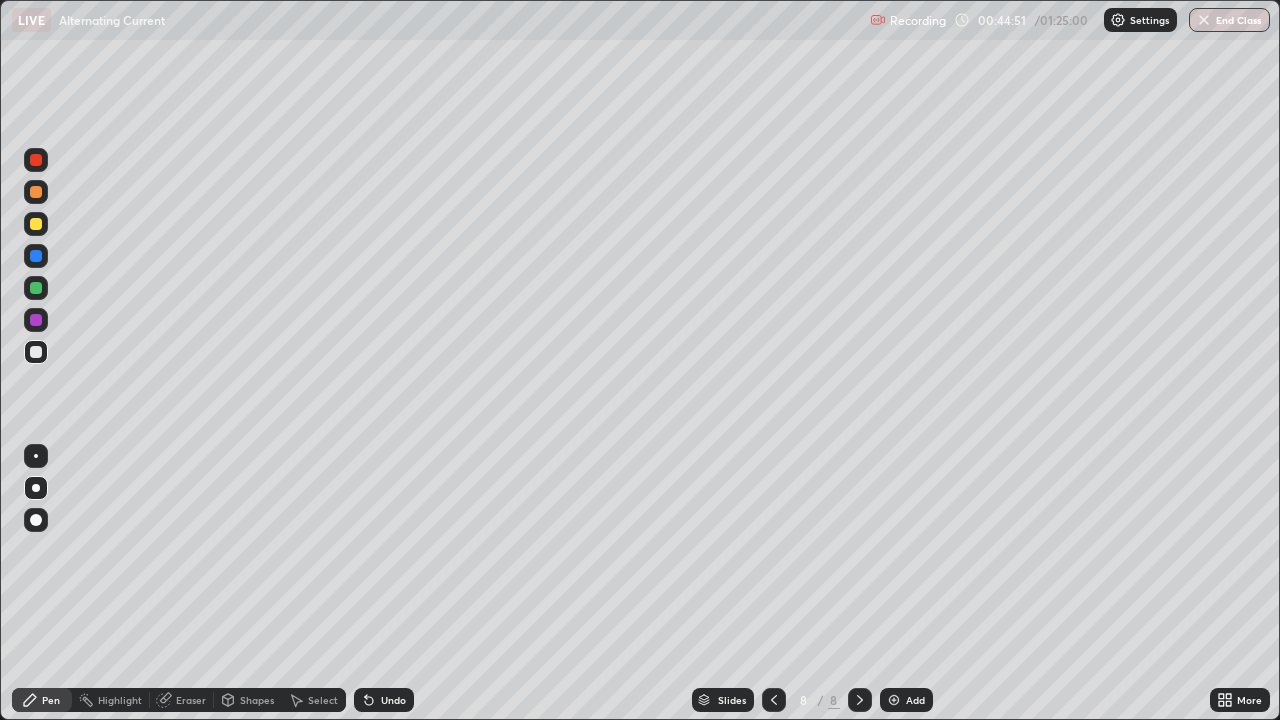 click at bounding box center (36, 352) 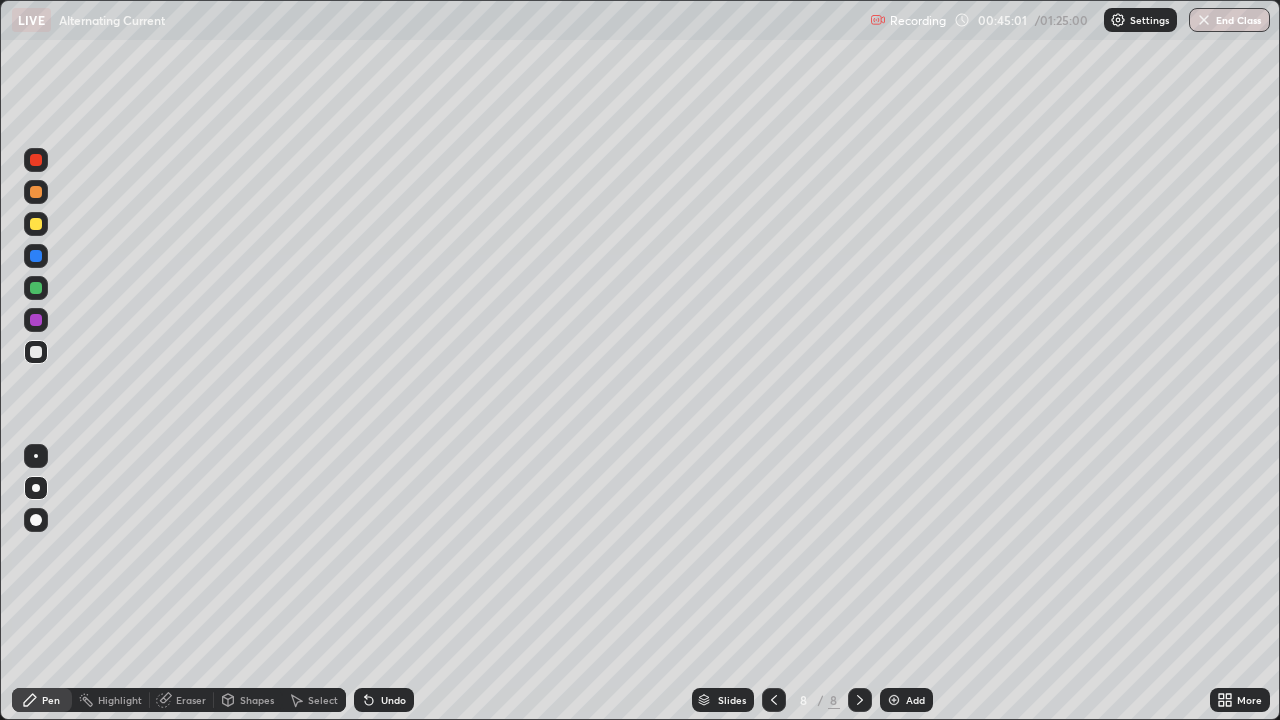click on "Undo" at bounding box center [384, 700] 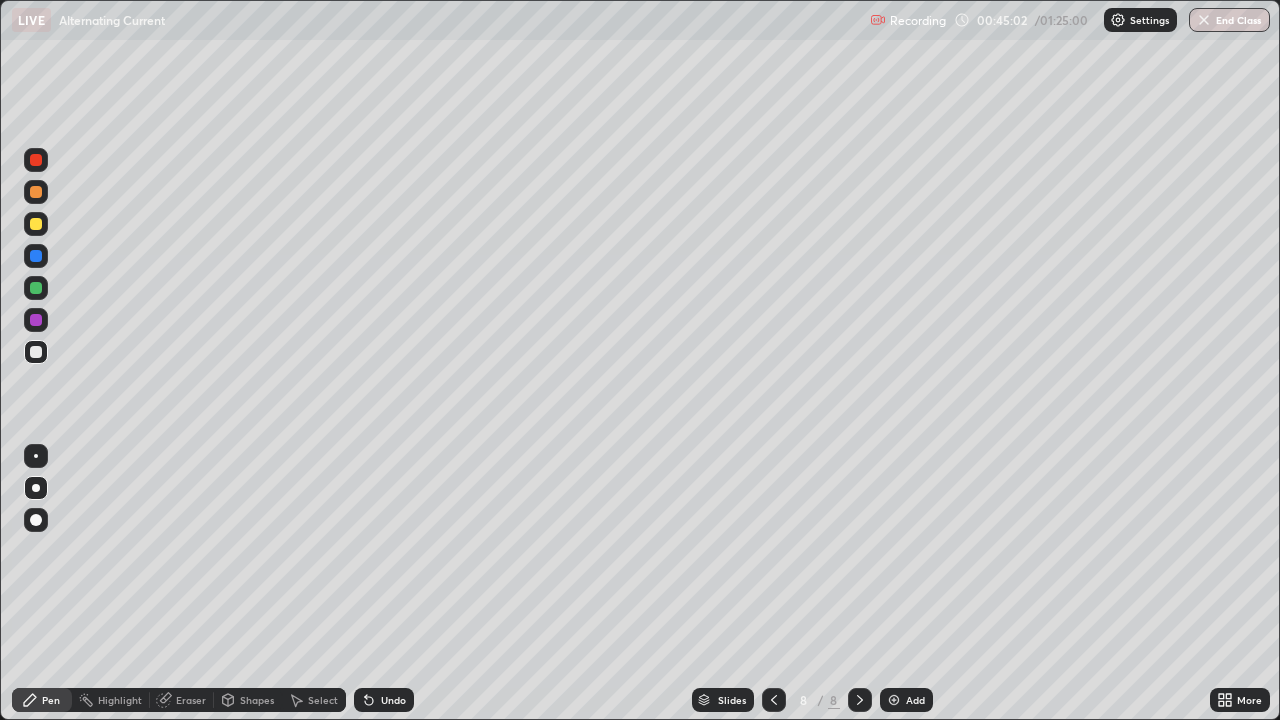 click on "Undo" at bounding box center (384, 700) 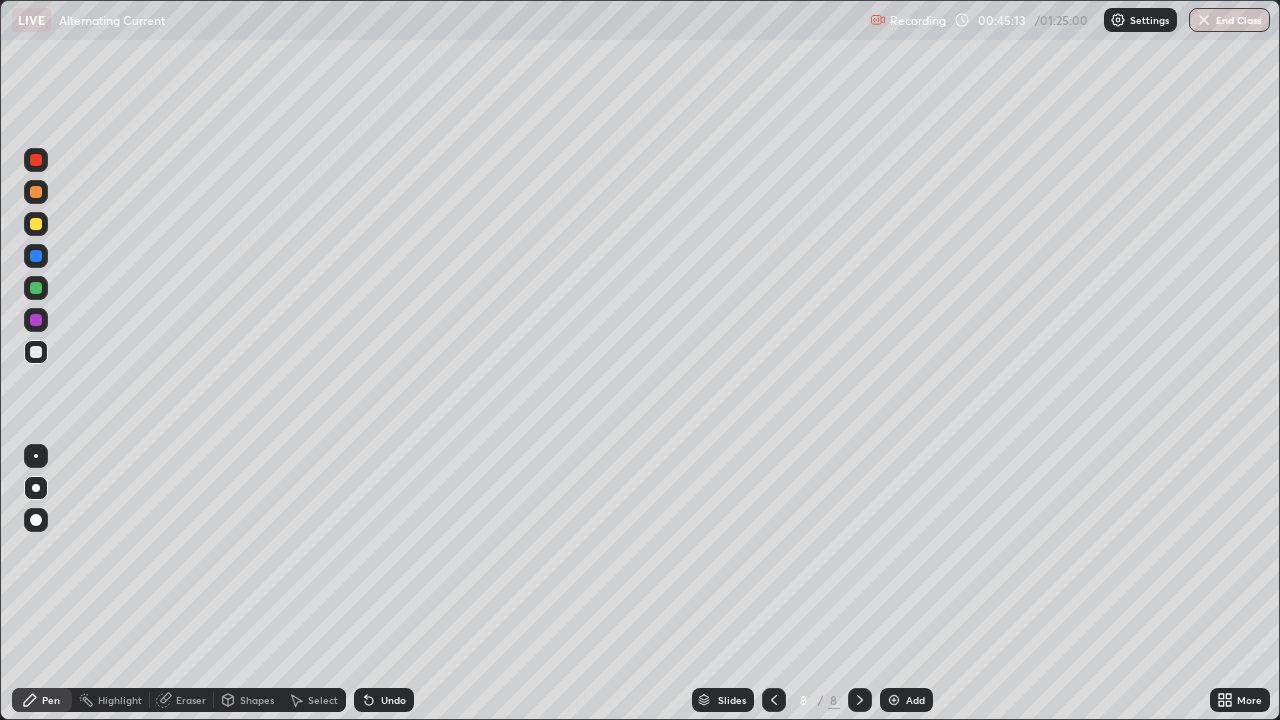 click at bounding box center [36, 256] 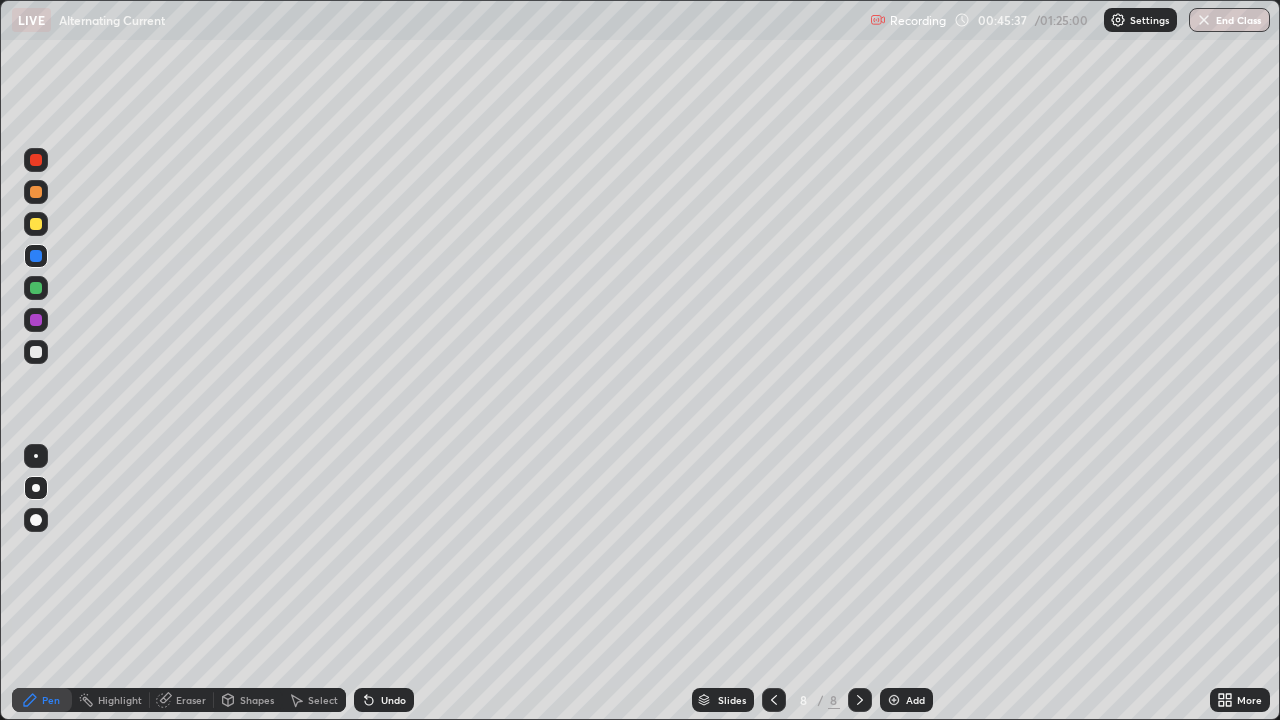 click at bounding box center (36, 224) 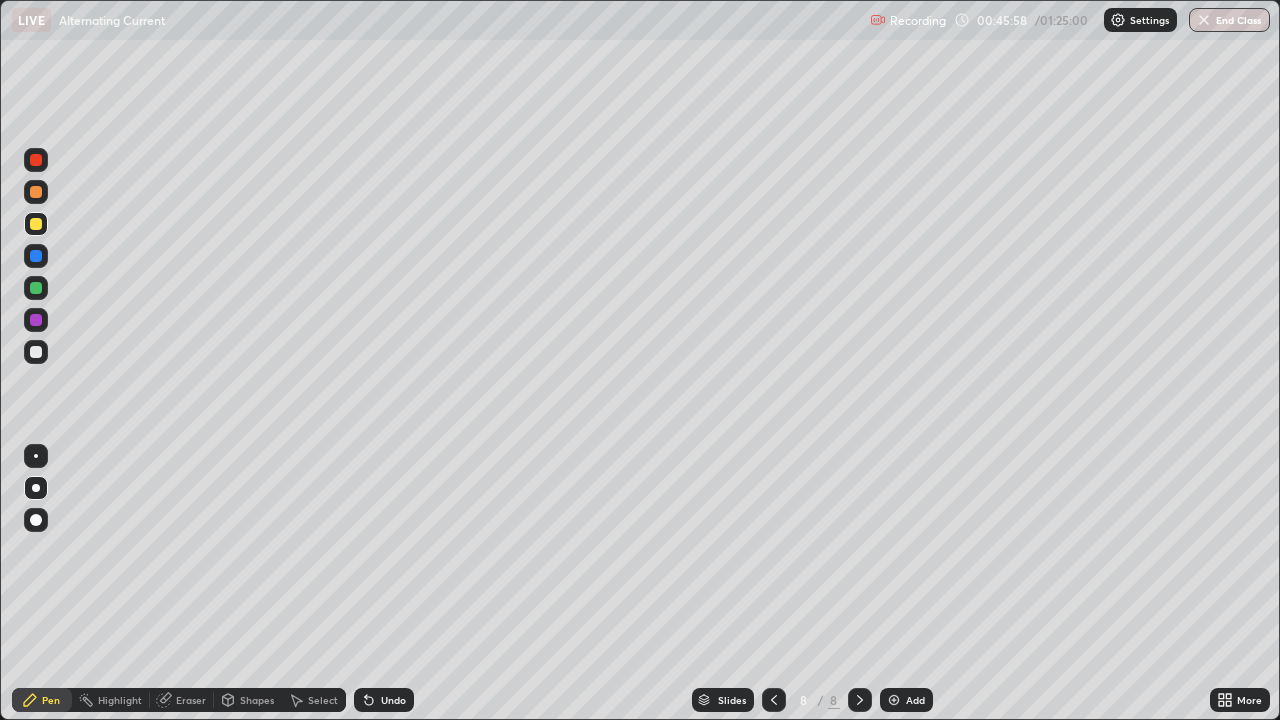 click on "Undo" at bounding box center (393, 700) 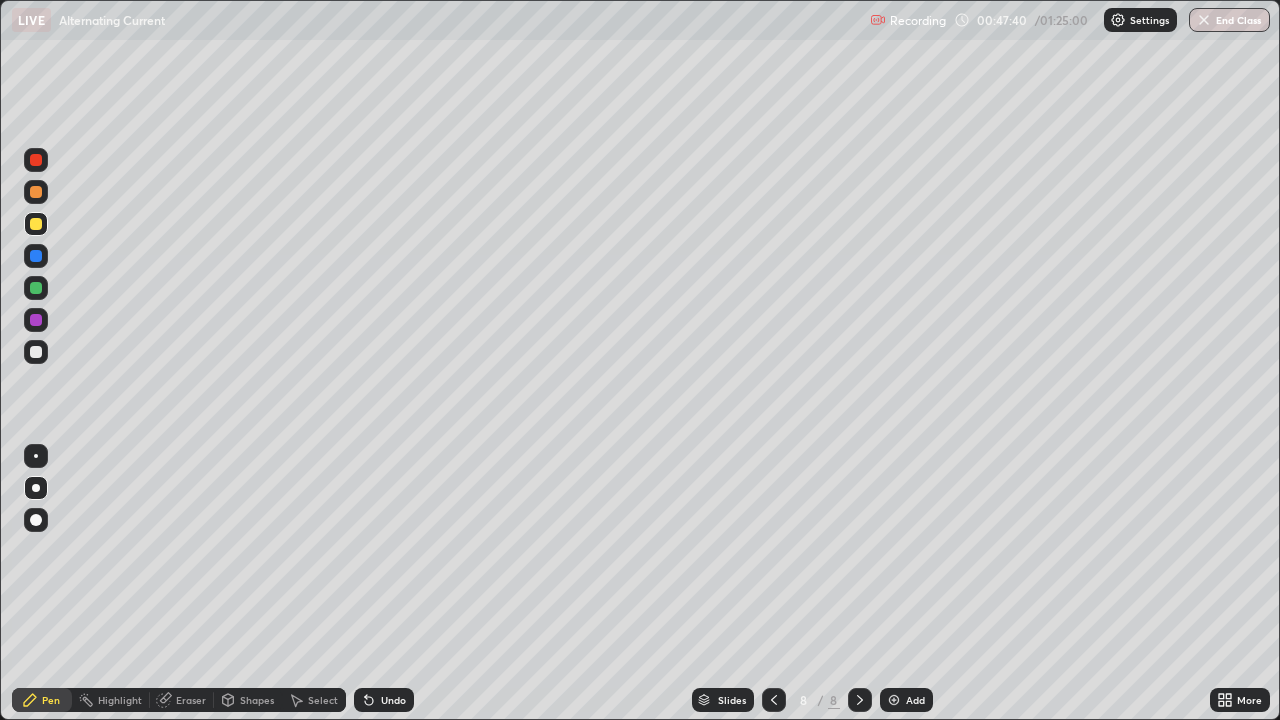 click at bounding box center [36, 224] 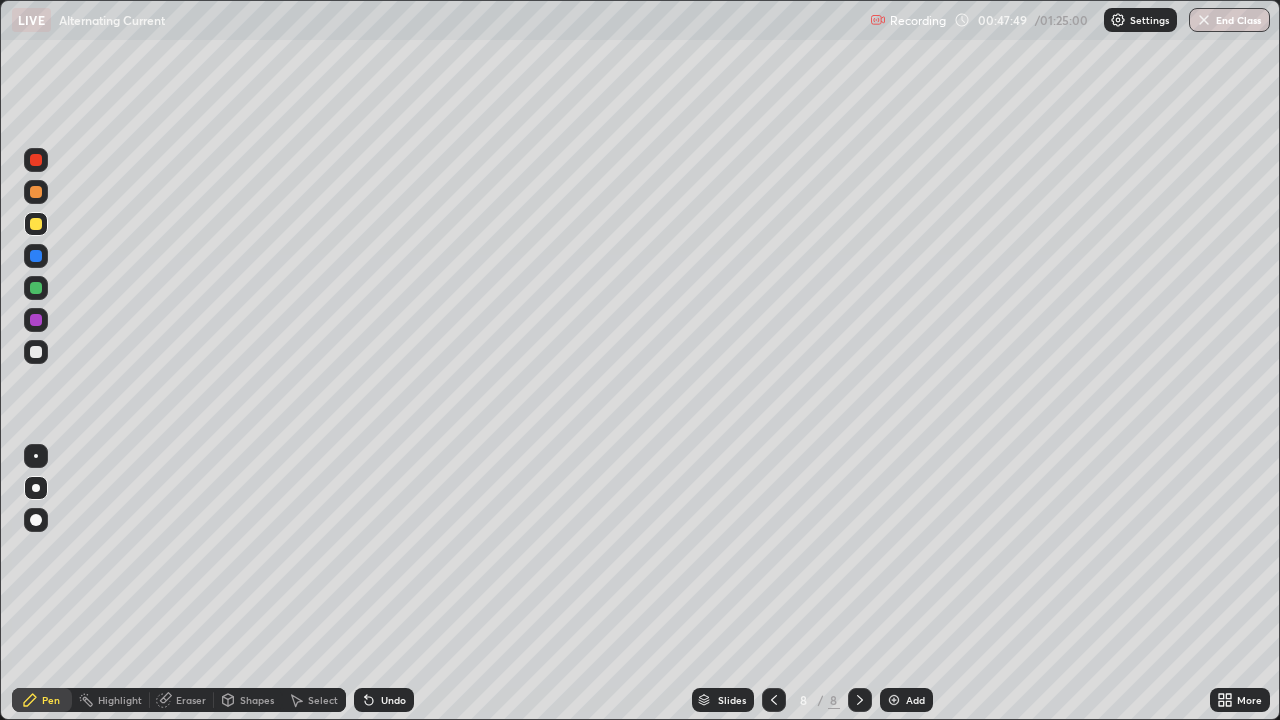 click on "Undo" at bounding box center [393, 700] 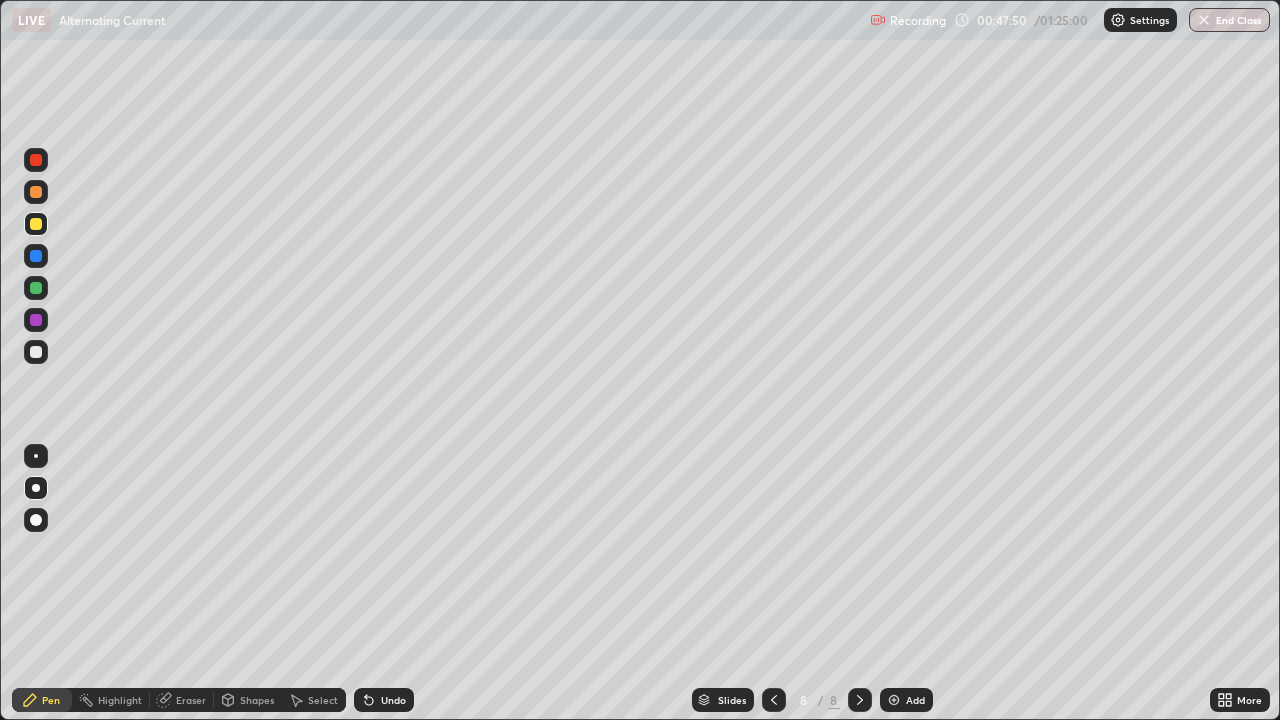 click on "Undo" at bounding box center (384, 700) 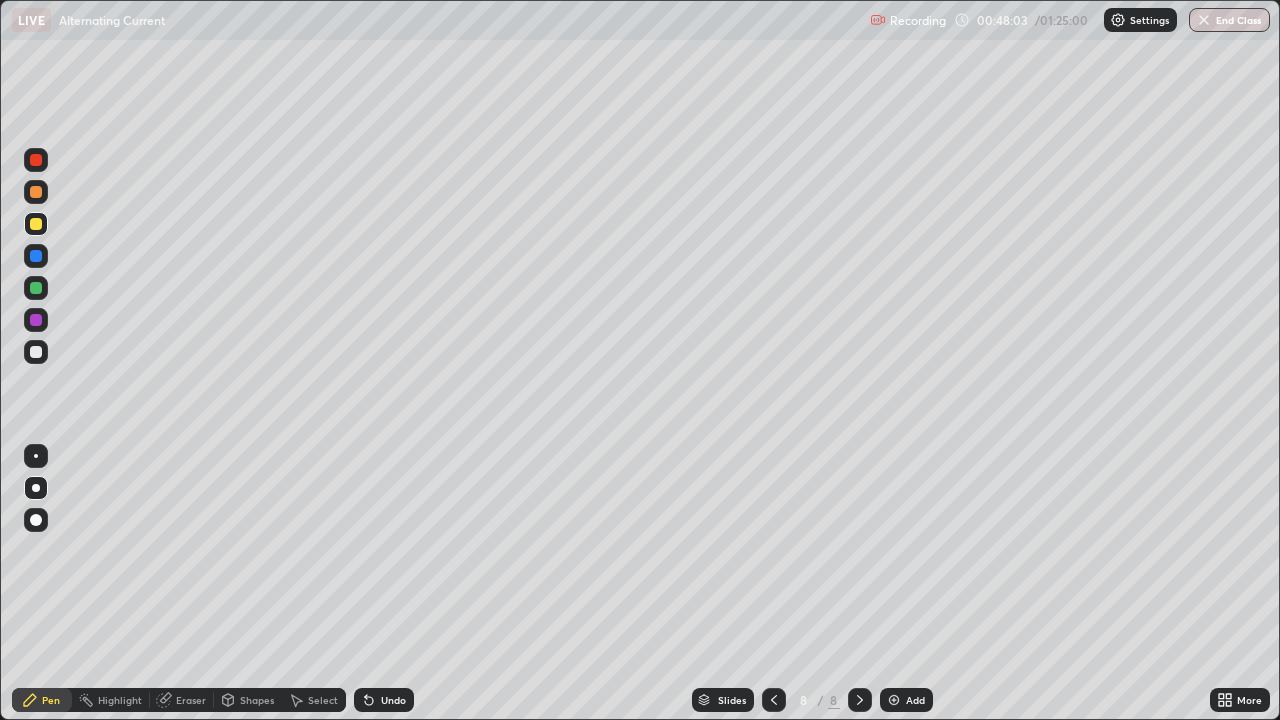 click at bounding box center (36, 352) 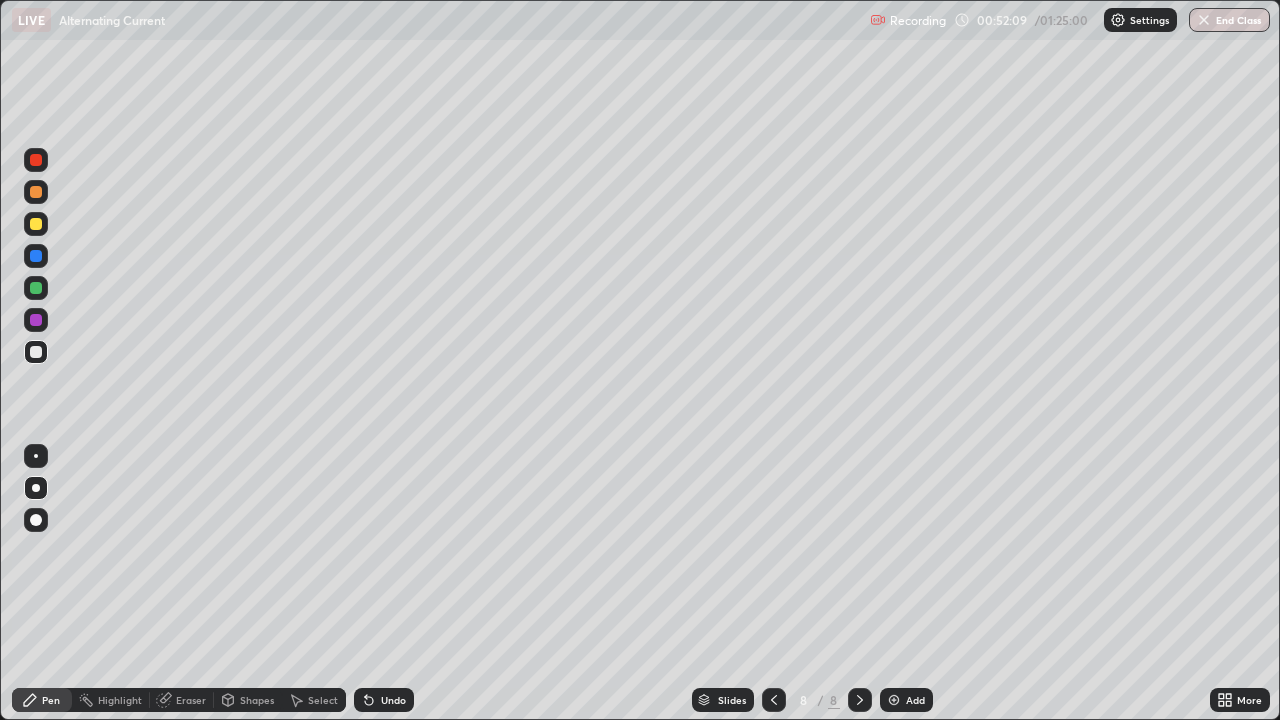 click on "Add" at bounding box center (915, 700) 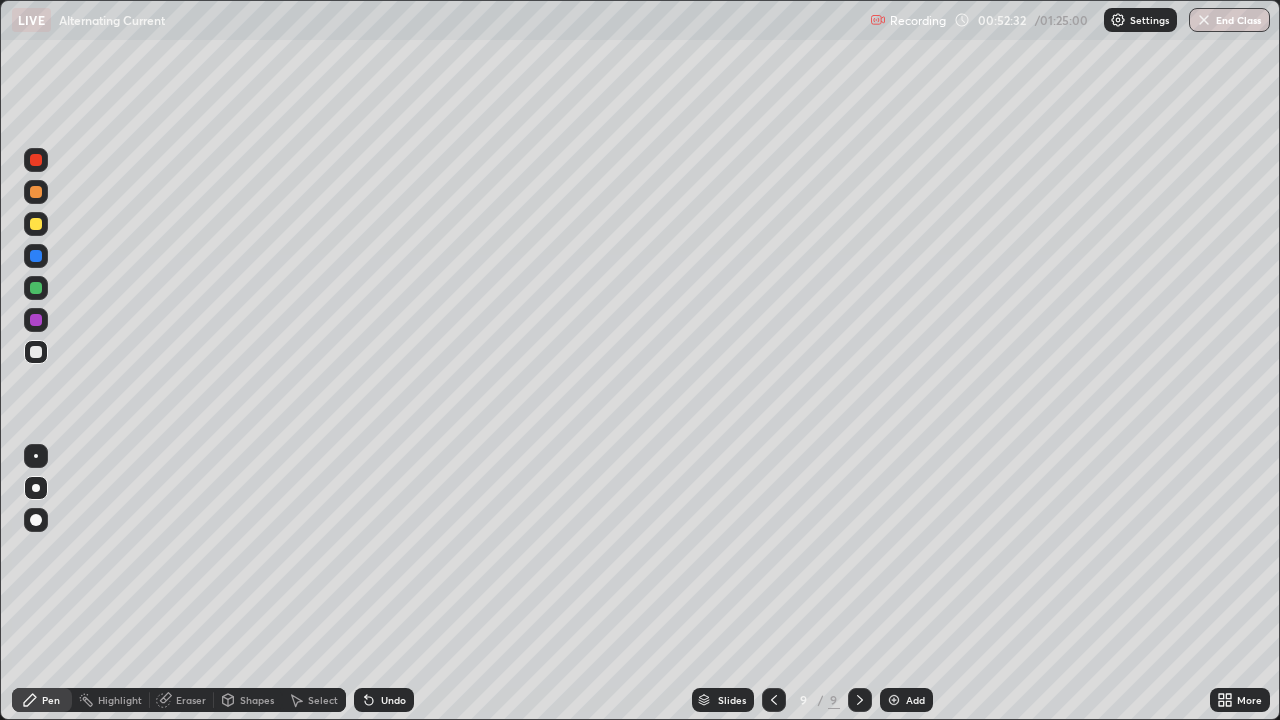 click at bounding box center (774, 700) 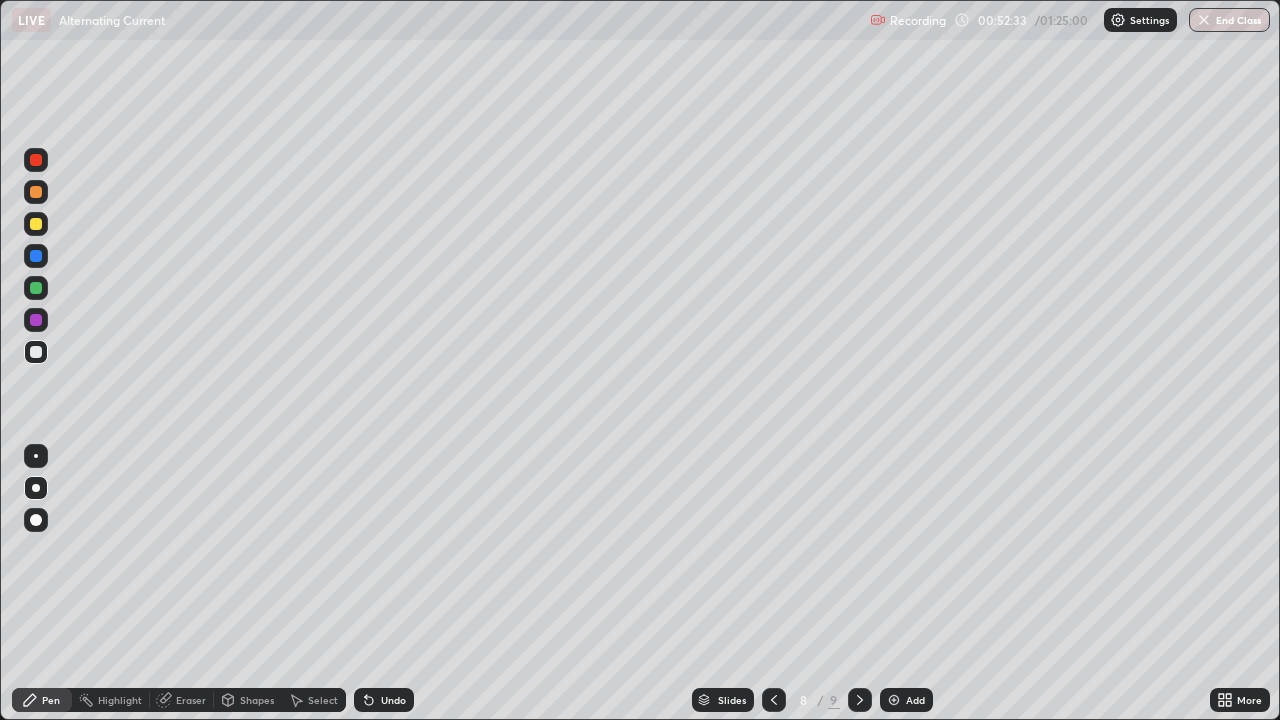 click 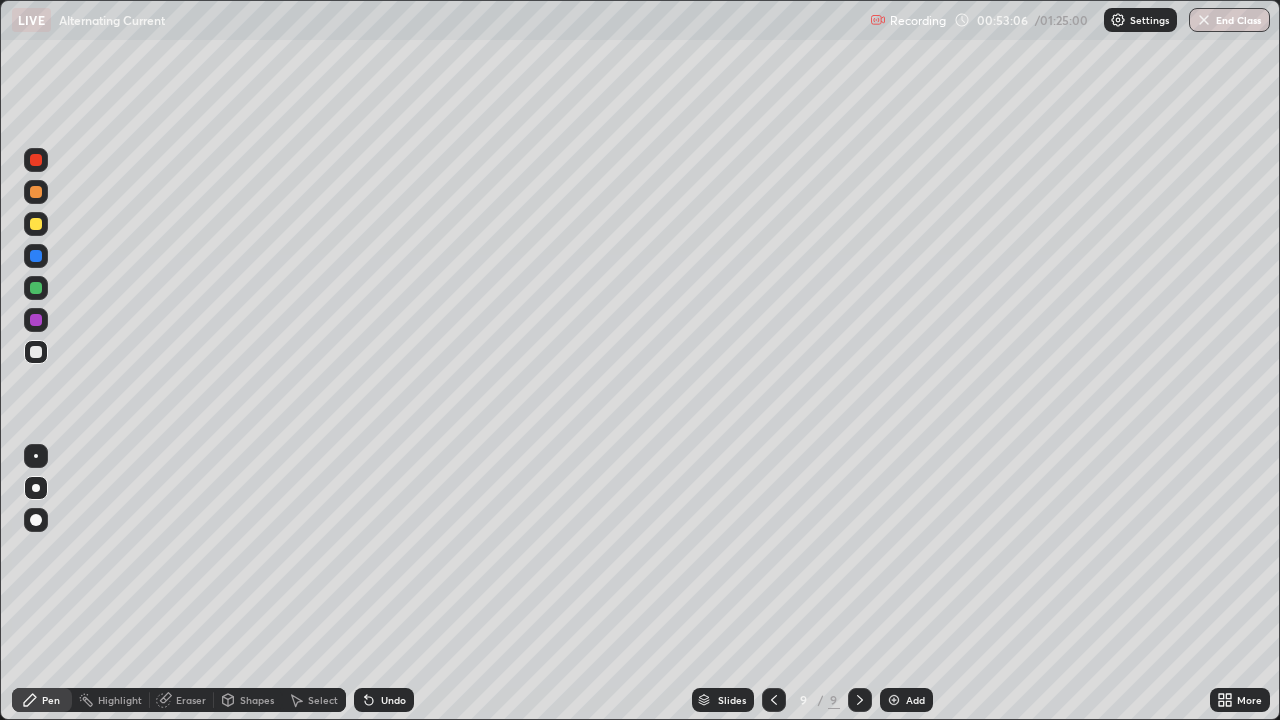 click on "Eraser" at bounding box center [191, 700] 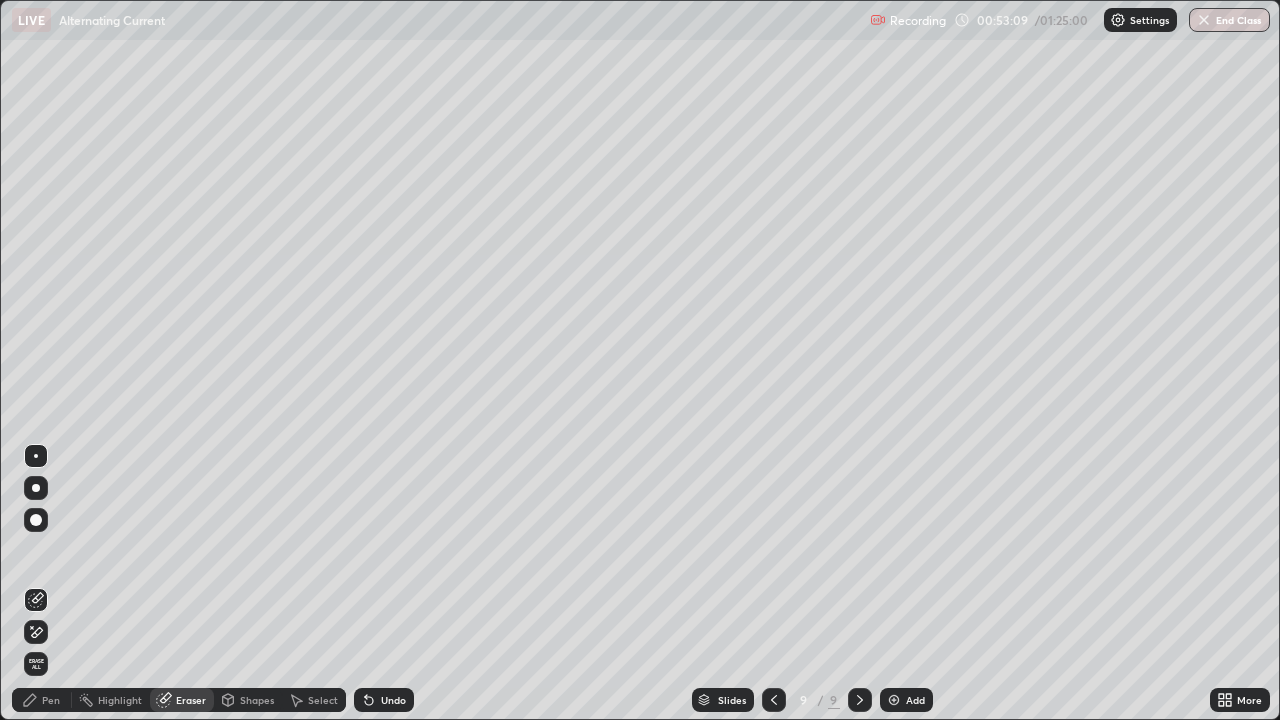 click on "Pen" at bounding box center (51, 700) 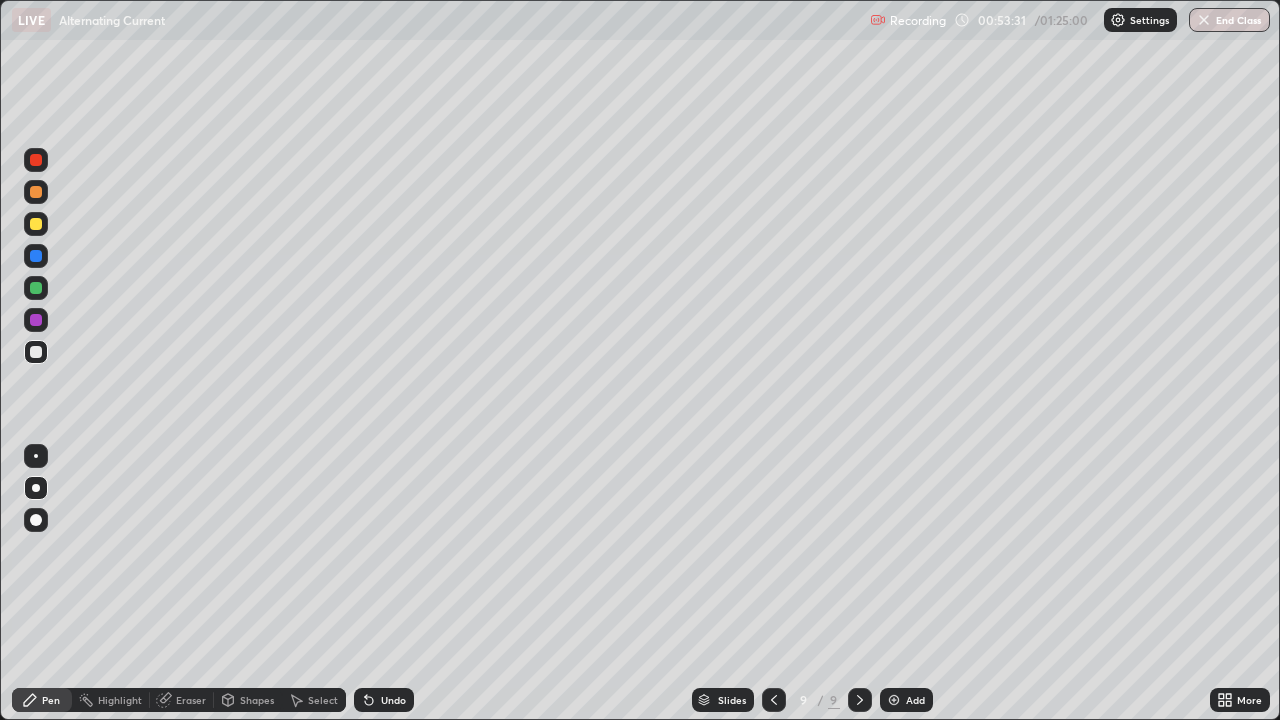 click at bounding box center [36, 224] 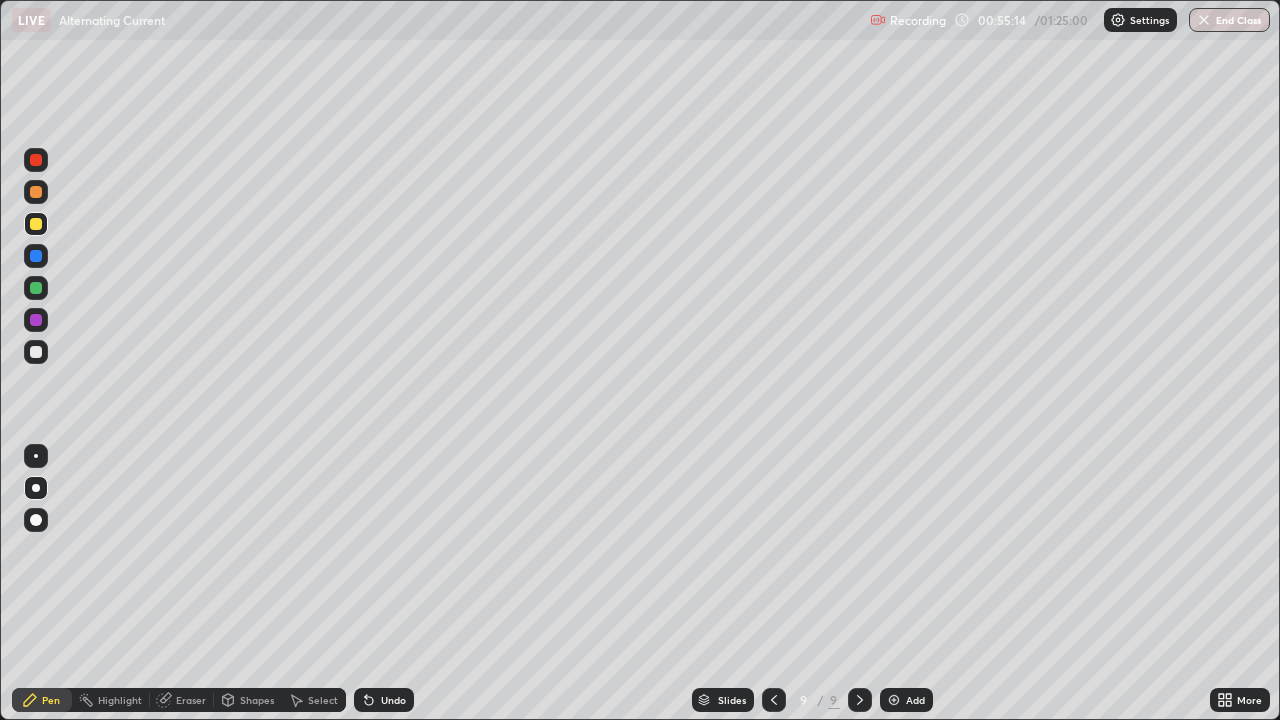 click on "Add" at bounding box center [906, 700] 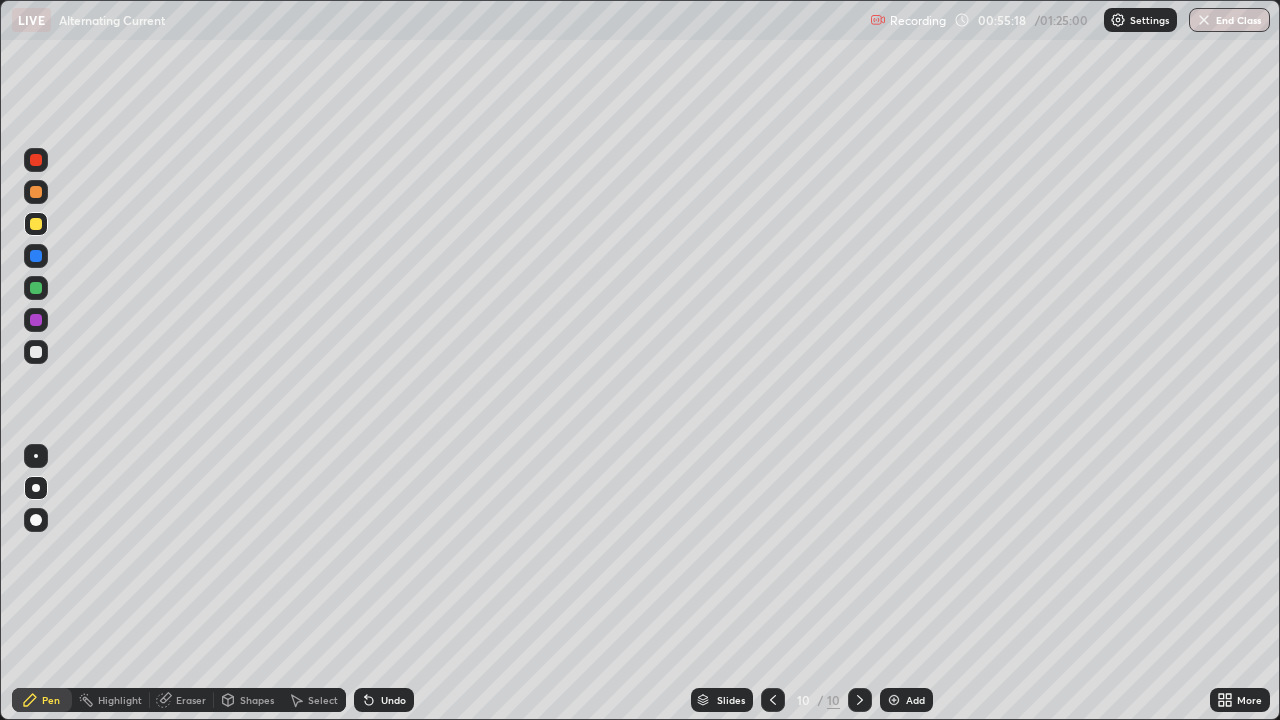 click at bounding box center (36, 224) 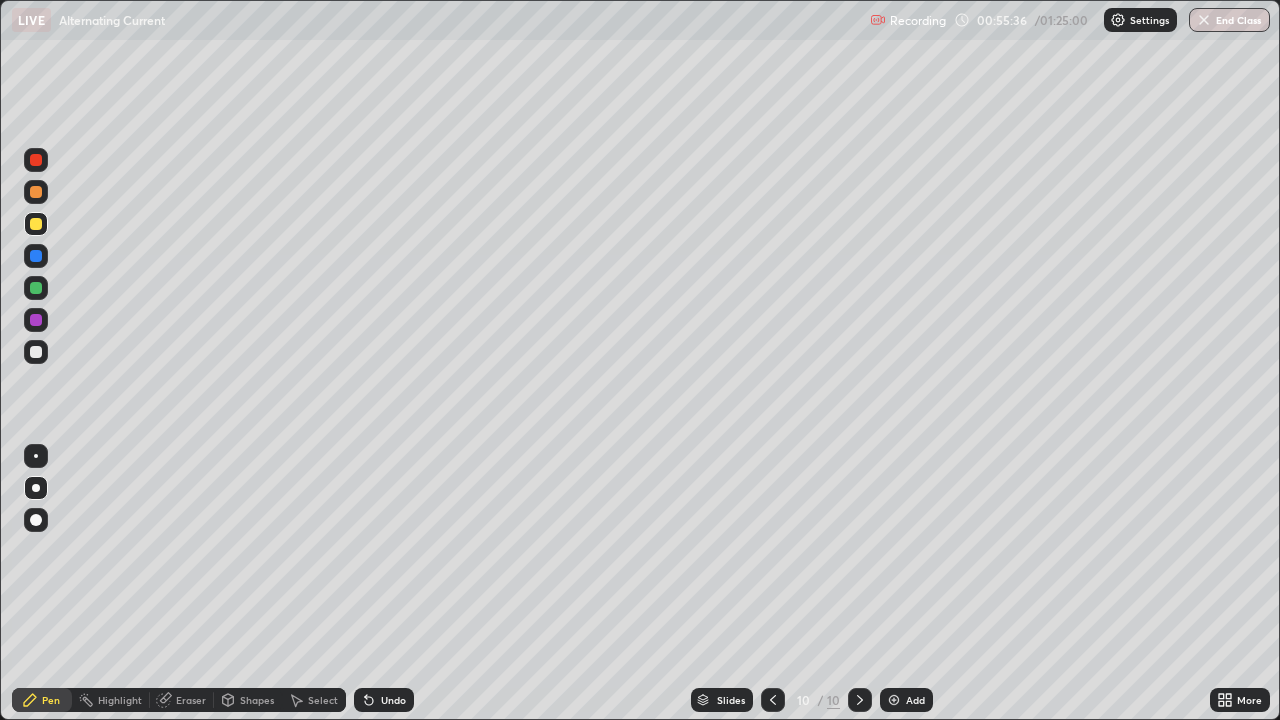 click on "Undo" at bounding box center (393, 700) 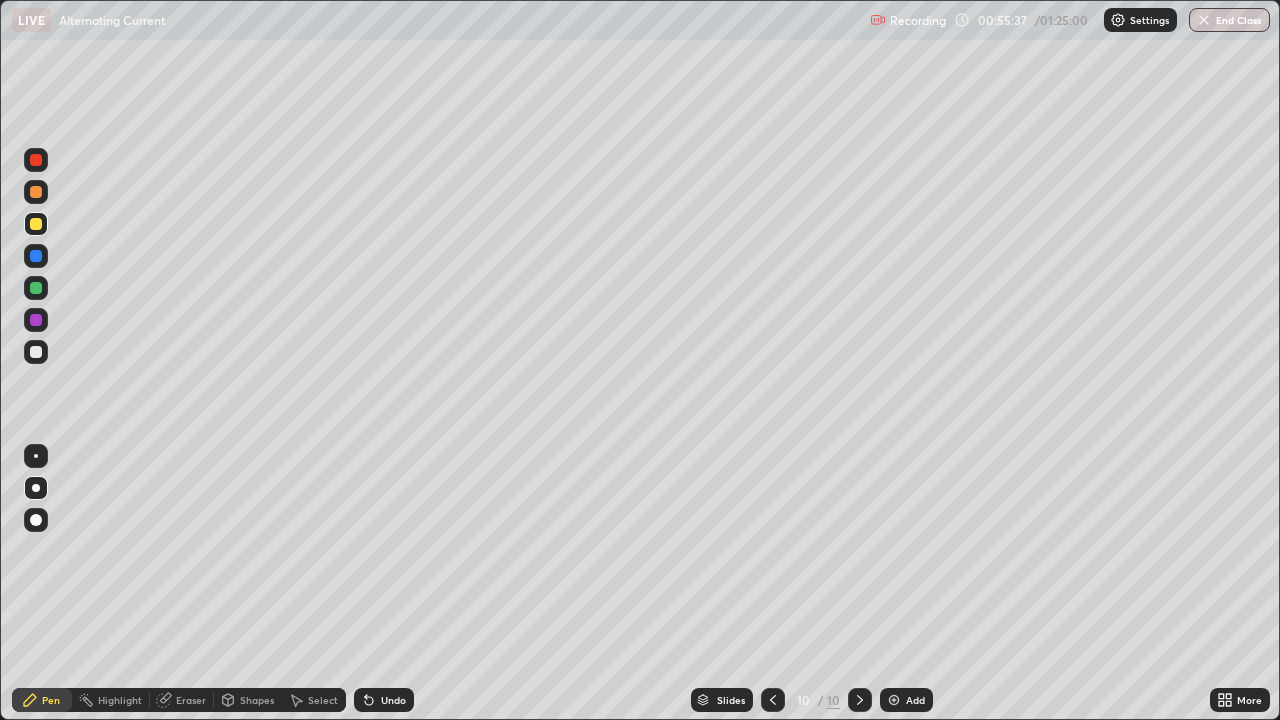 click on "Undo" at bounding box center (393, 700) 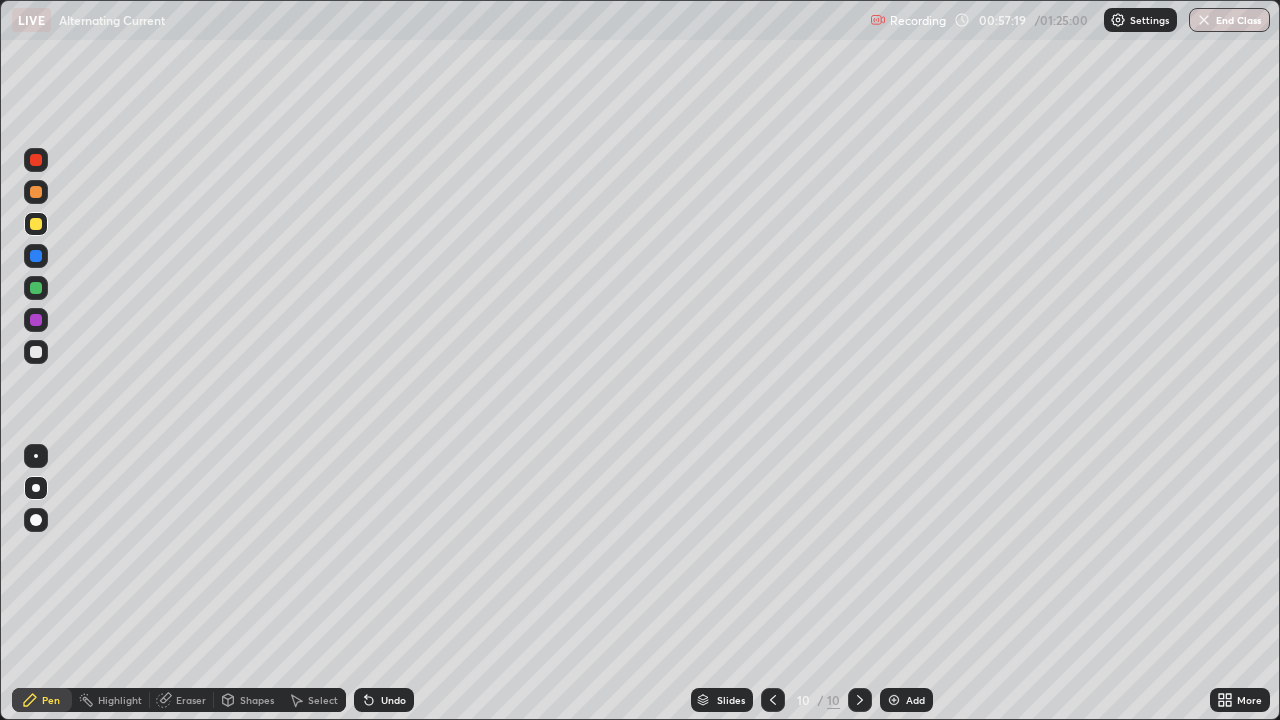 click at bounding box center (36, 288) 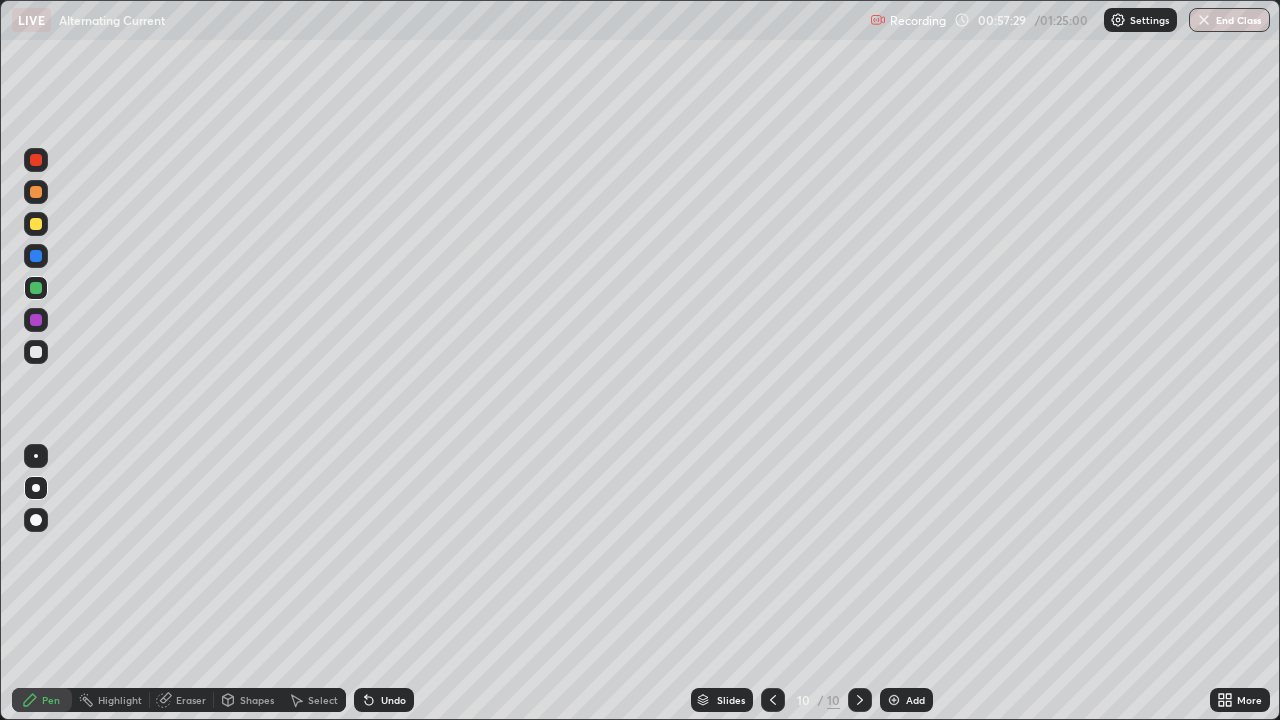 click at bounding box center [36, 256] 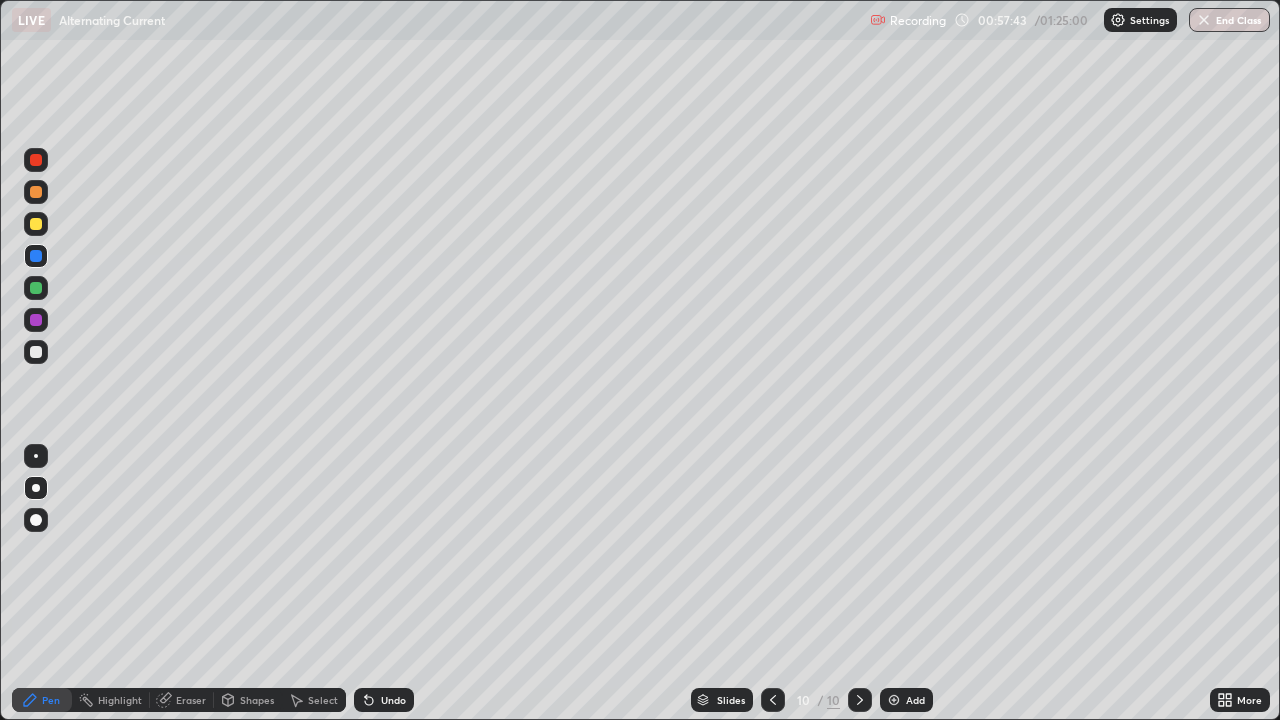click at bounding box center (36, 352) 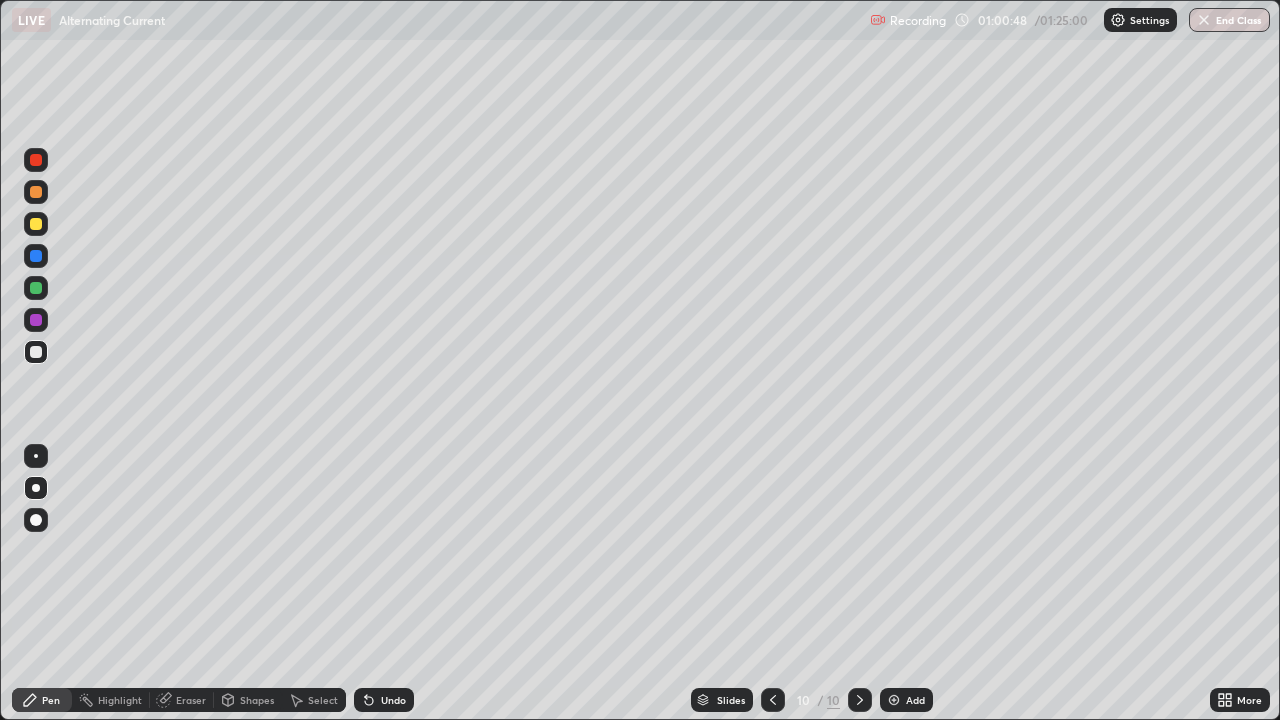 click on "Eraser" at bounding box center (191, 700) 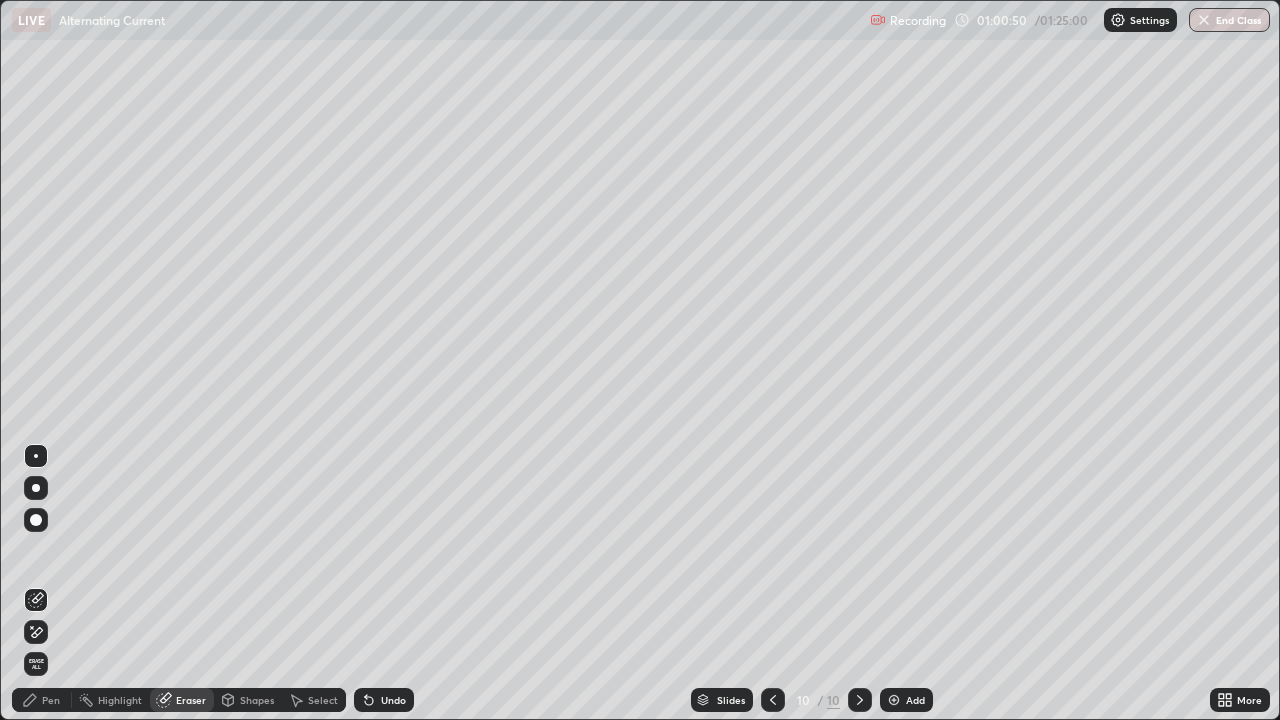 click on "Pen" at bounding box center [51, 700] 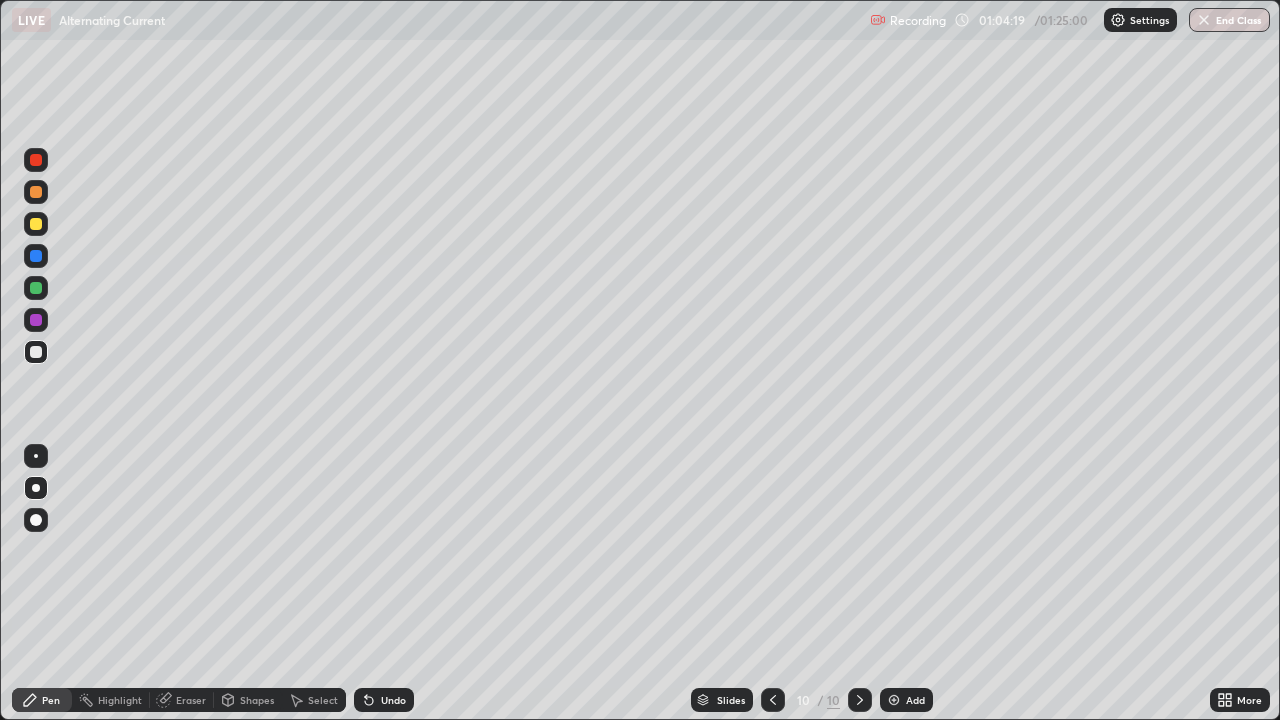 click on "Add" at bounding box center [906, 700] 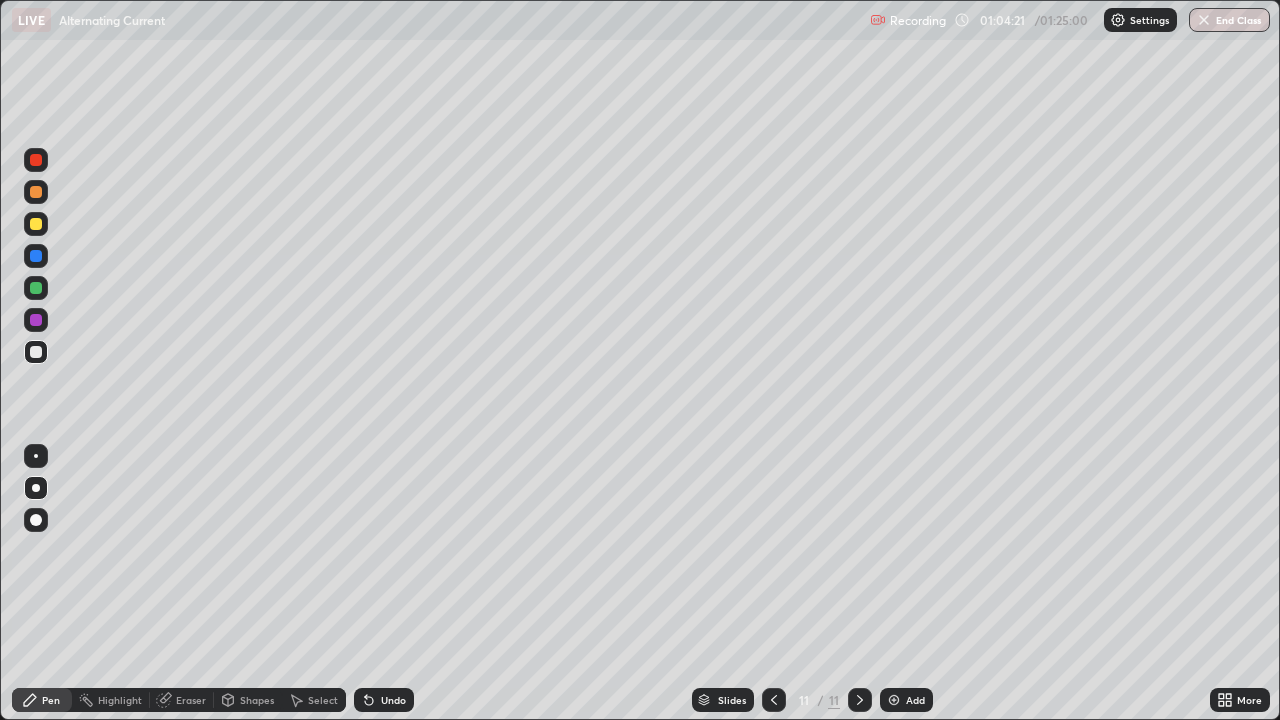 click at bounding box center [36, 192] 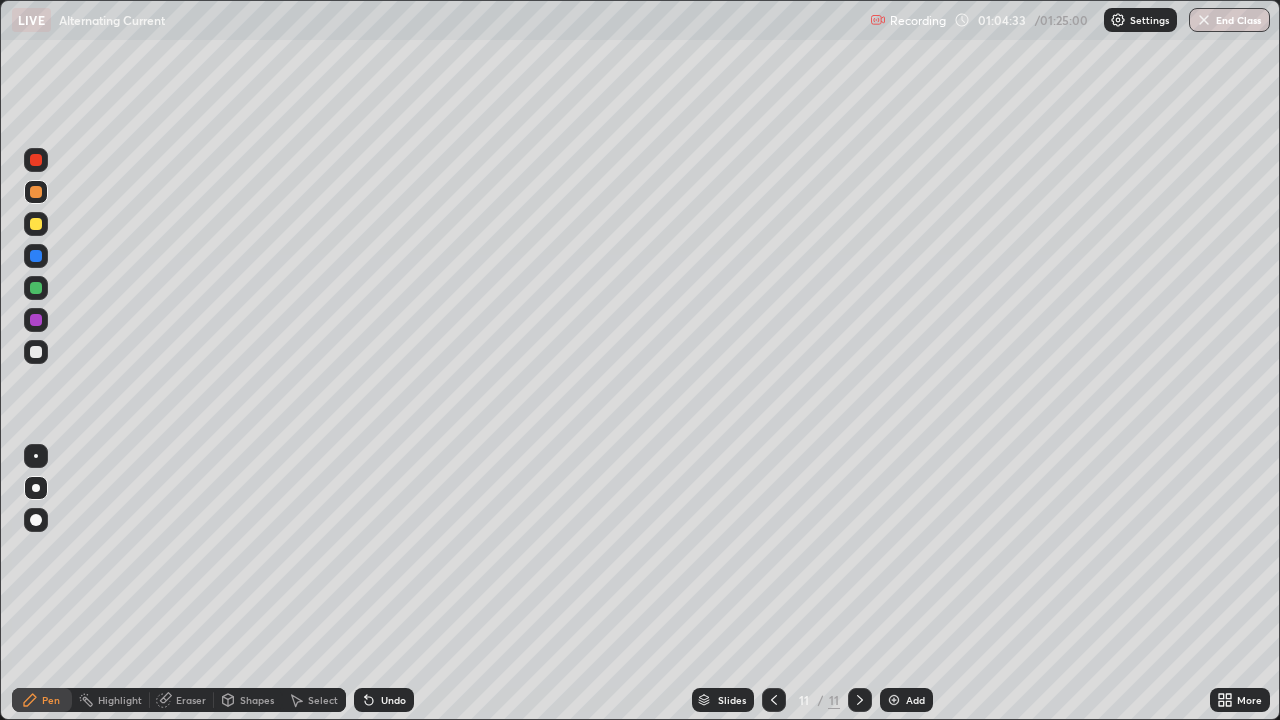 click at bounding box center (36, 352) 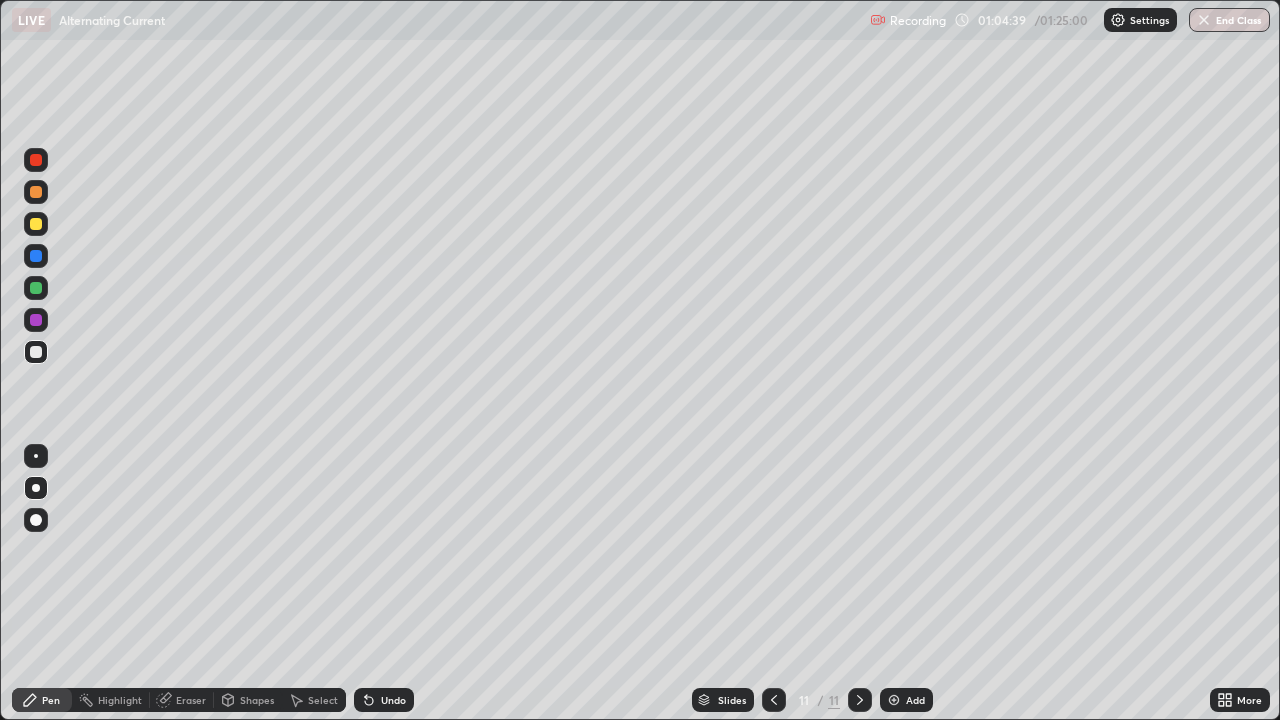 click at bounding box center (36, 352) 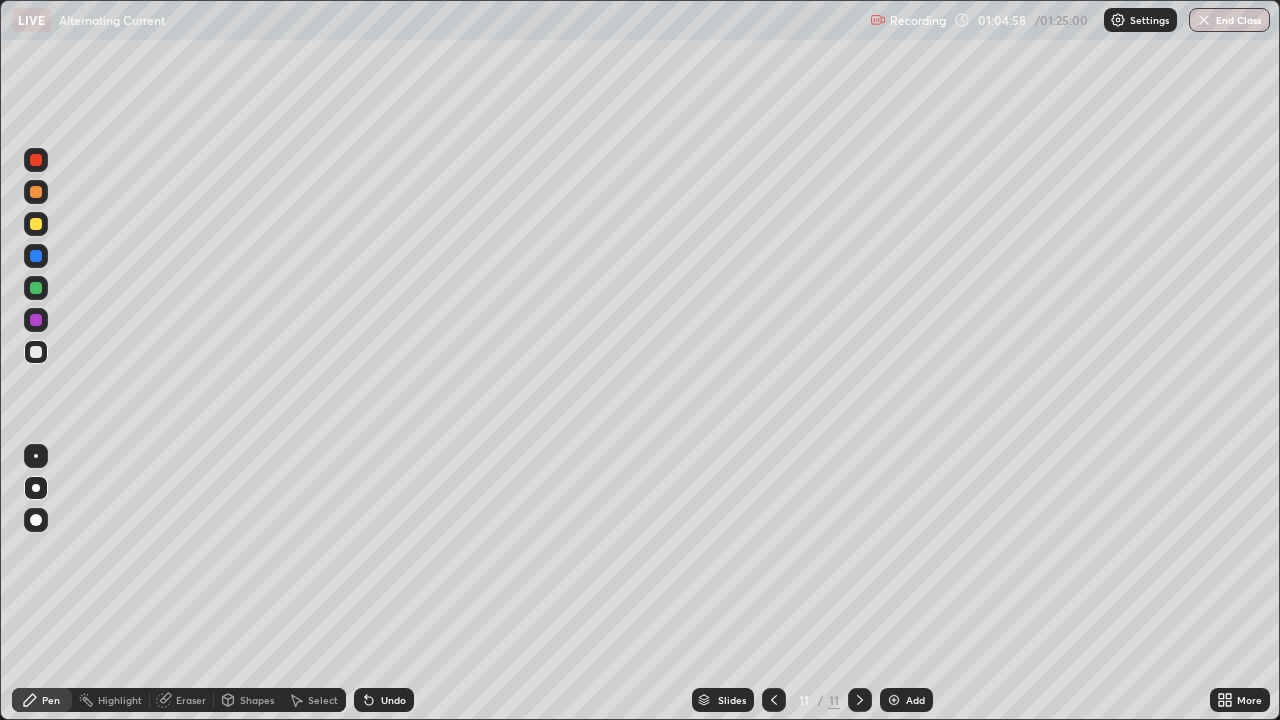 click at bounding box center (36, 288) 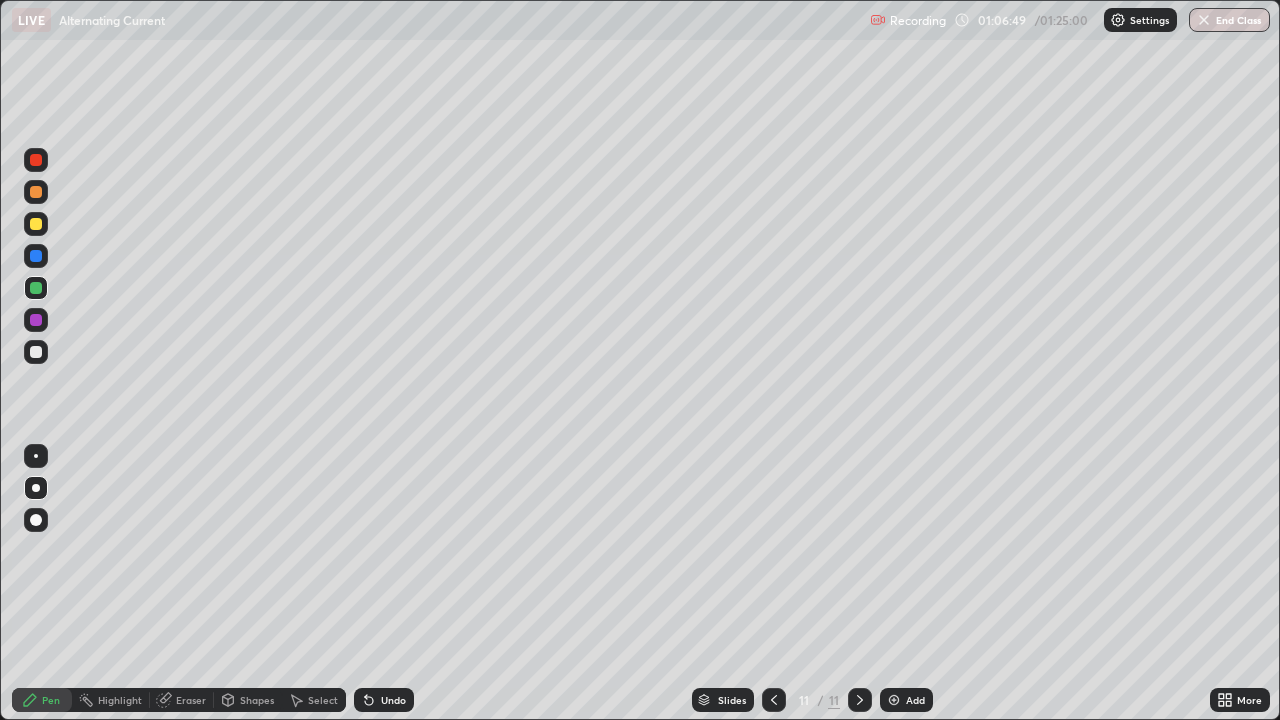 click at bounding box center (36, 352) 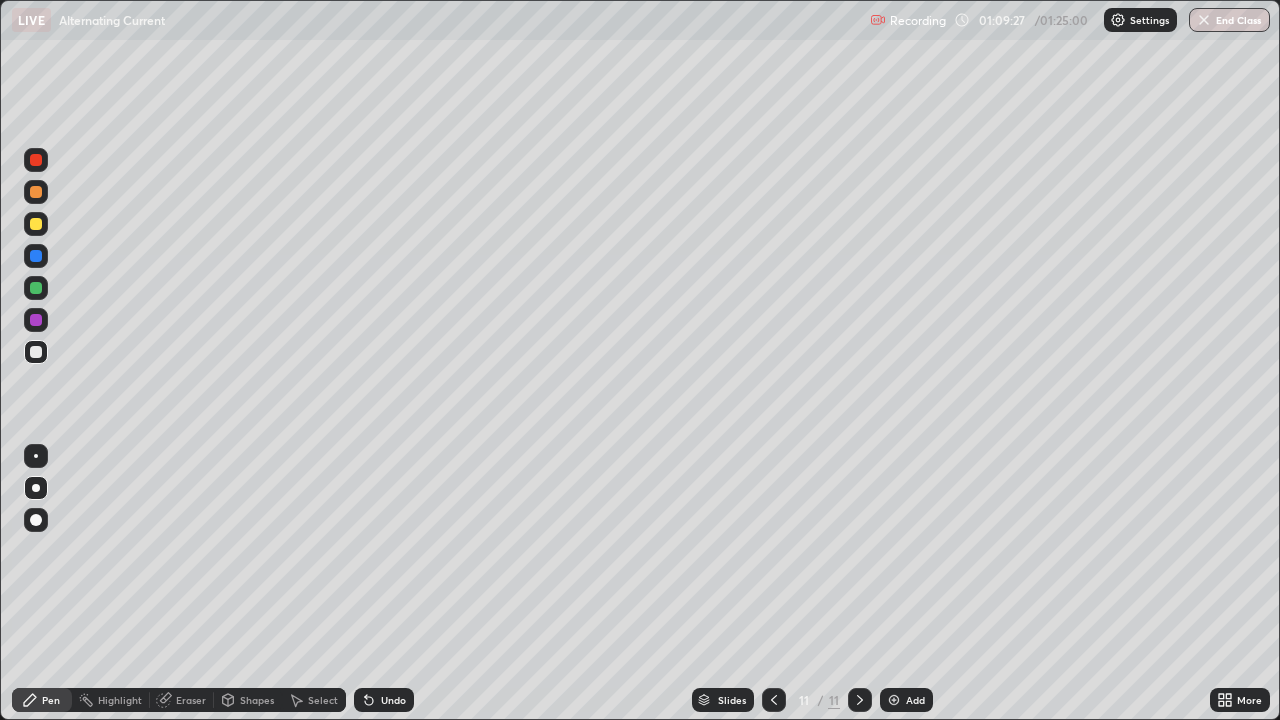 click at bounding box center [36, 224] 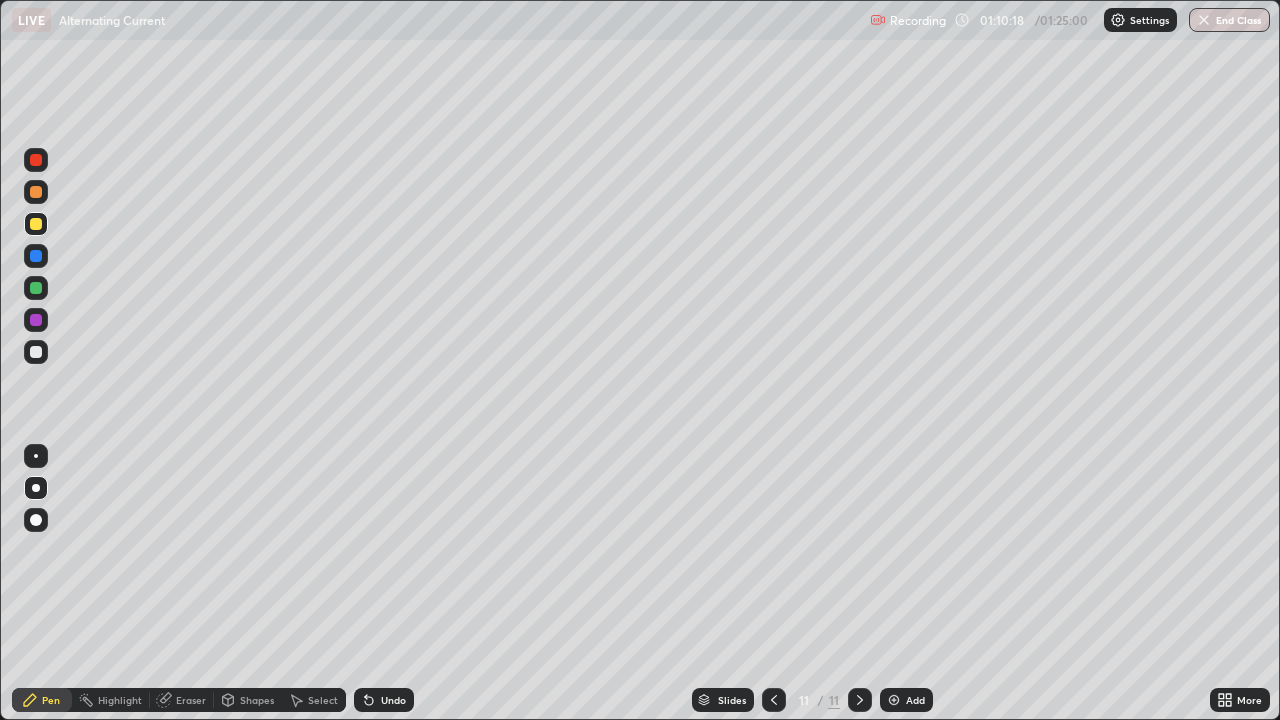 click on "Slides 11 / 11 Add" at bounding box center [812, 700] 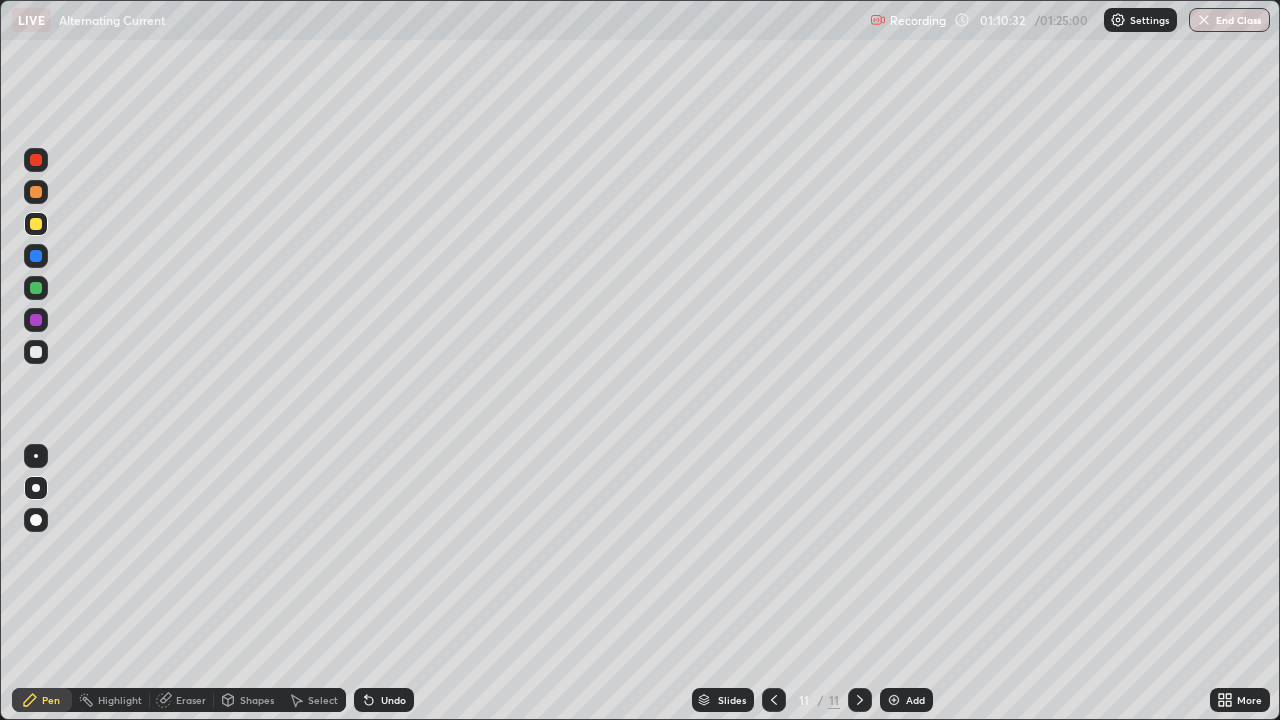 click at bounding box center (36, 224) 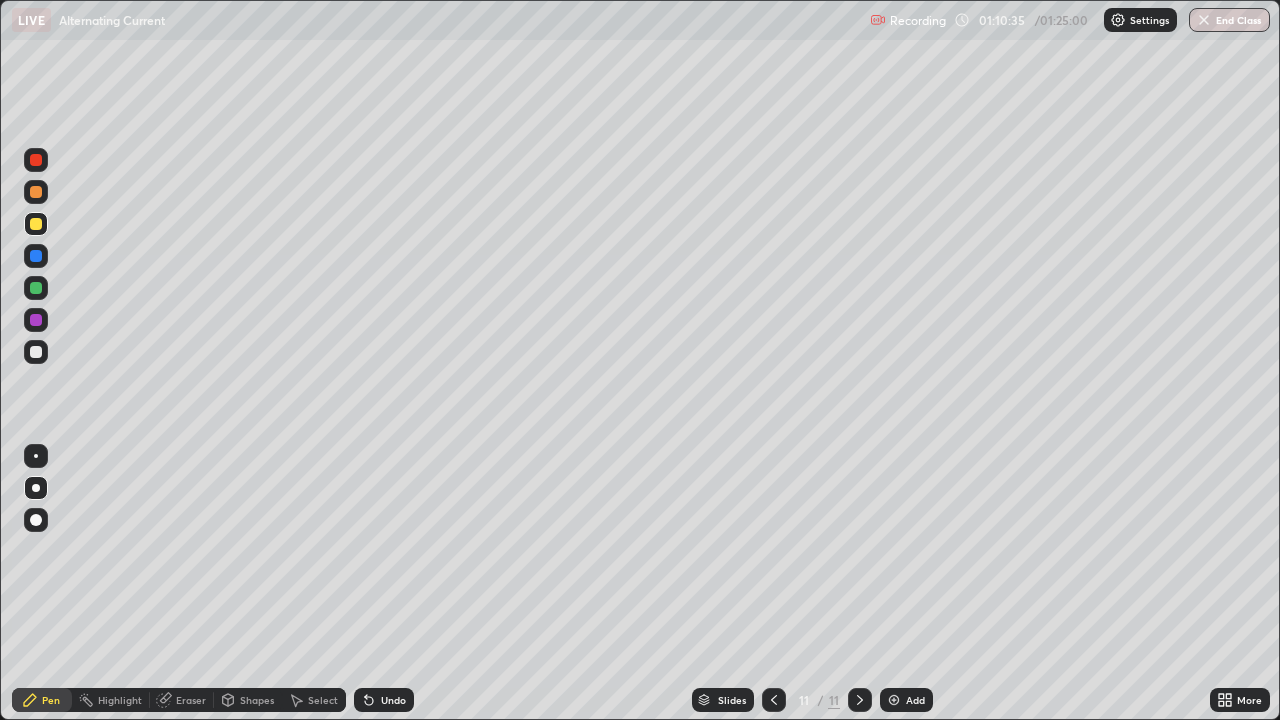 click 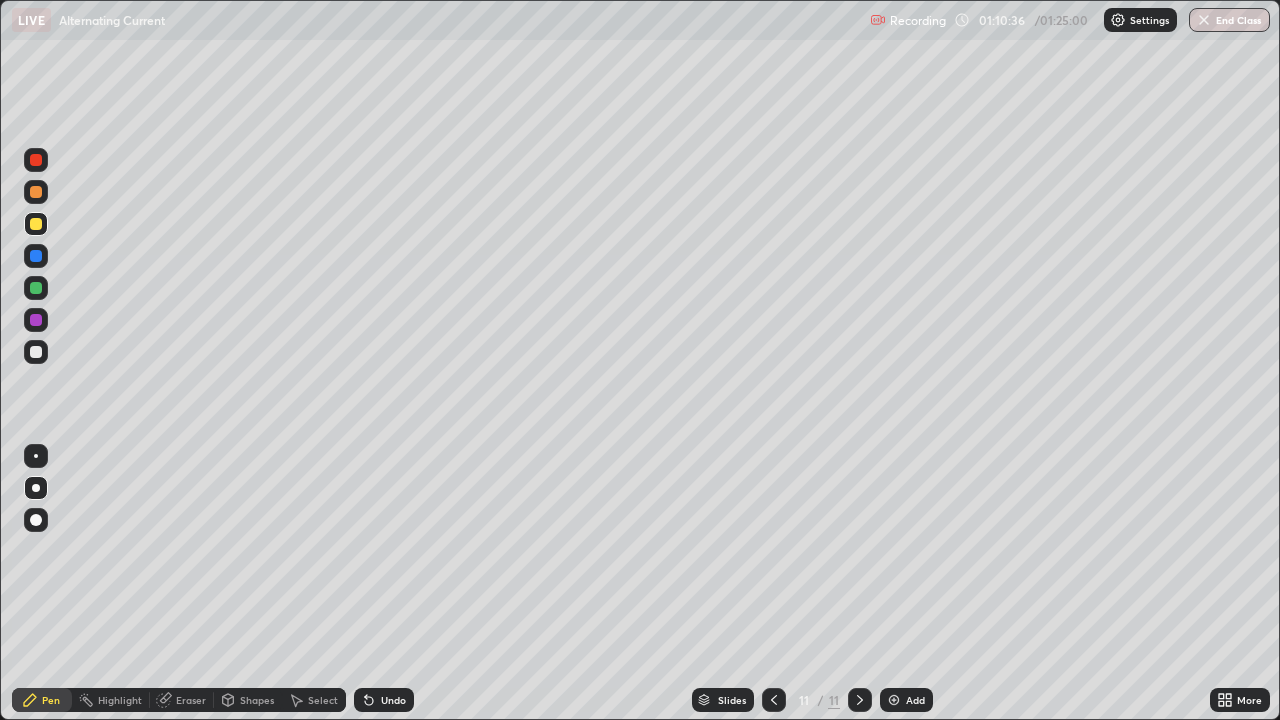 click 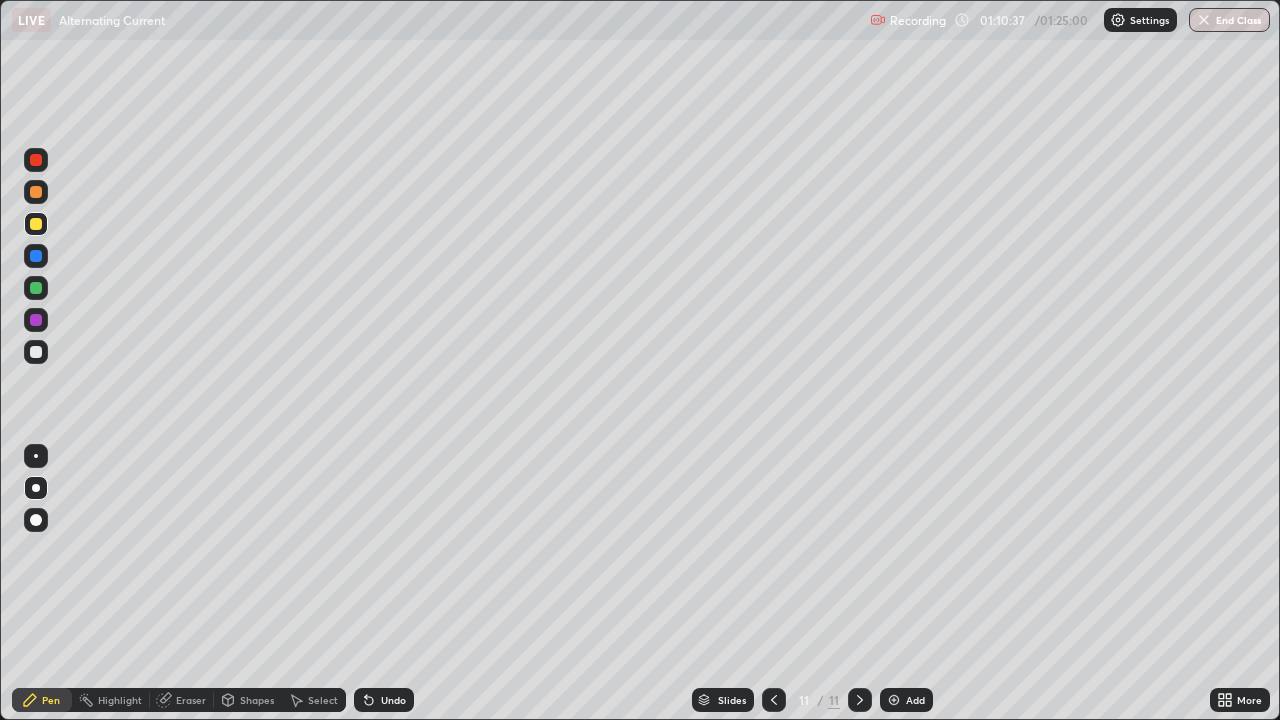 click 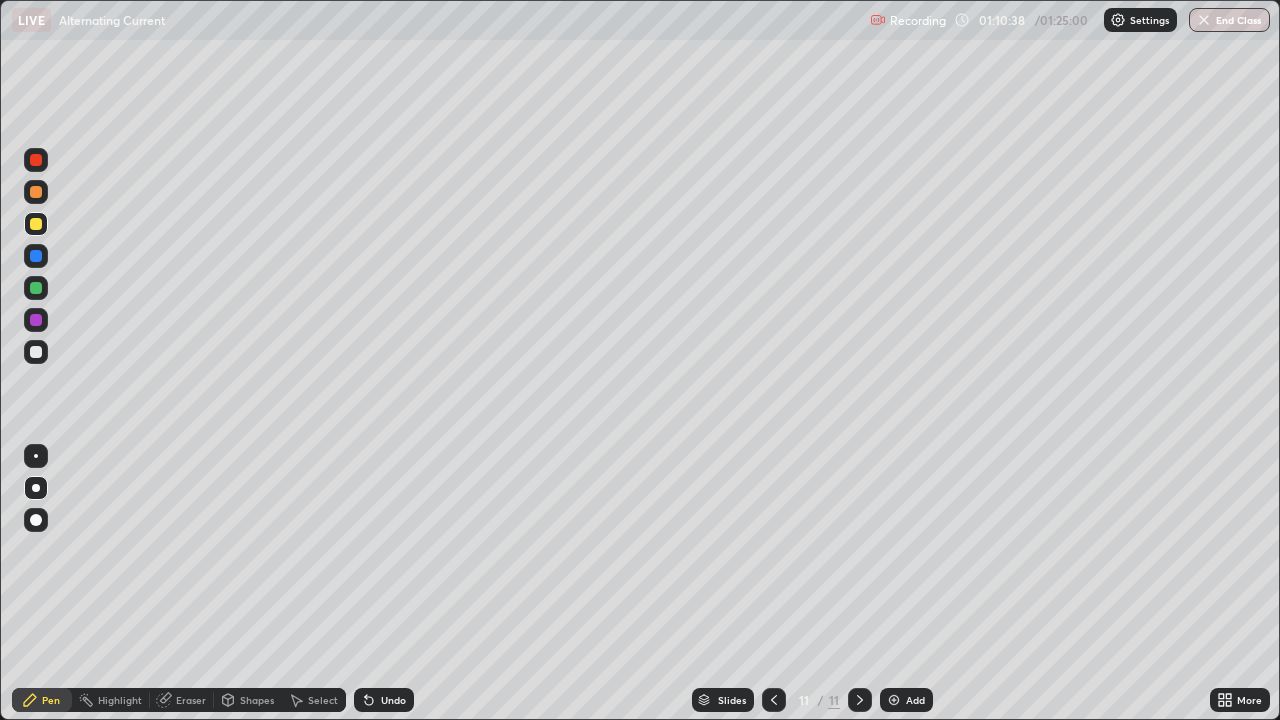 click 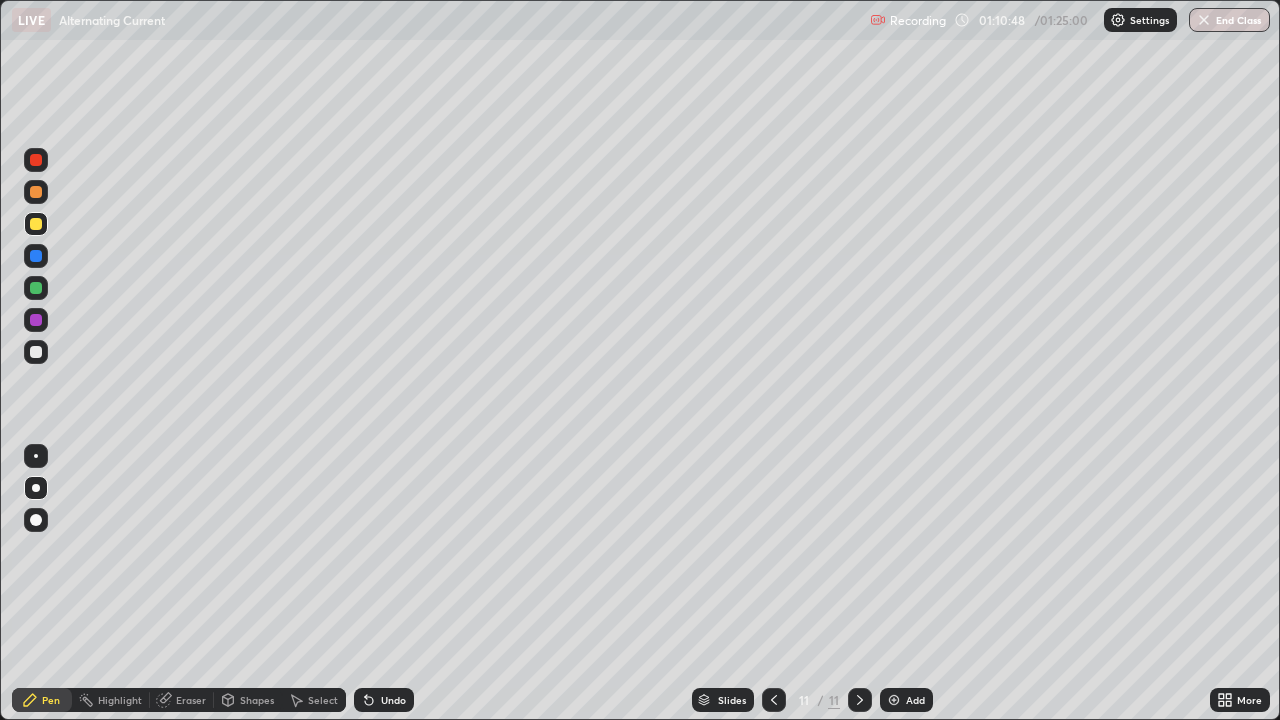 click on "Eraser" at bounding box center (191, 700) 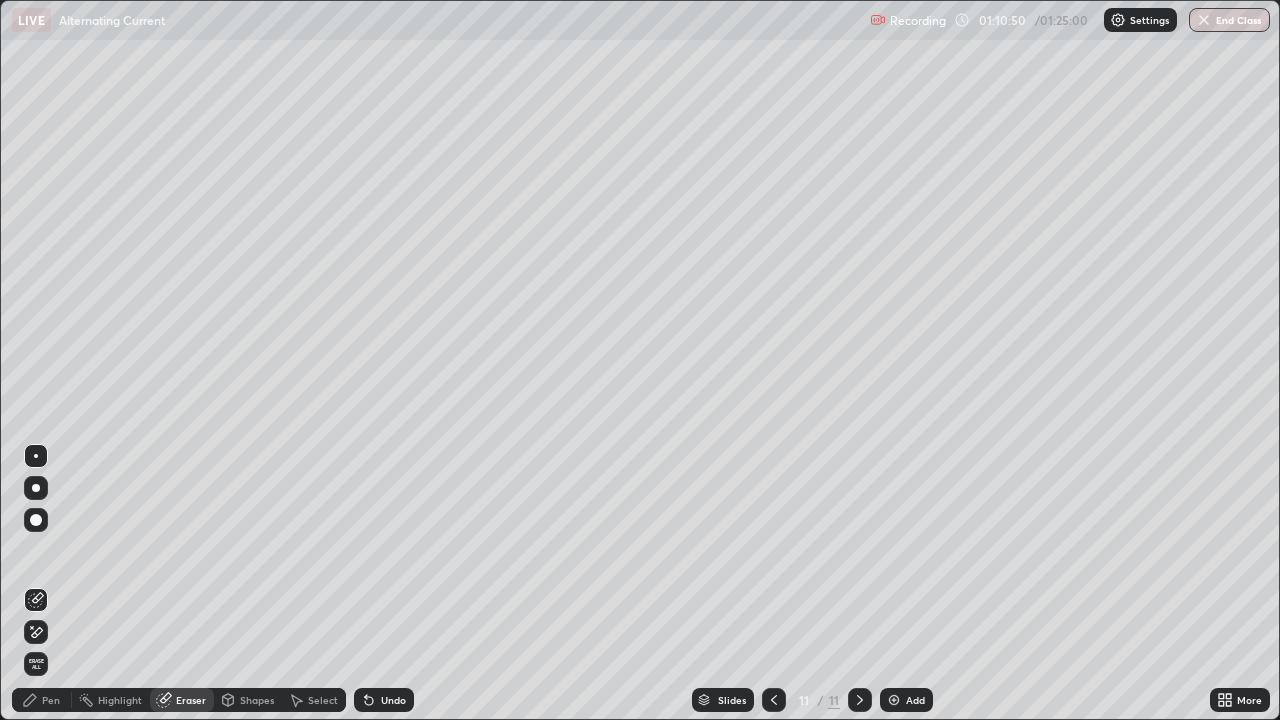 click on "Pen" at bounding box center [42, 700] 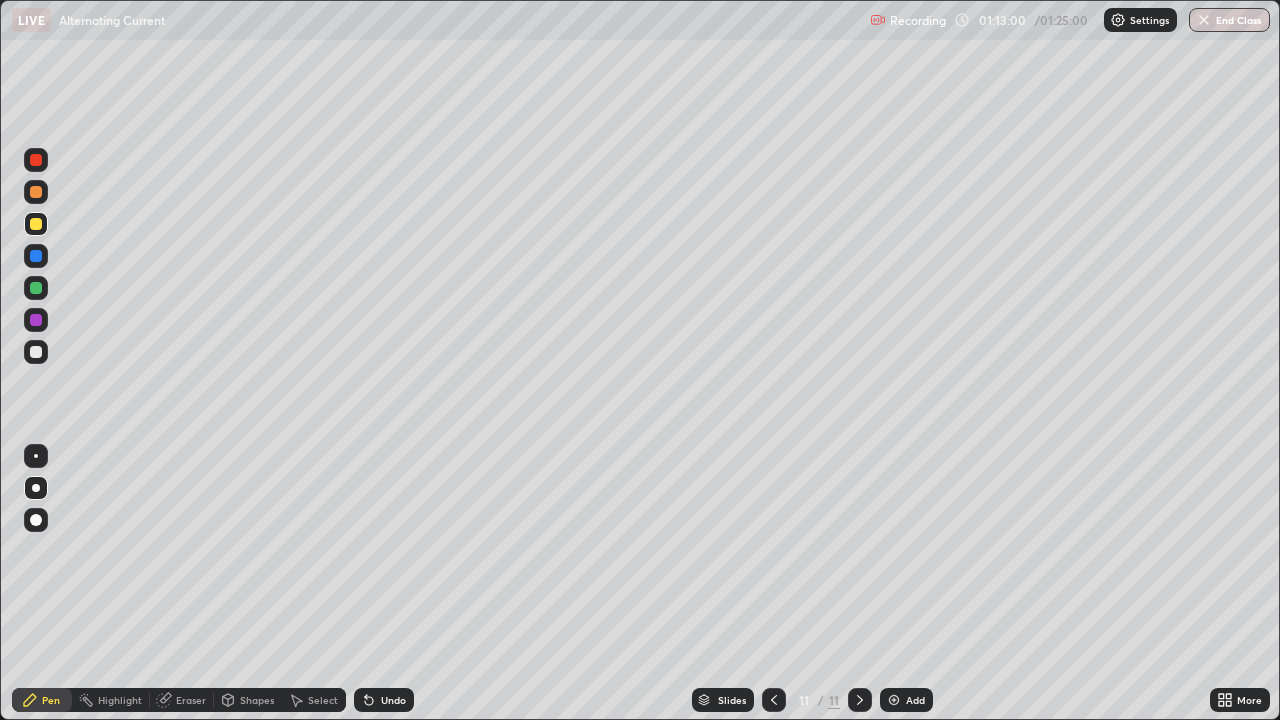 click on "Add" at bounding box center (906, 700) 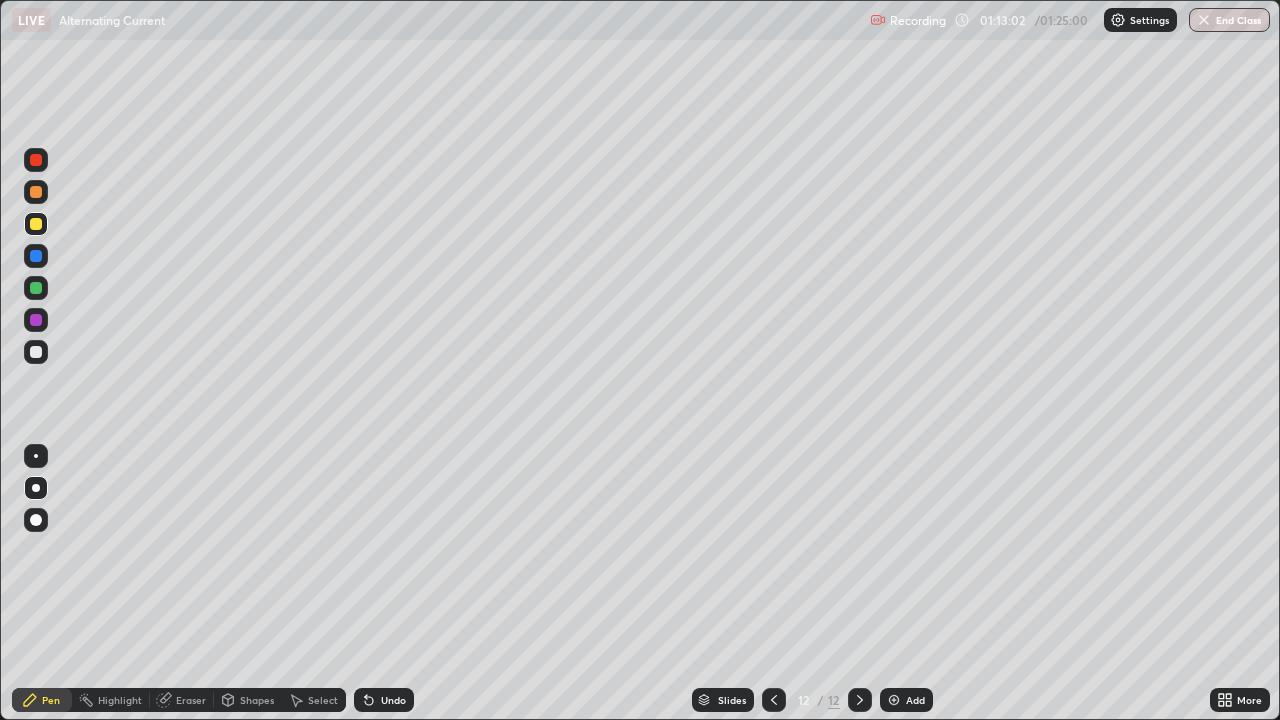 click at bounding box center [36, 352] 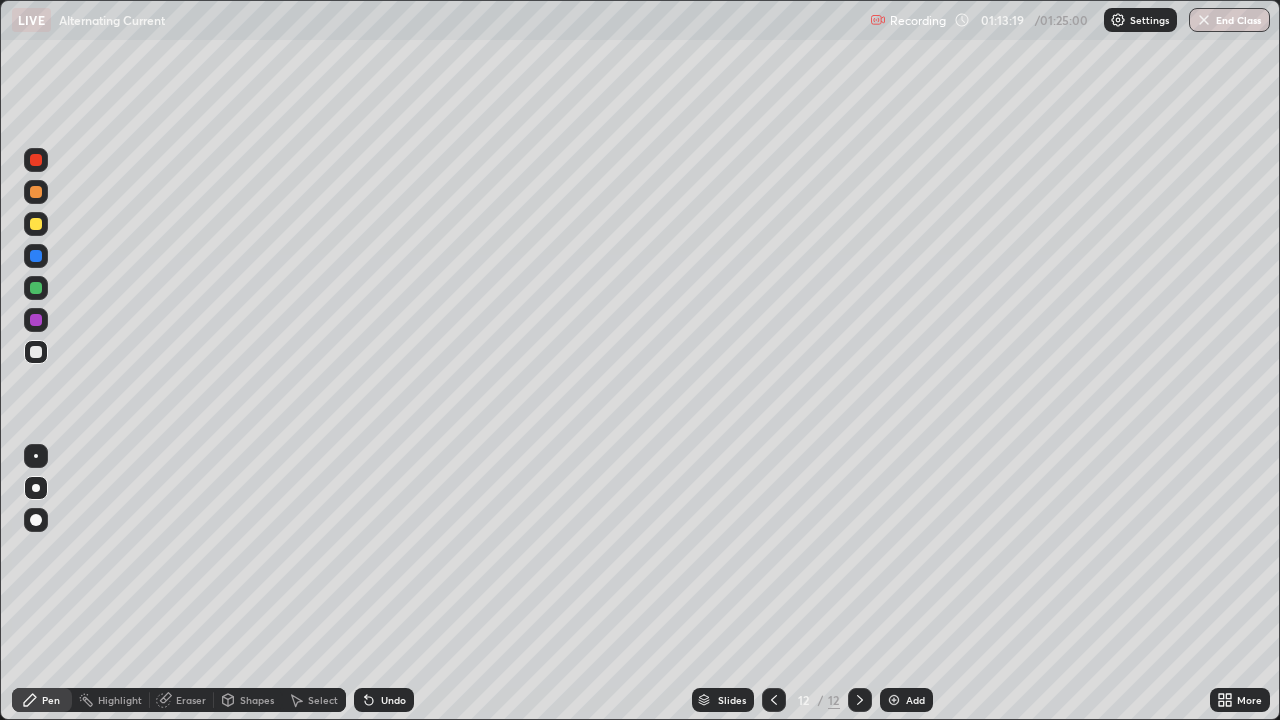 click at bounding box center [36, 224] 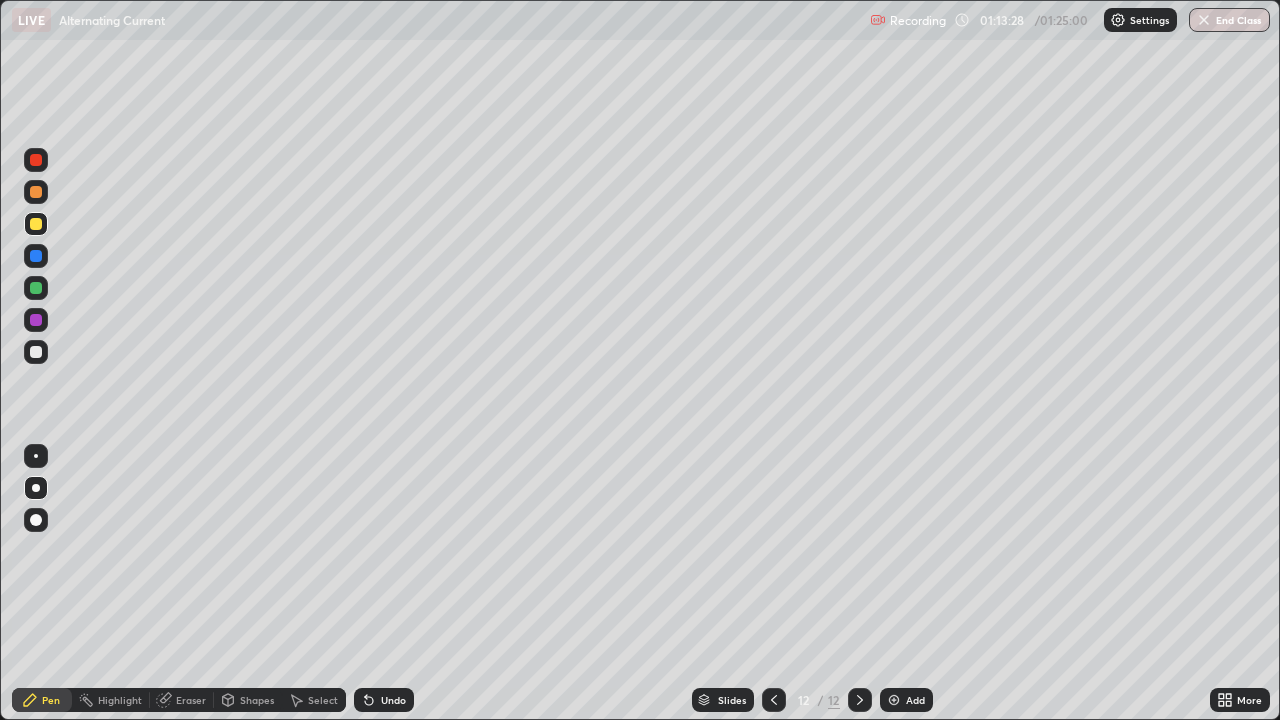 click at bounding box center (36, 352) 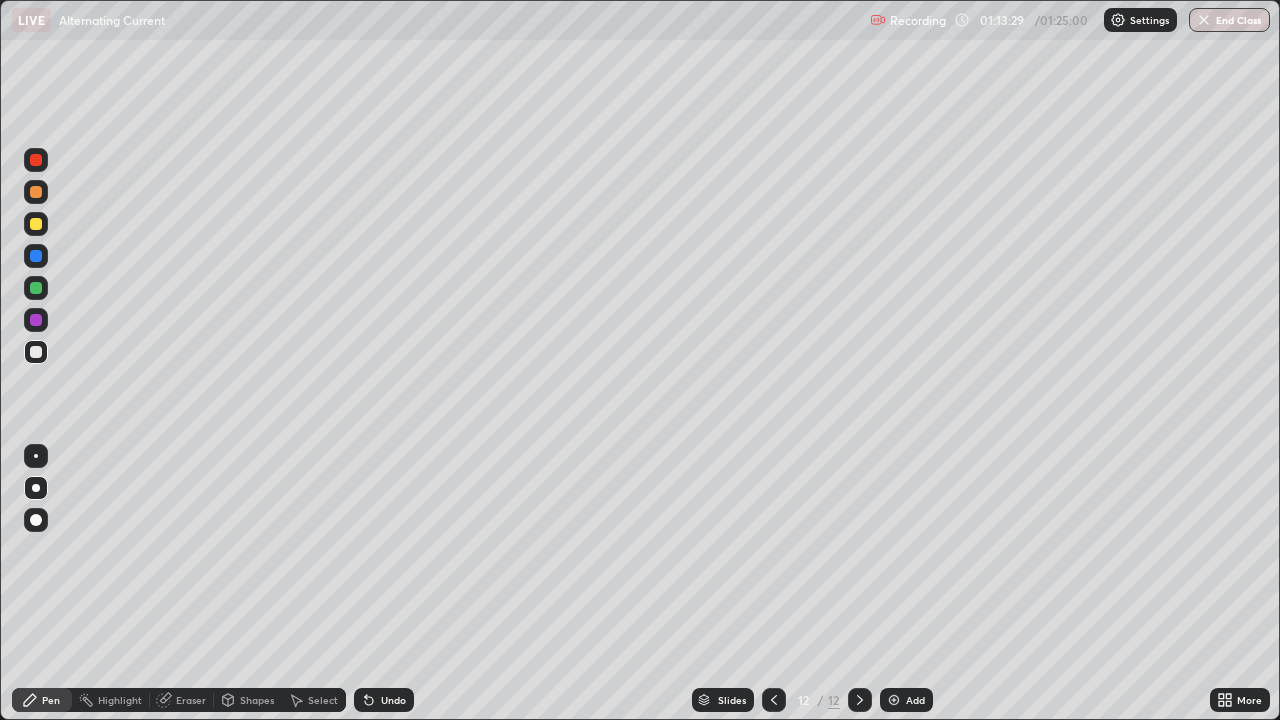 click at bounding box center [36, 288] 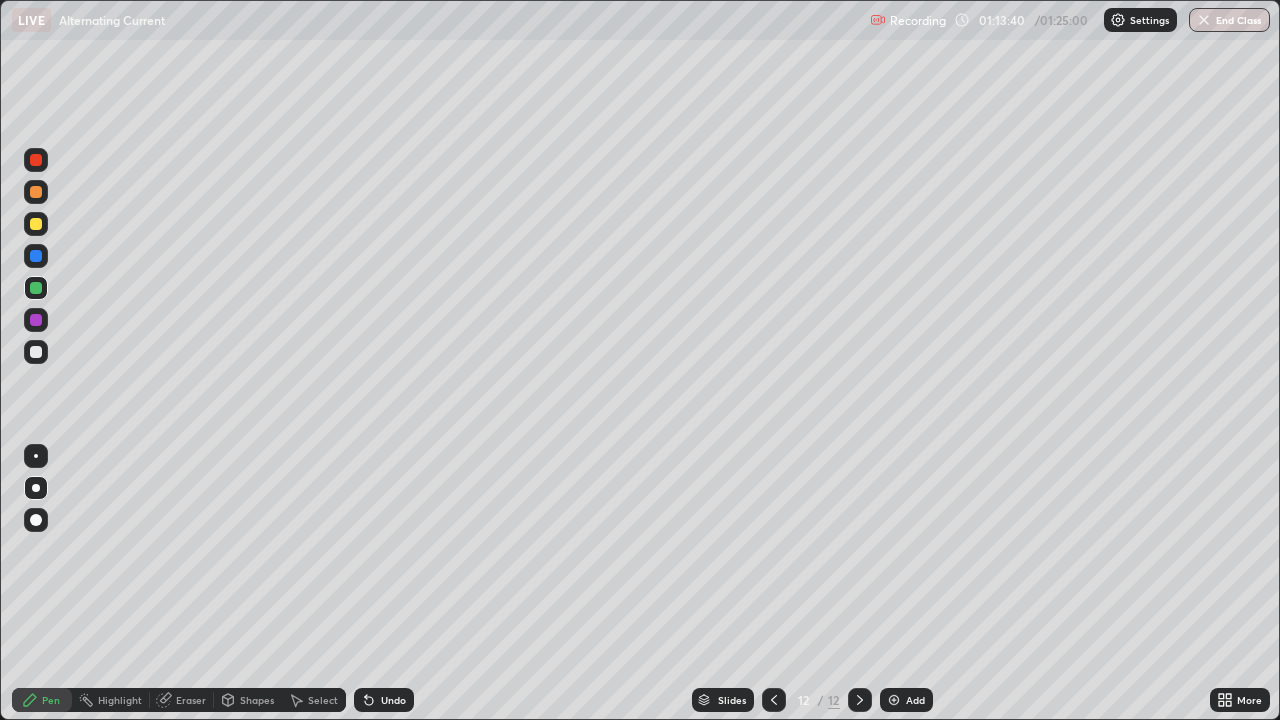 click 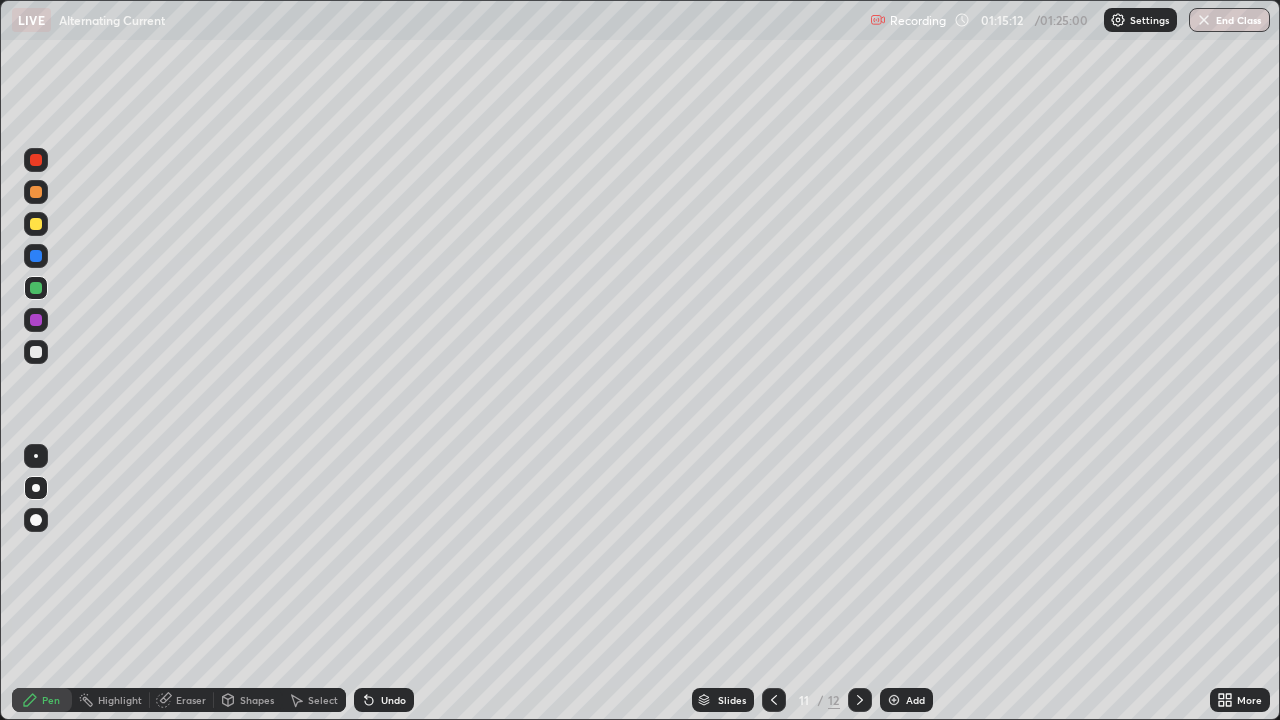 click 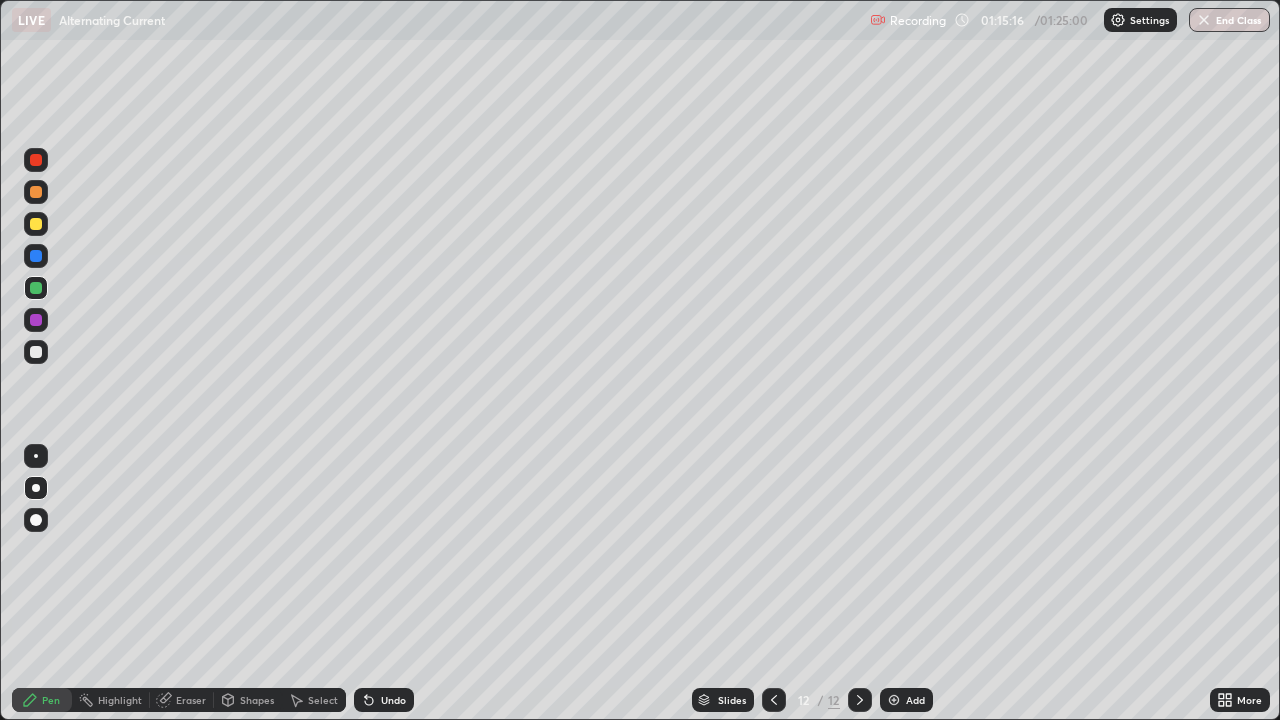 click at bounding box center [36, 224] 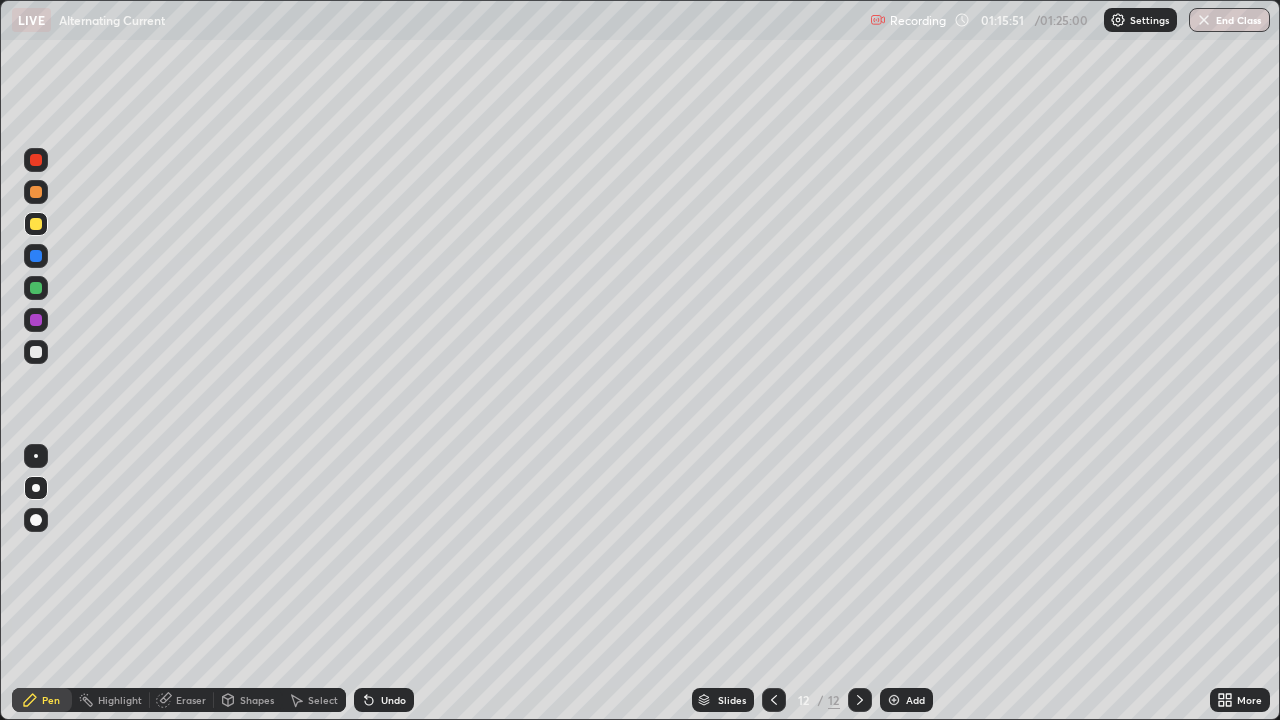 click at bounding box center [36, 352] 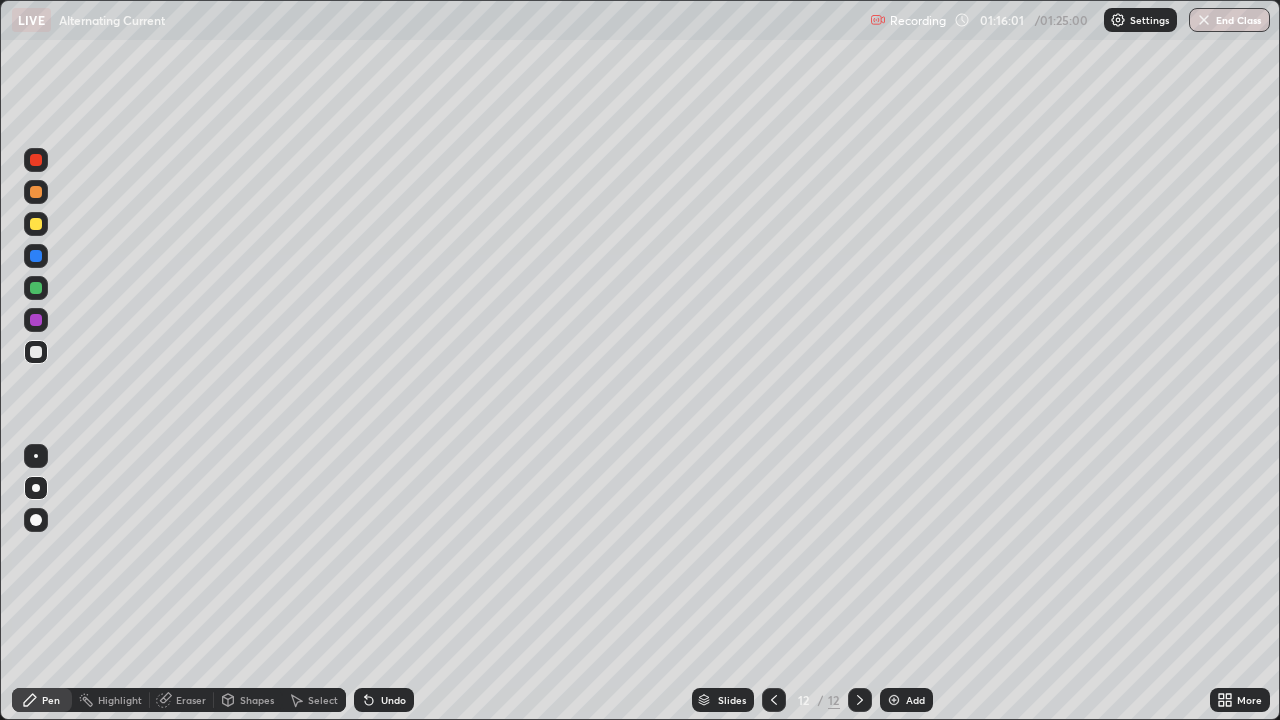 click at bounding box center [36, 256] 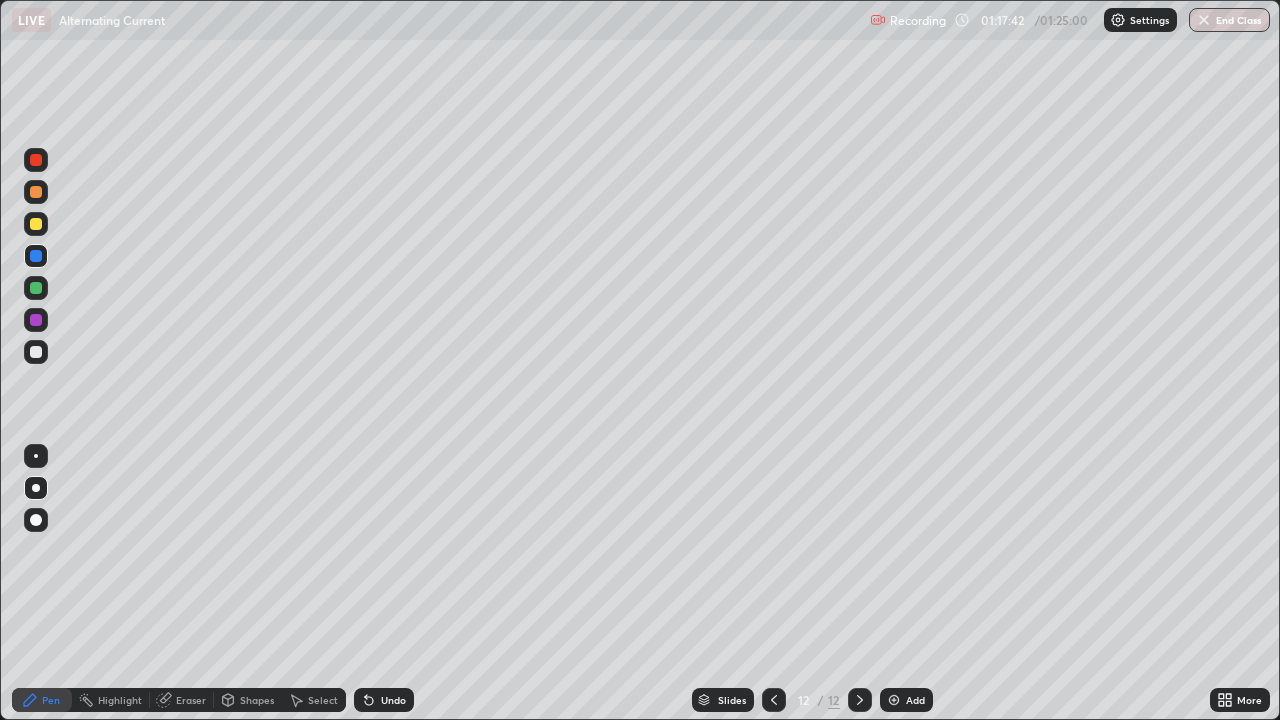 click at bounding box center (36, 352) 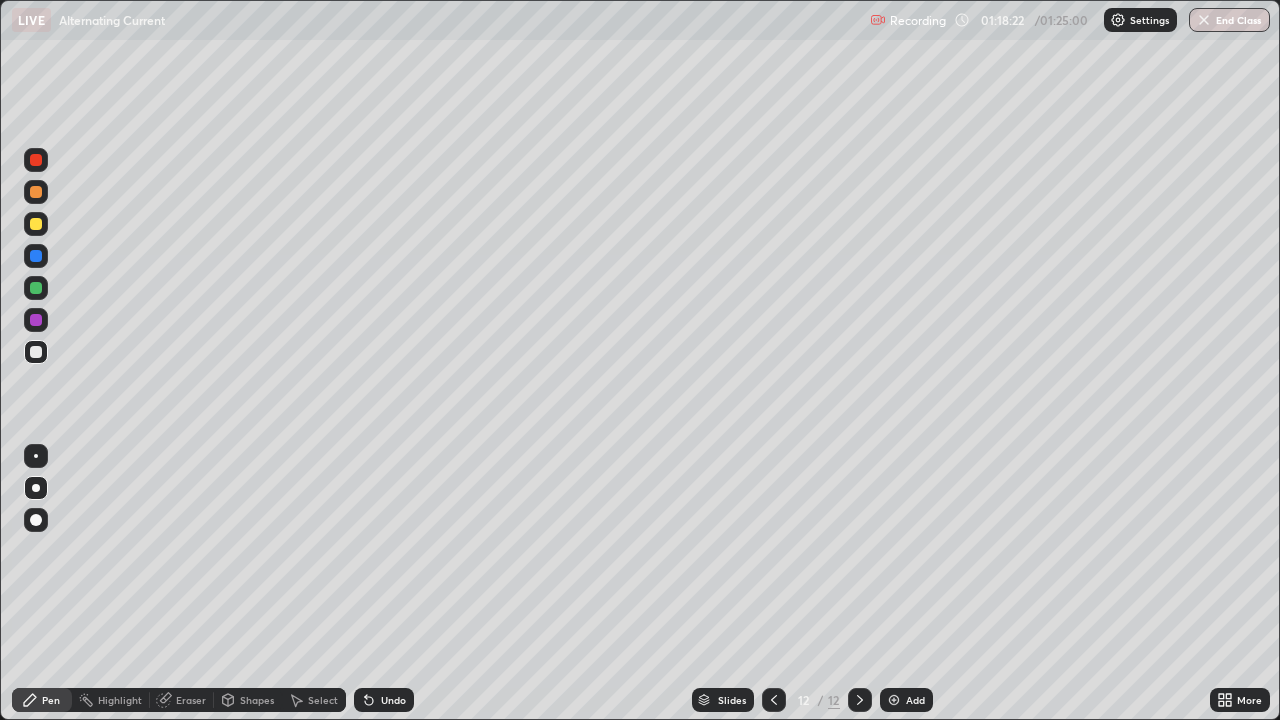 click at bounding box center (36, 288) 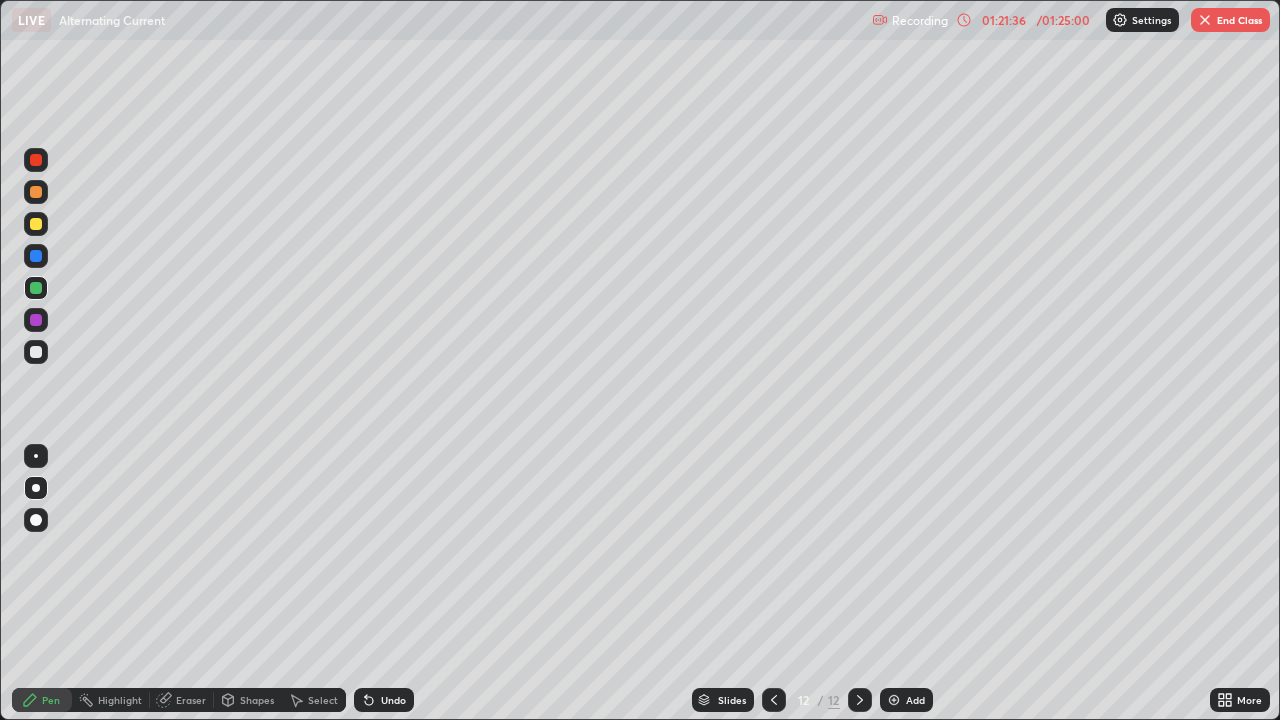 click at bounding box center (894, 700) 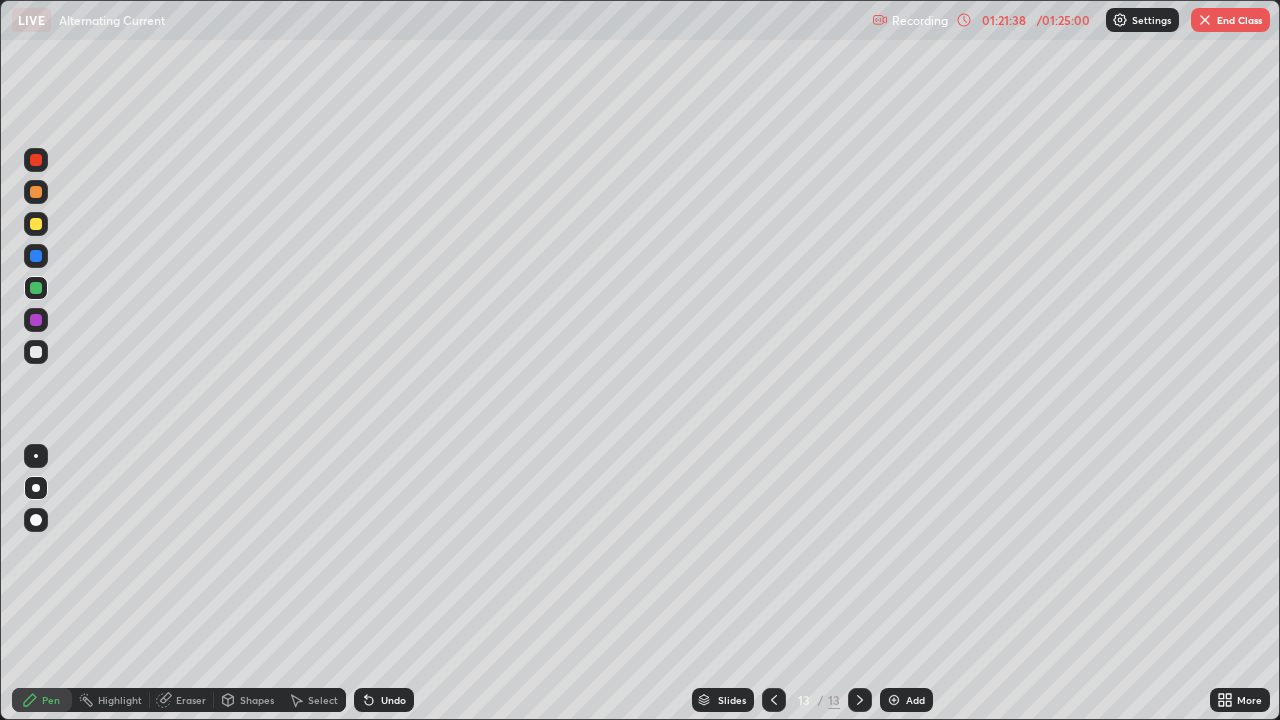 click at bounding box center (36, 224) 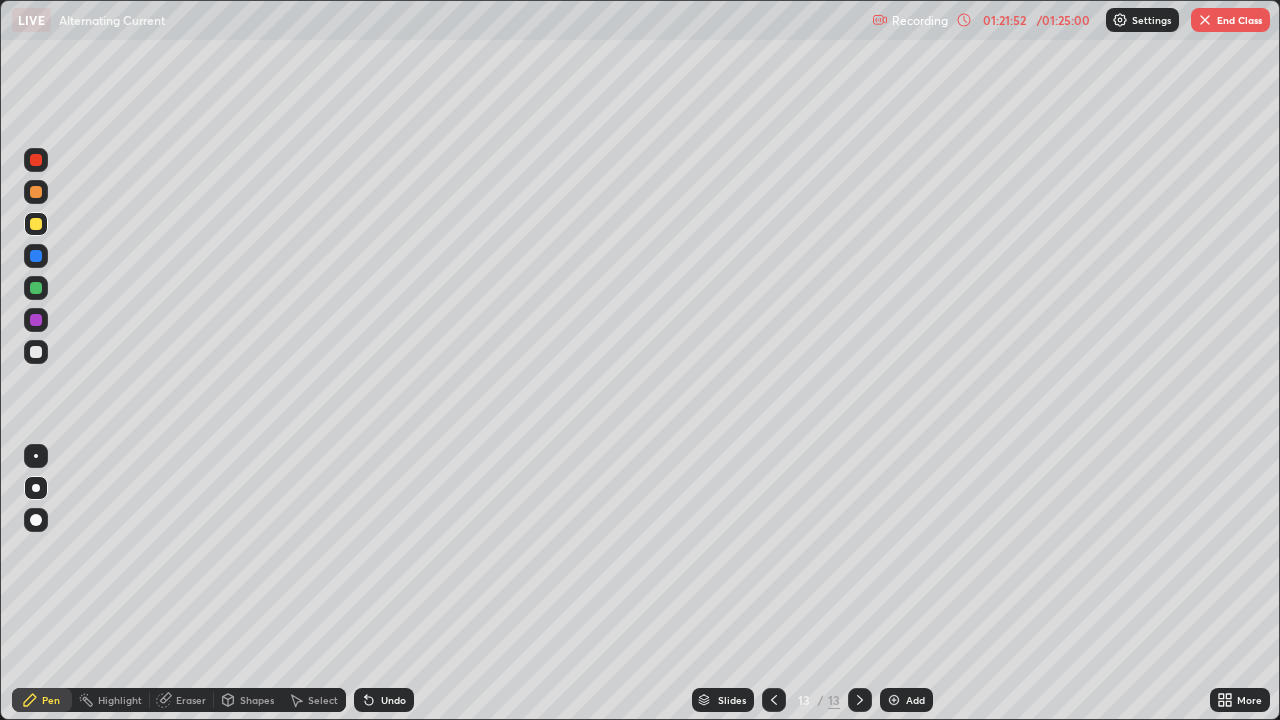 click at bounding box center (36, 256) 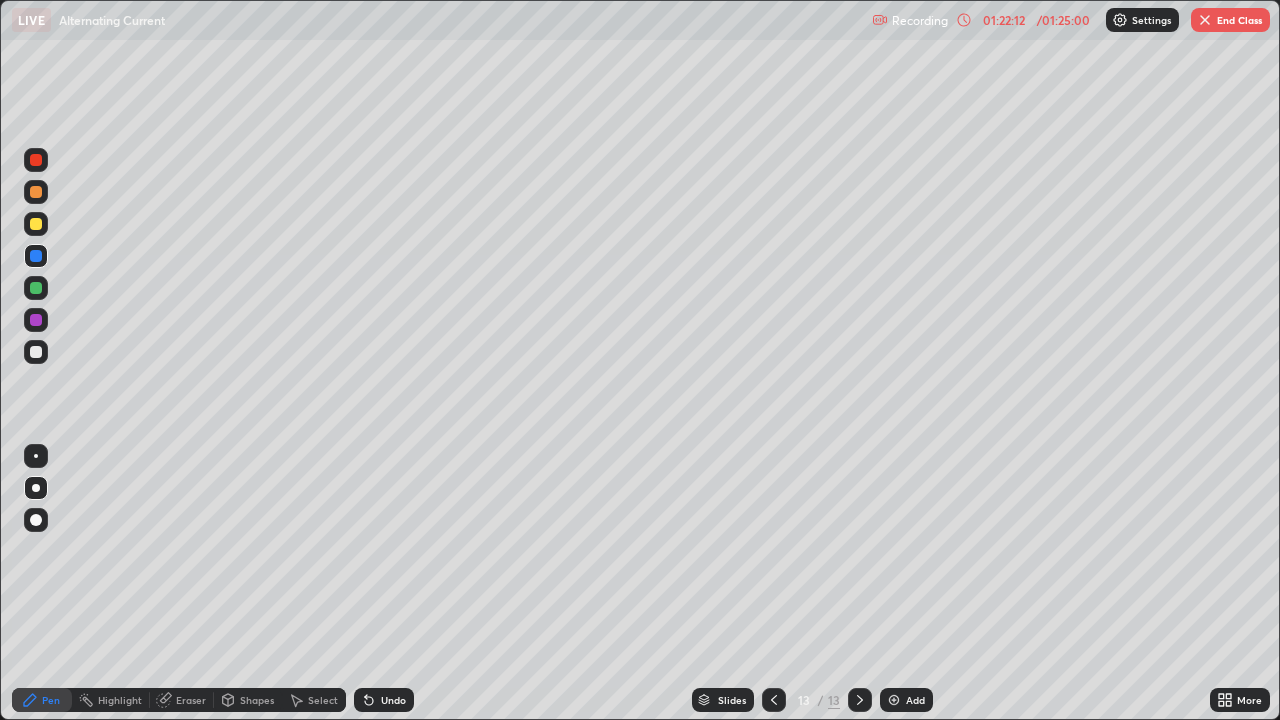 click at bounding box center [36, 224] 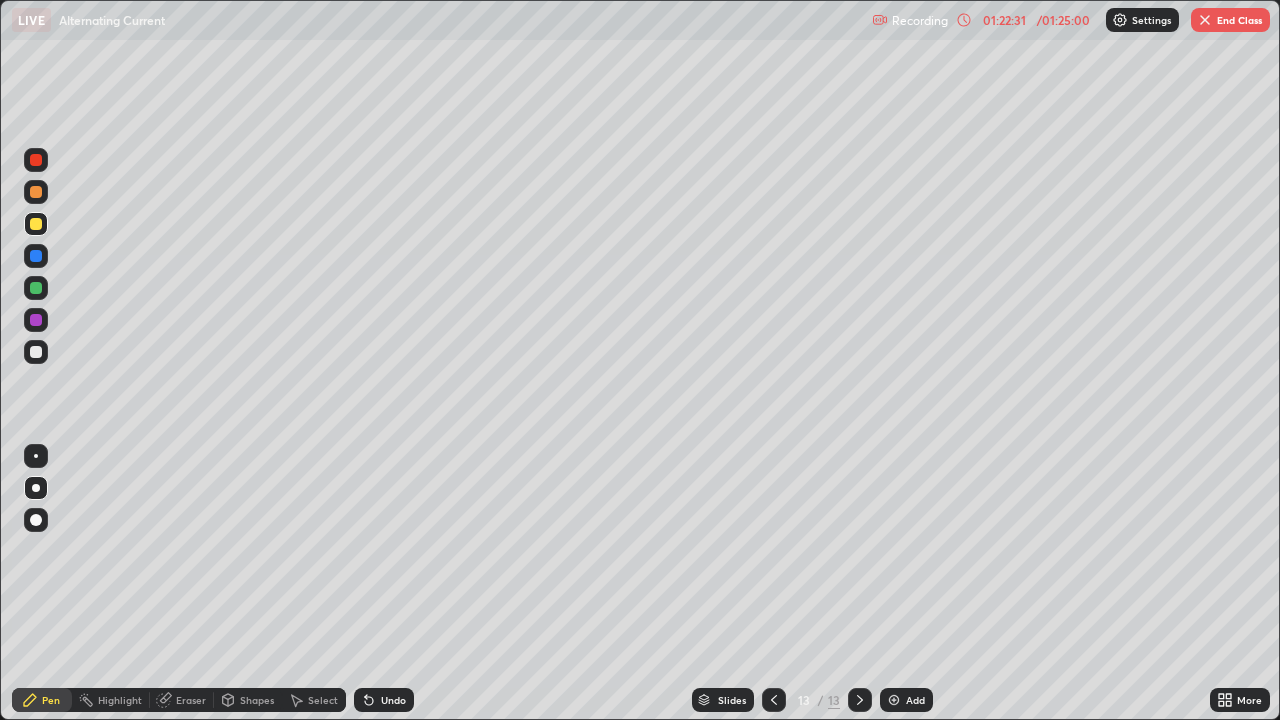 click on "Eraser" at bounding box center [182, 700] 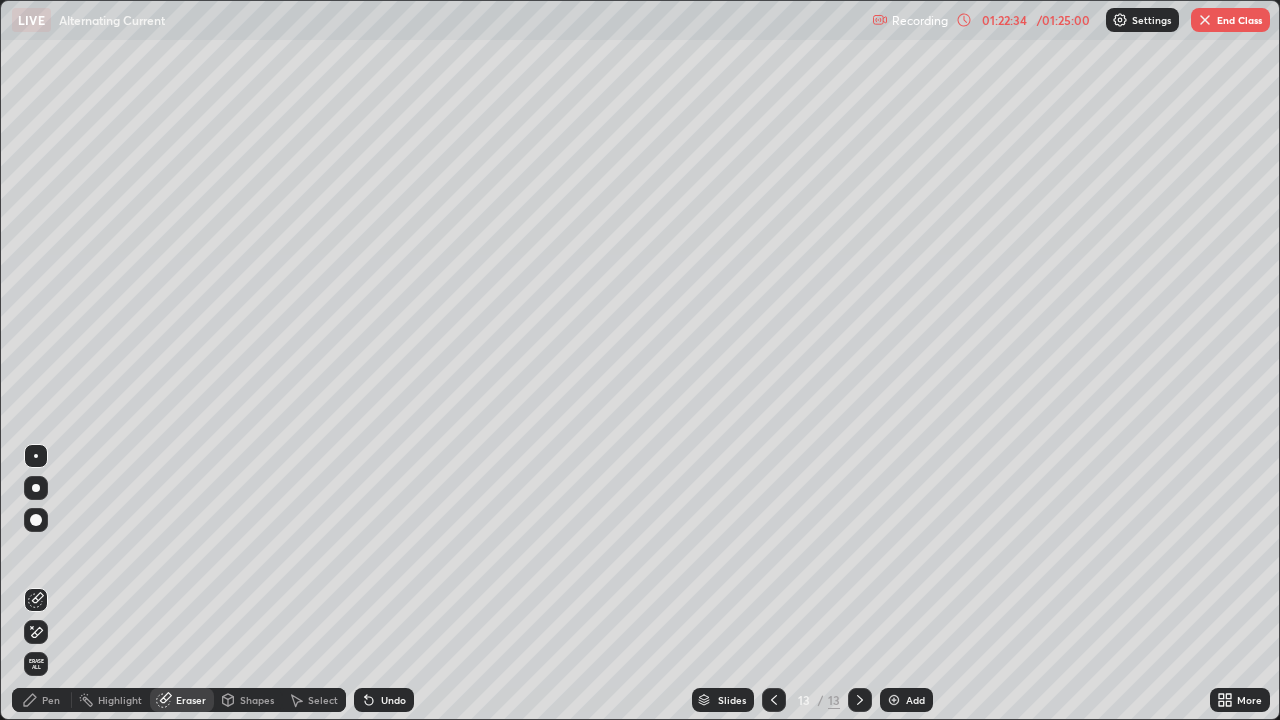 click on "Pen" at bounding box center [51, 700] 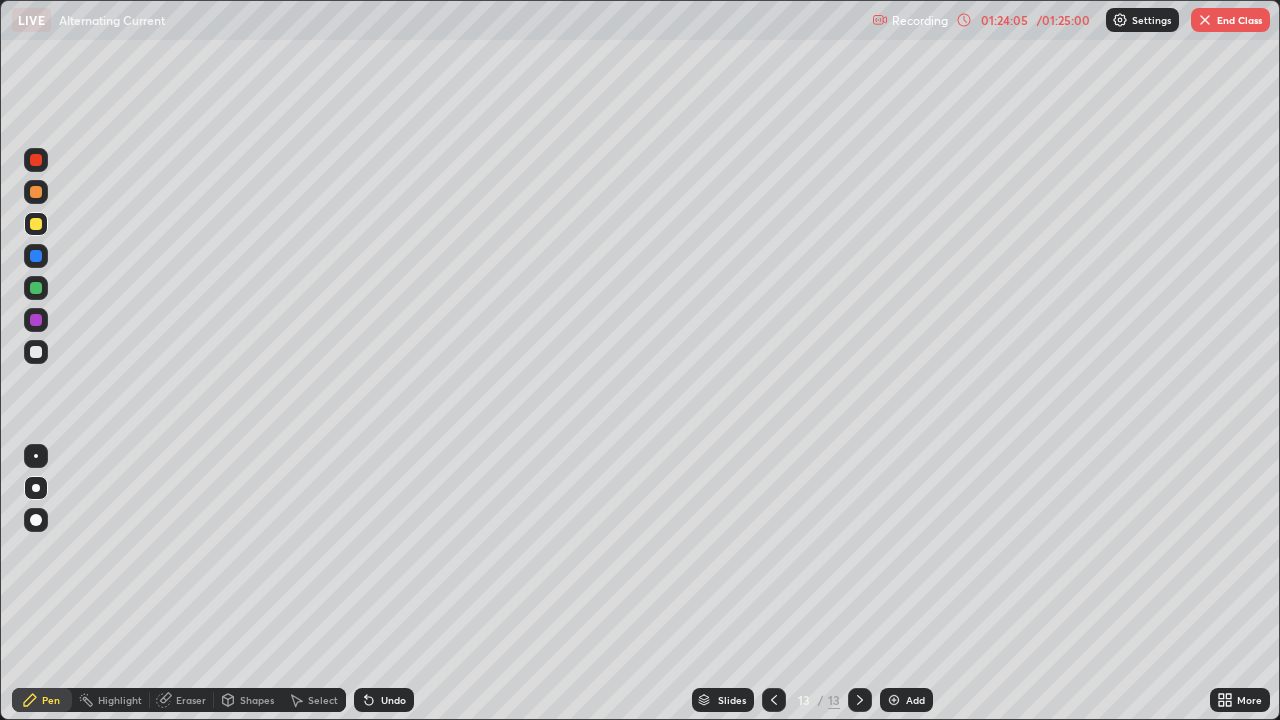 click at bounding box center [36, 352] 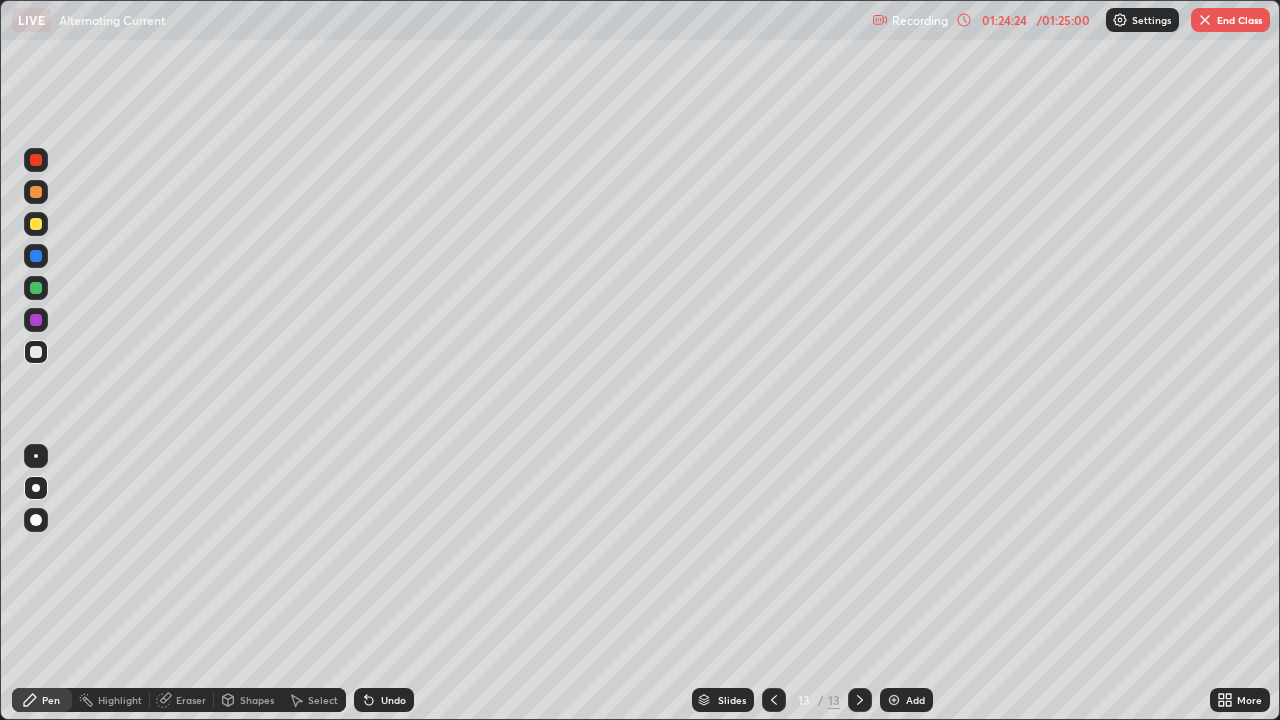 click on "Undo" at bounding box center (393, 700) 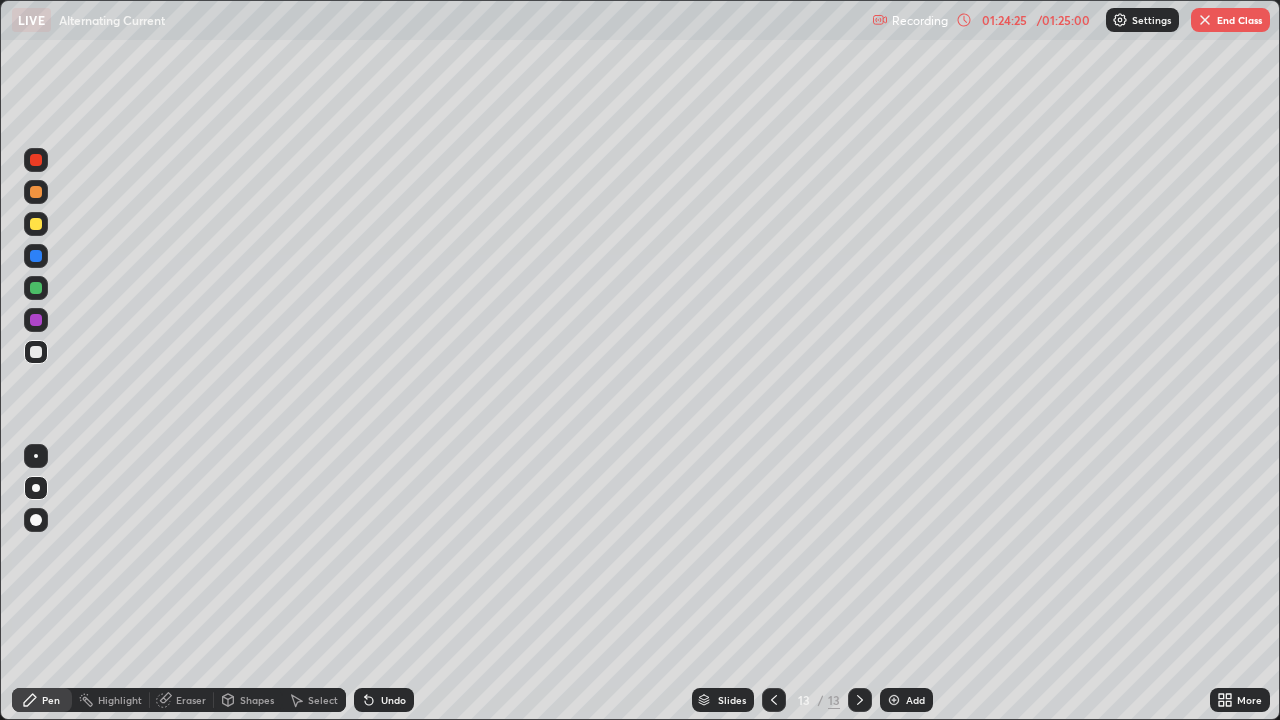 click on "Undo" at bounding box center (384, 700) 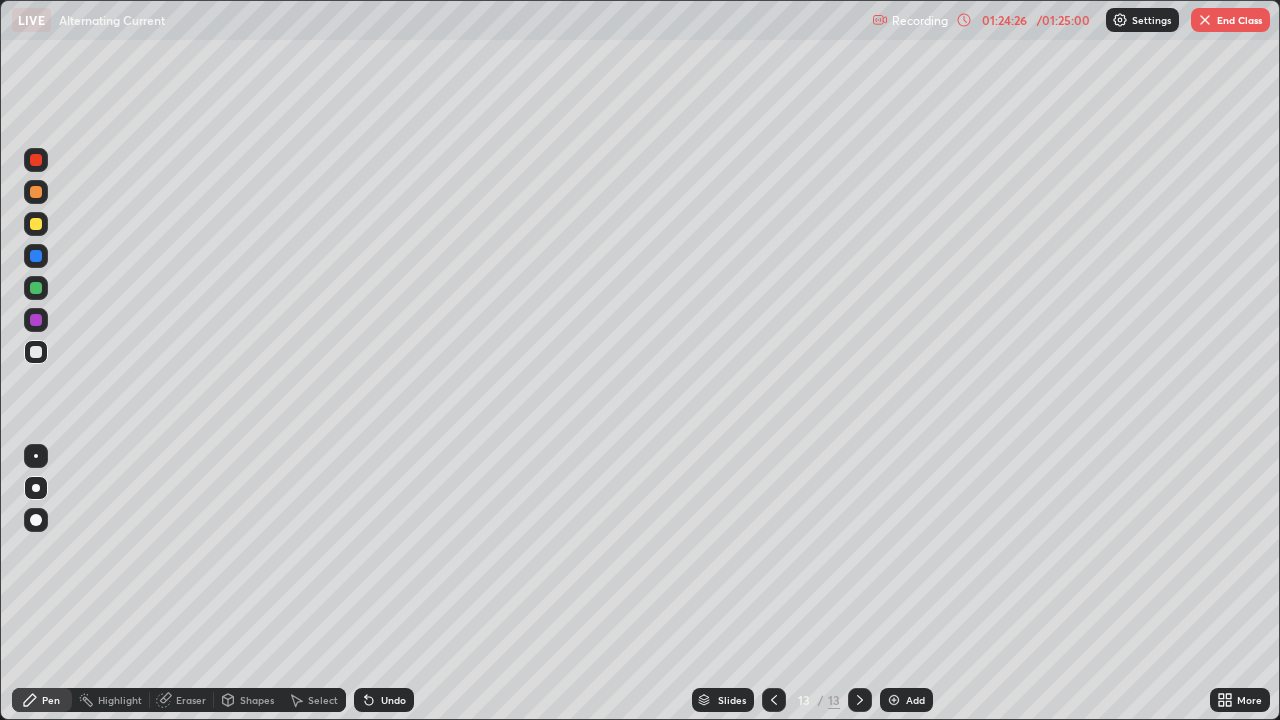 click on "Undo" at bounding box center [384, 700] 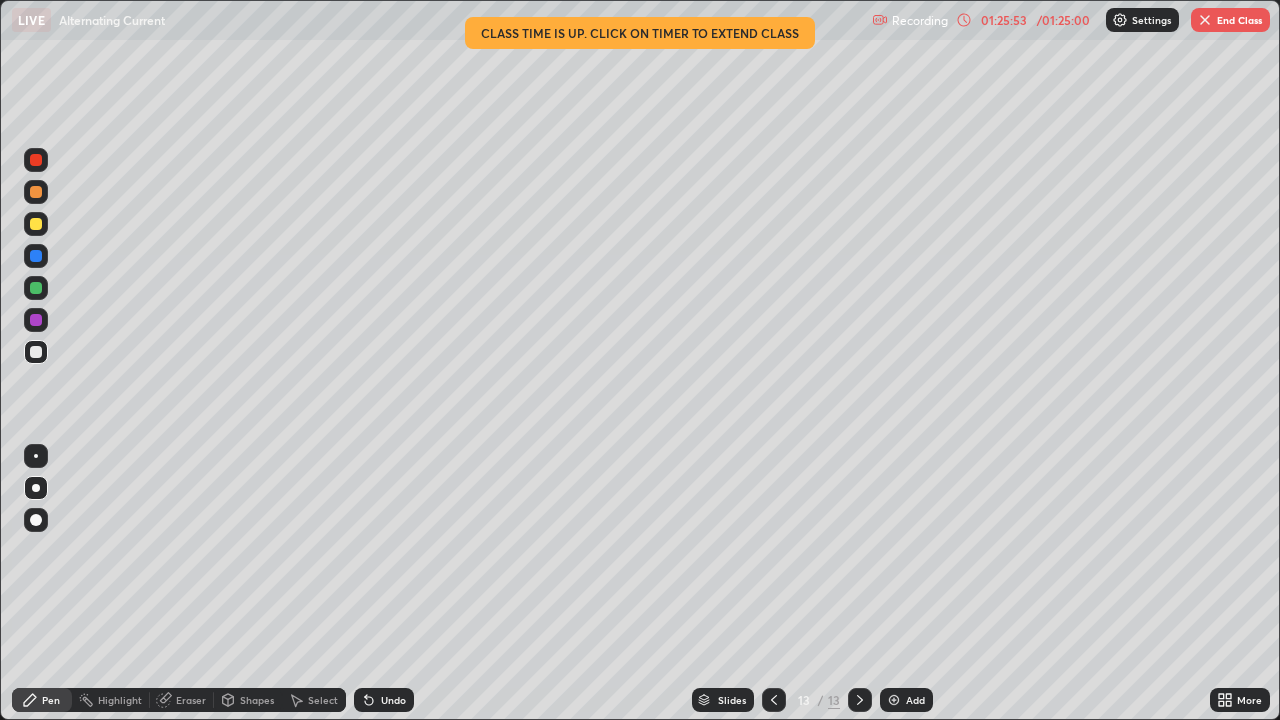 click at bounding box center [36, 352] 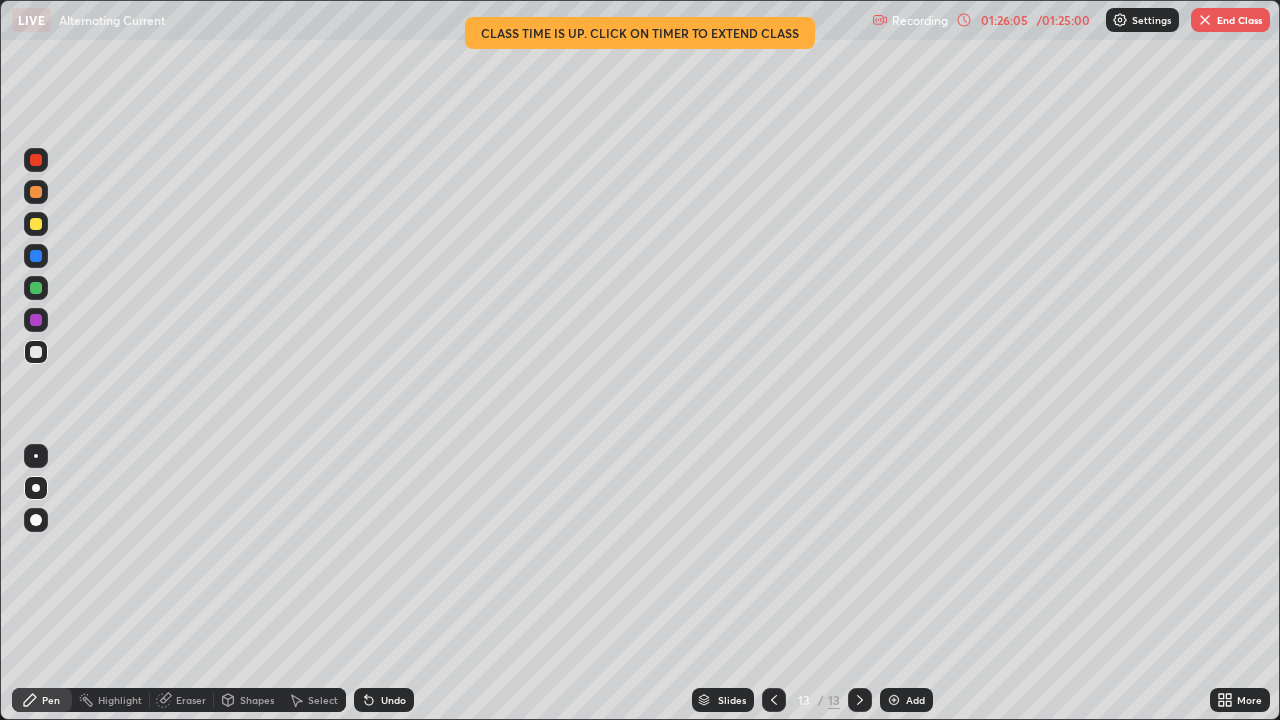 click at bounding box center [36, 352] 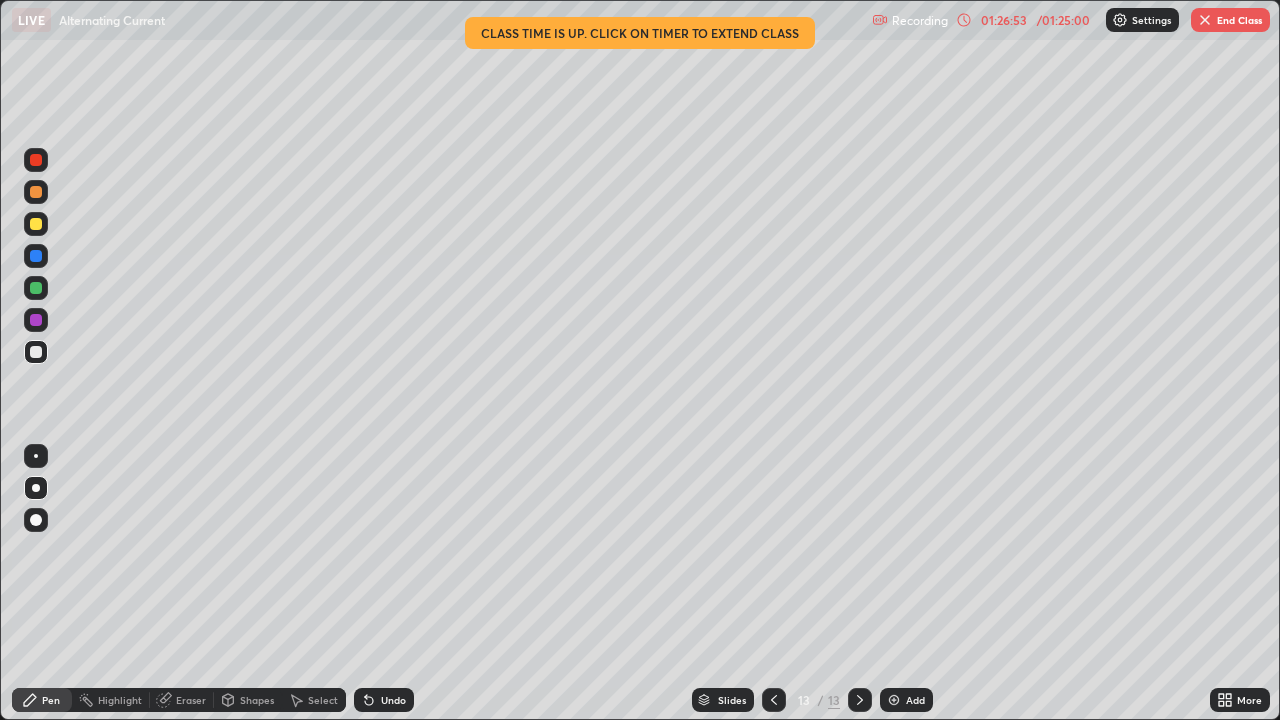 click at bounding box center [36, 224] 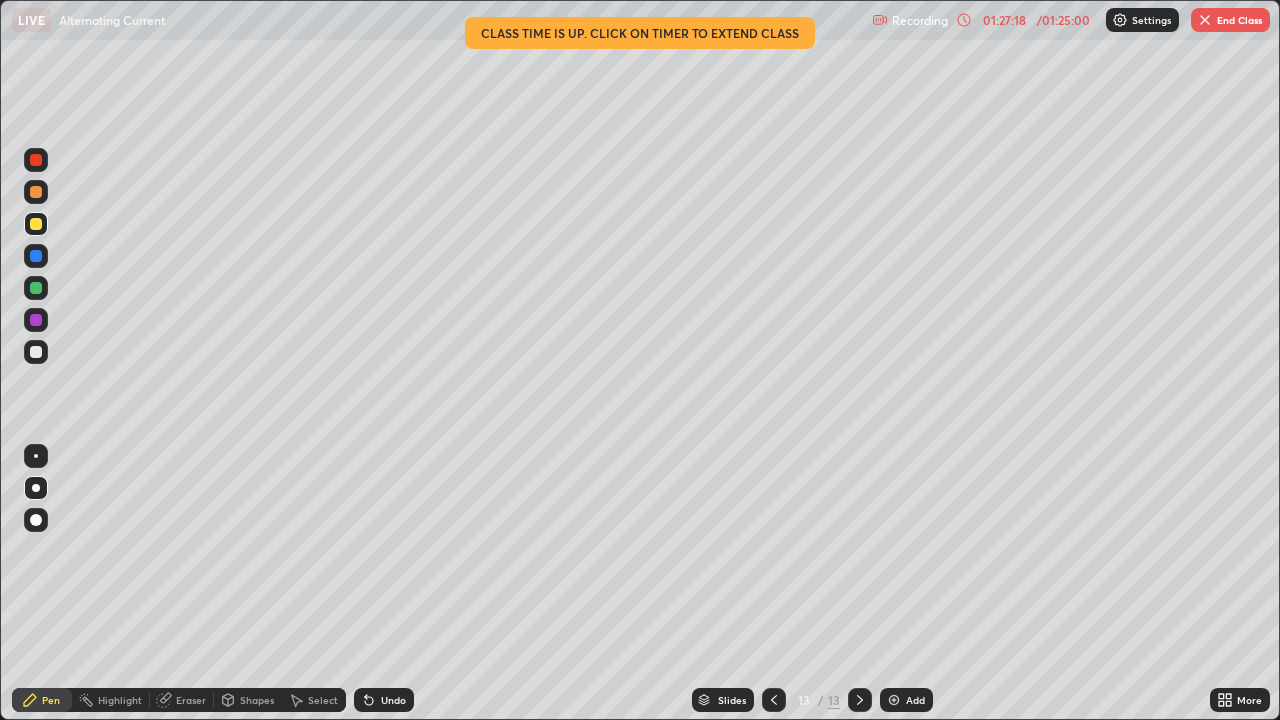 click on "Slides 13 / 13 Add" at bounding box center [812, 700] 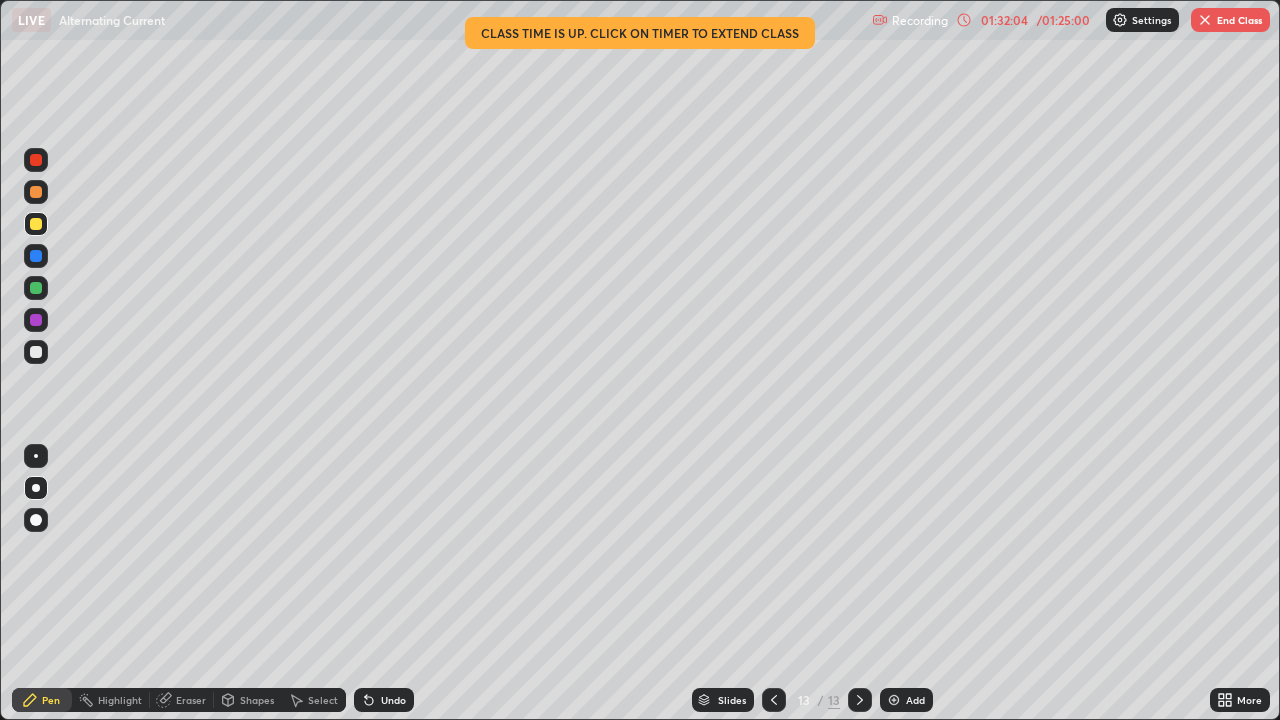 click on "/  01:25:00" at bounding box center (1063, 20) 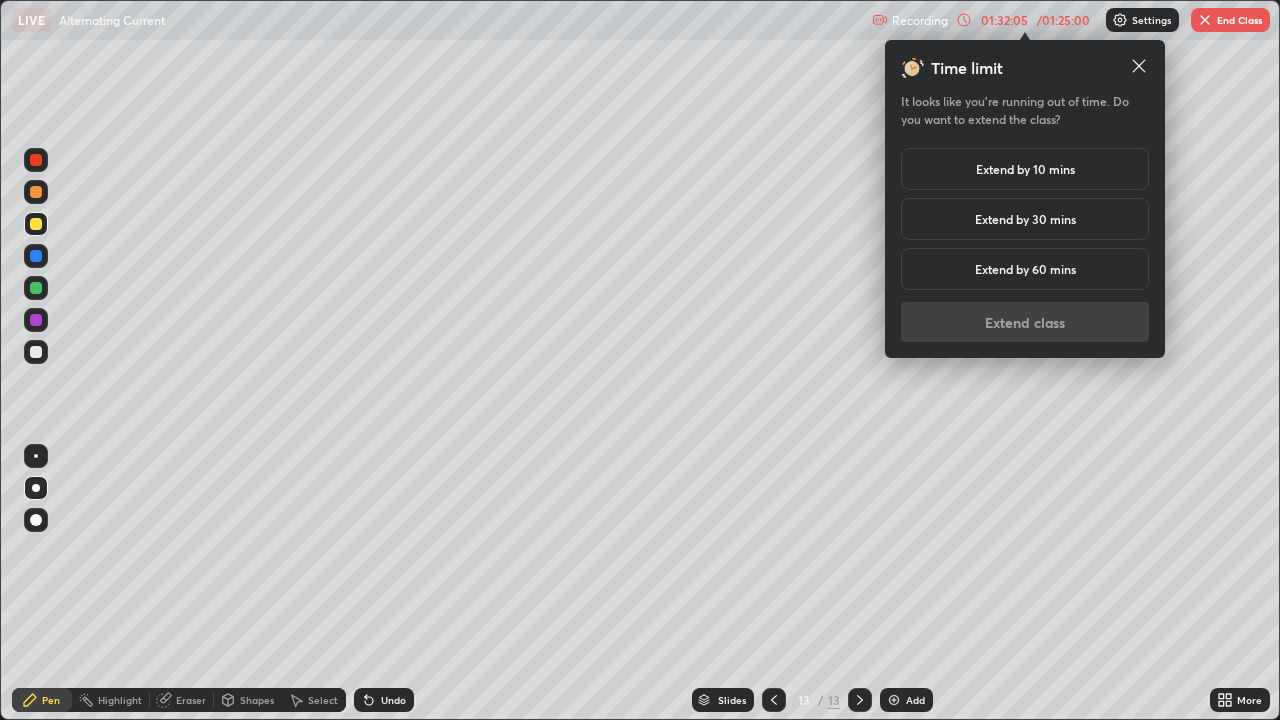 click on "Extend by 10 mins" at bounding box center (1025, 169) 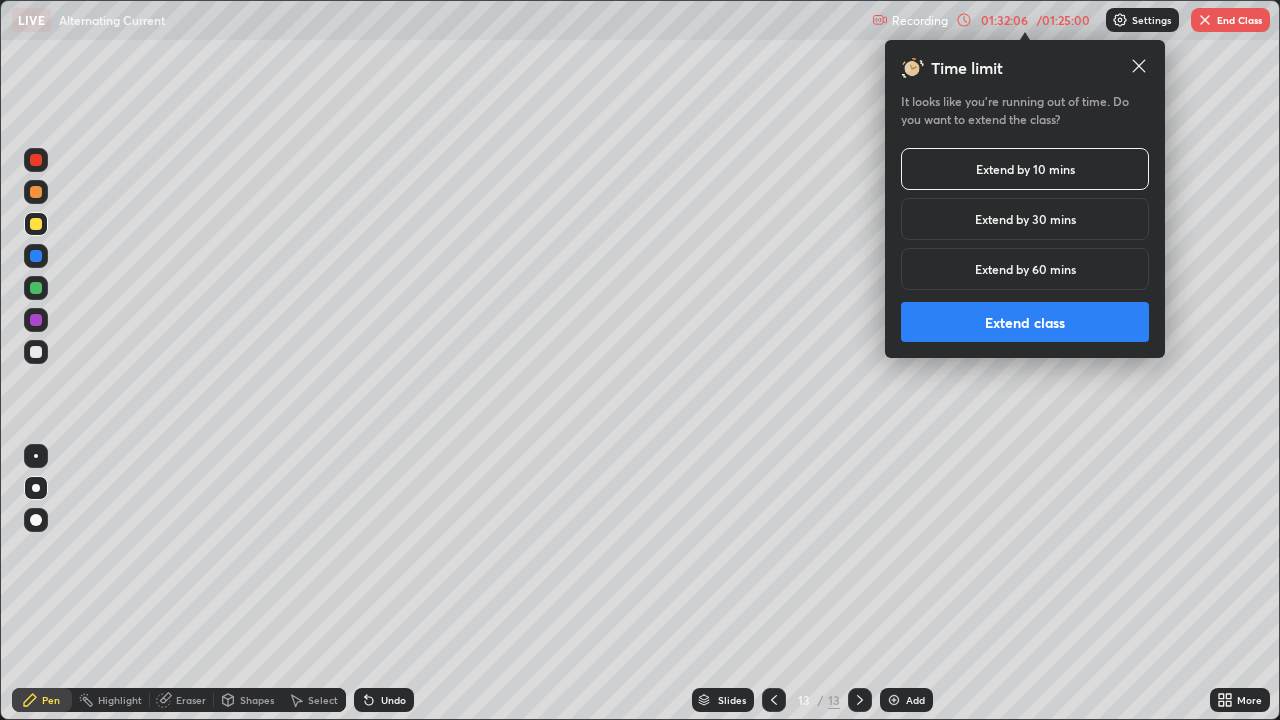 click on "Extend class" at bounding box center (1025, 322) 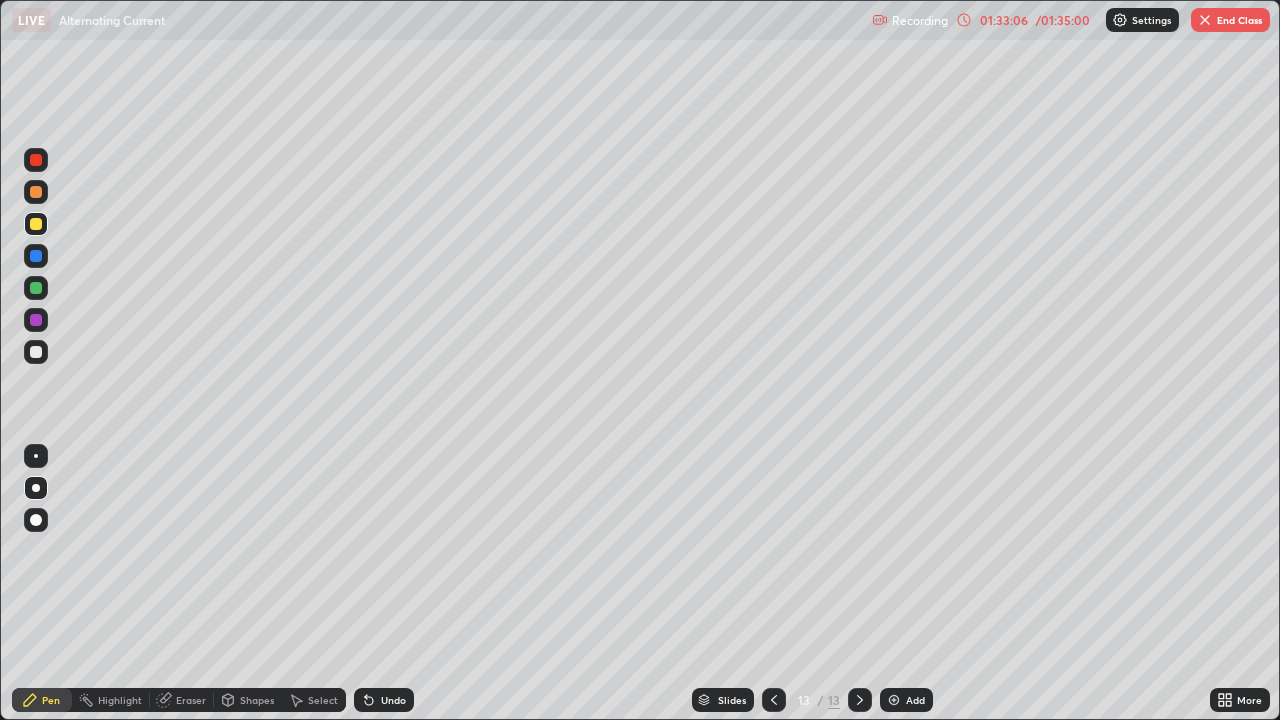 click at bounding box center [894, 700] 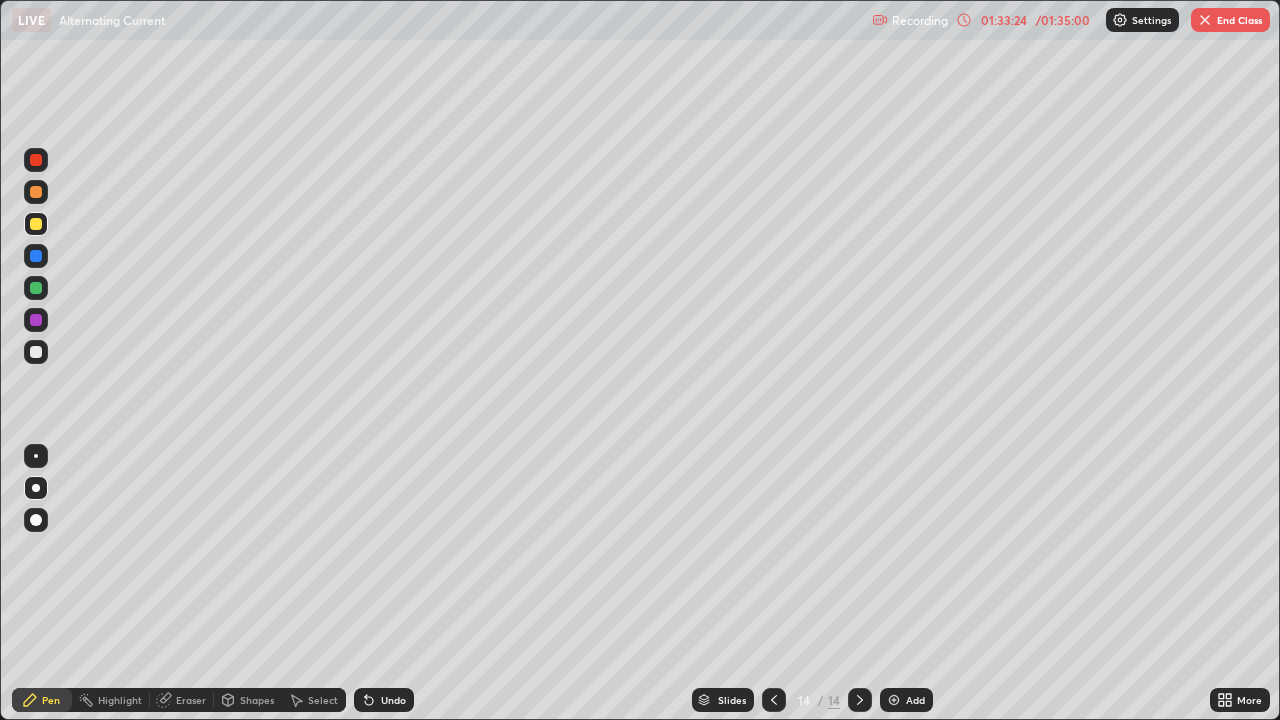 click at bounding box center (36, 352) 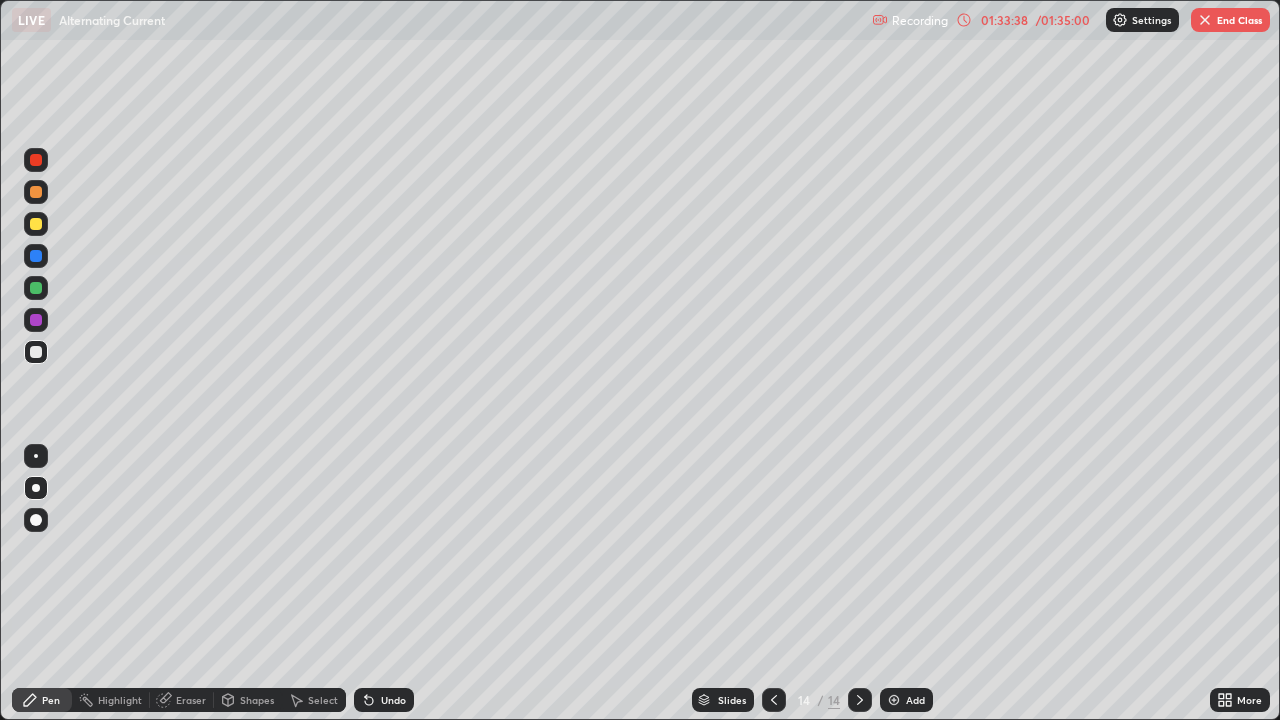 click at bounding box center [36, 288] 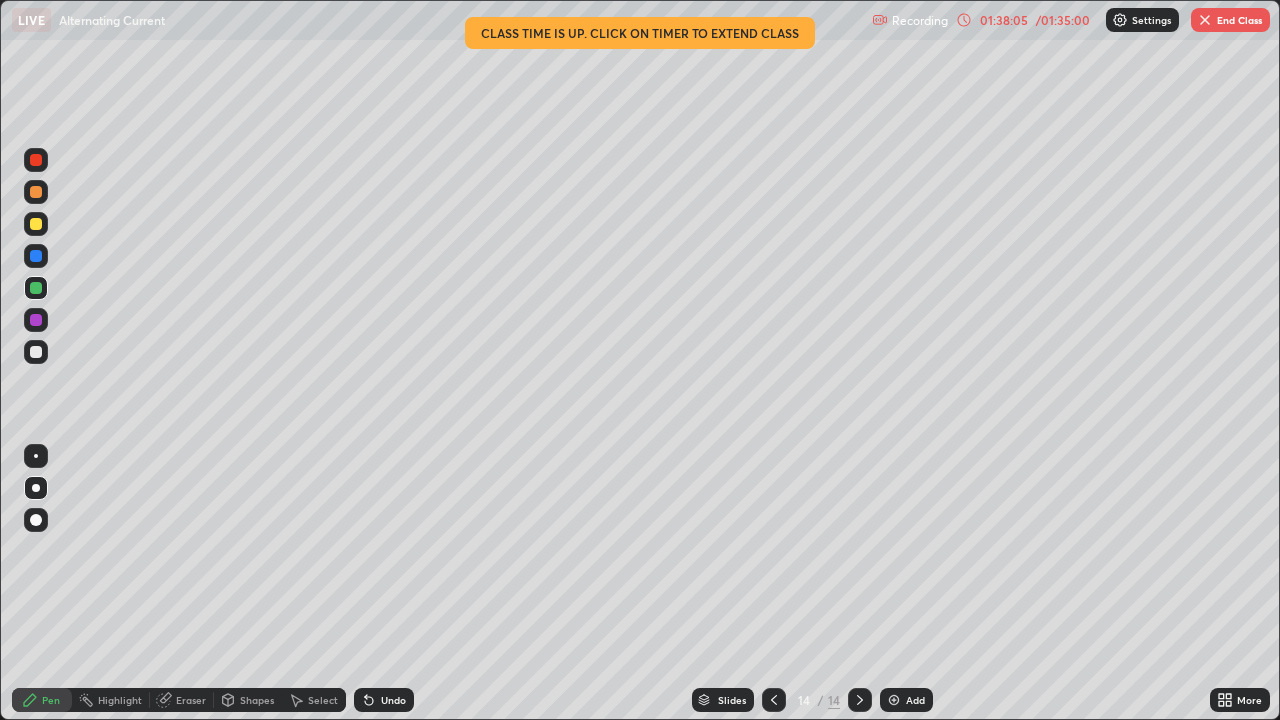 click at bounding box center [894, 700] 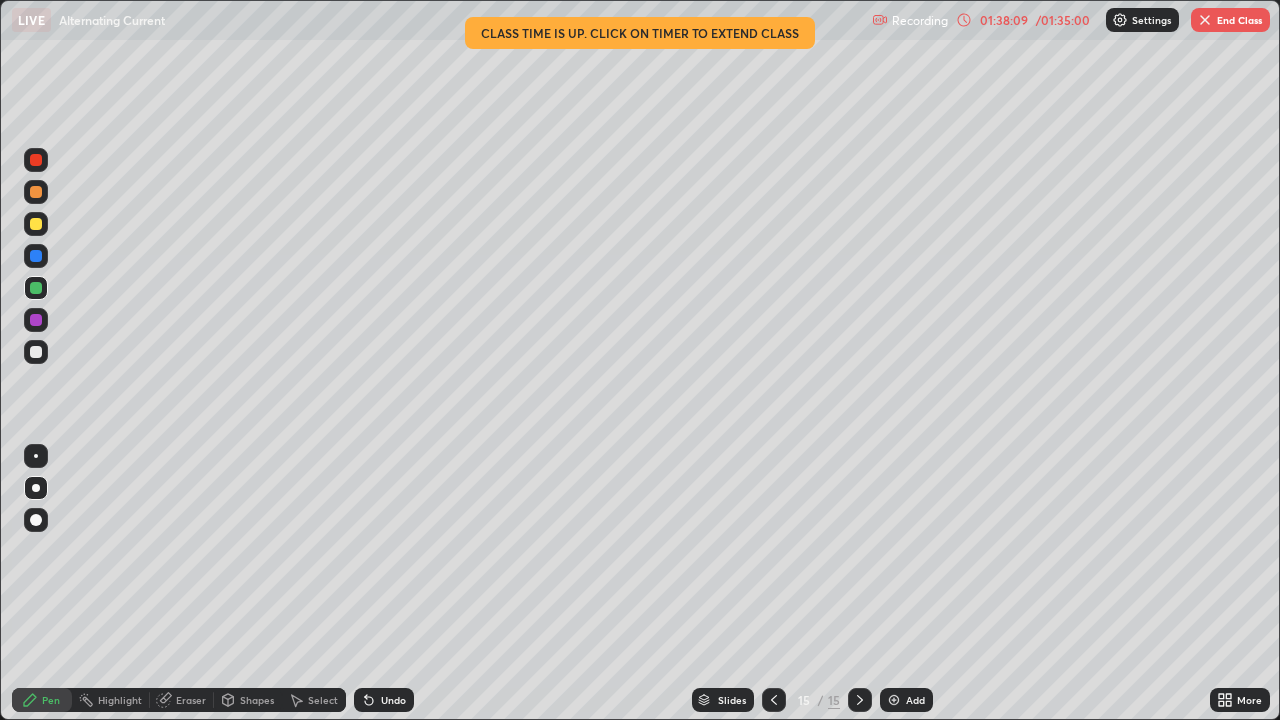 click at bounding box center (36, 352) 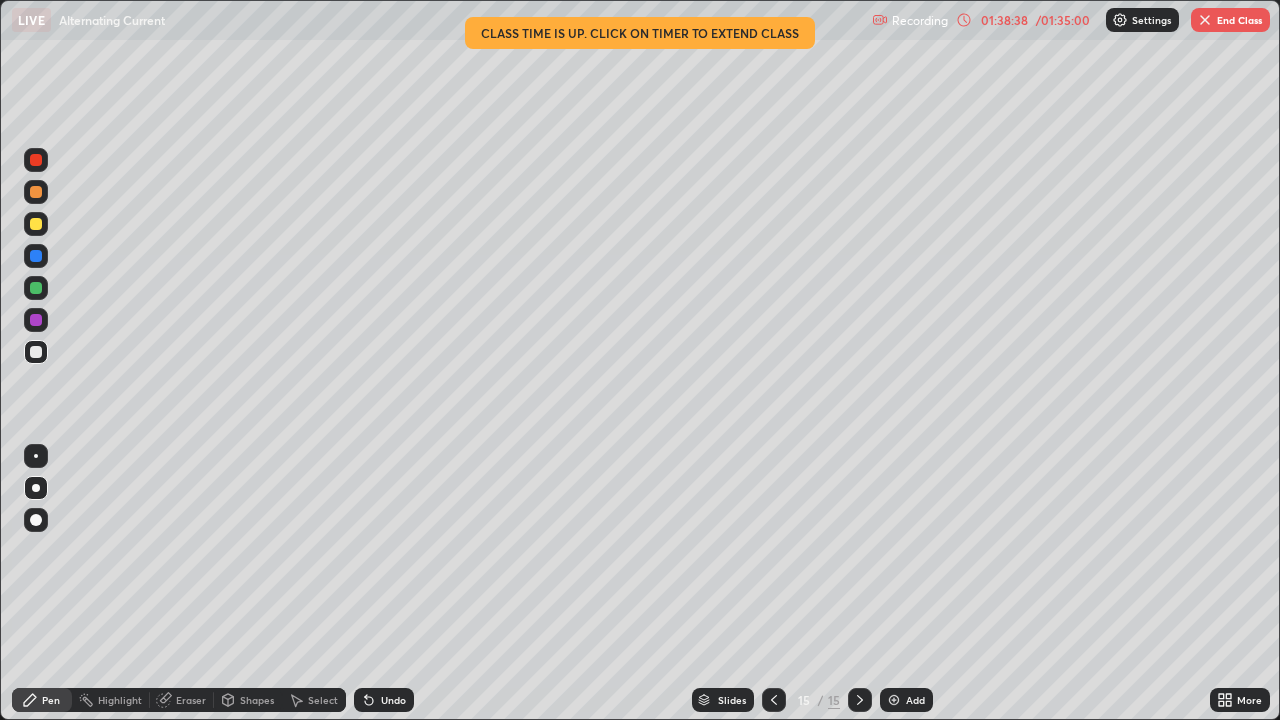 click at bounding box center (36, 224) 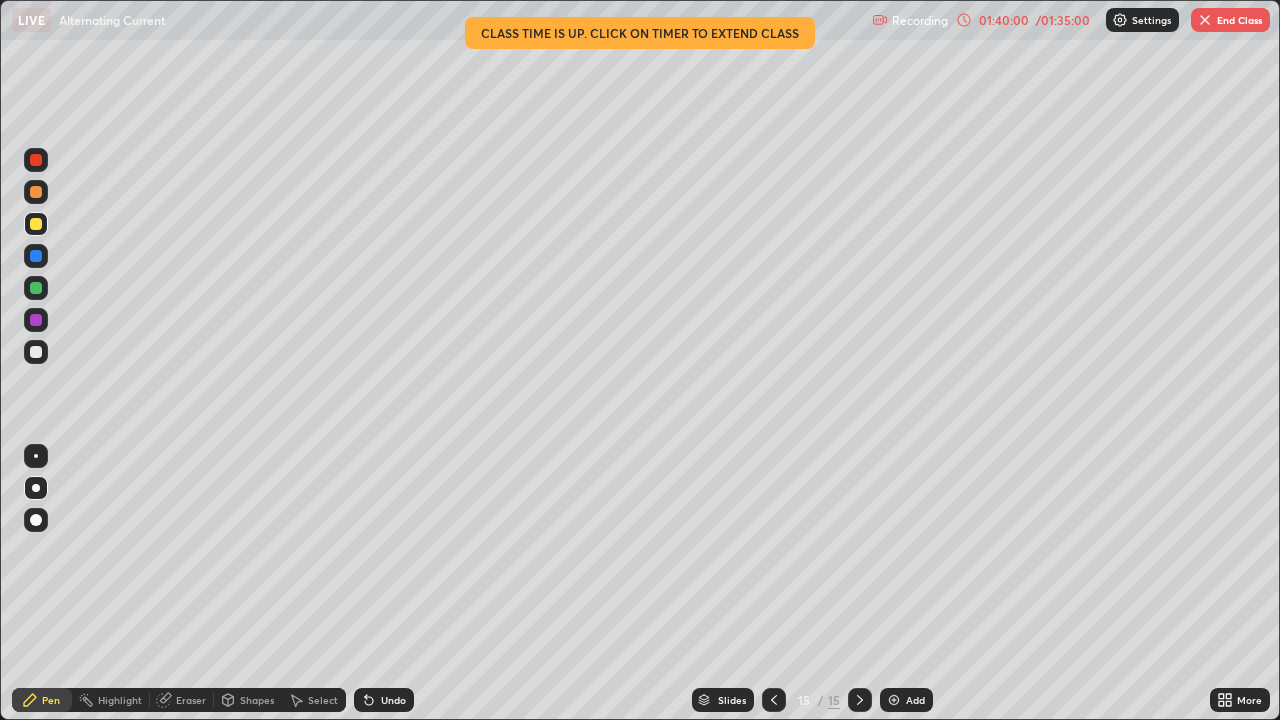 click on "Undo" at bounding box center (384, 700) 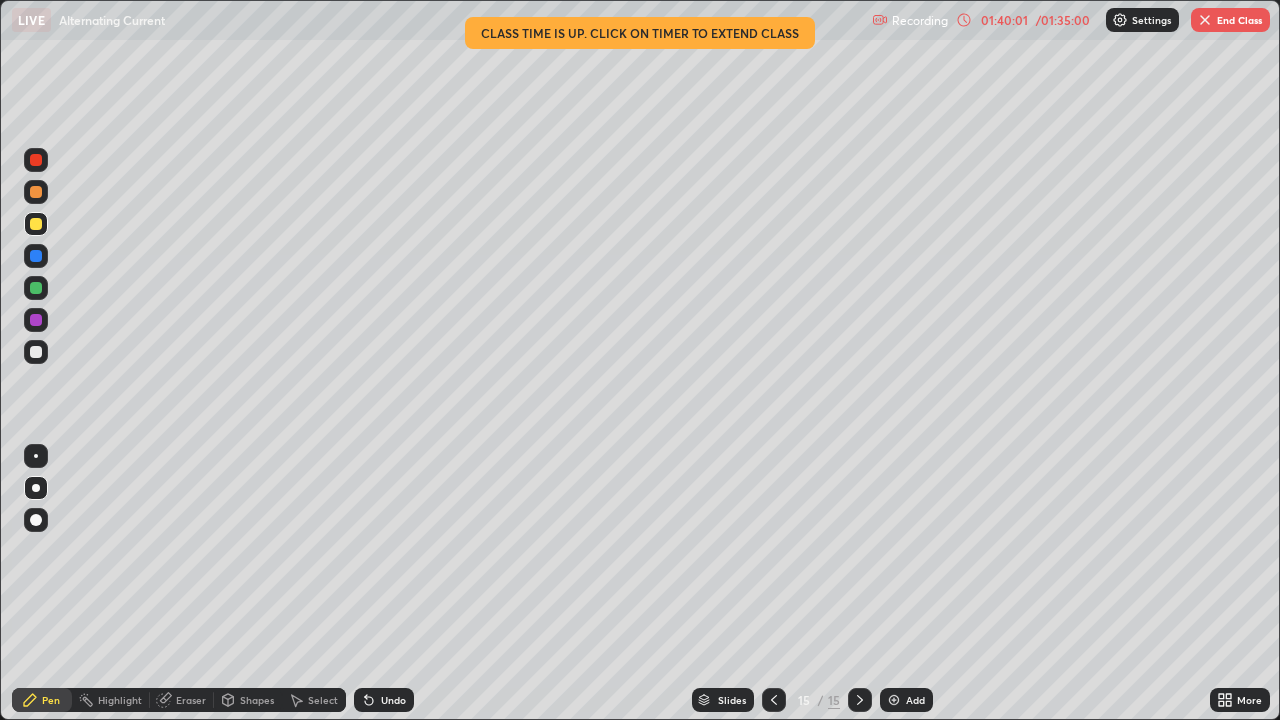click on "Undo" at bounding box center (384, 700) 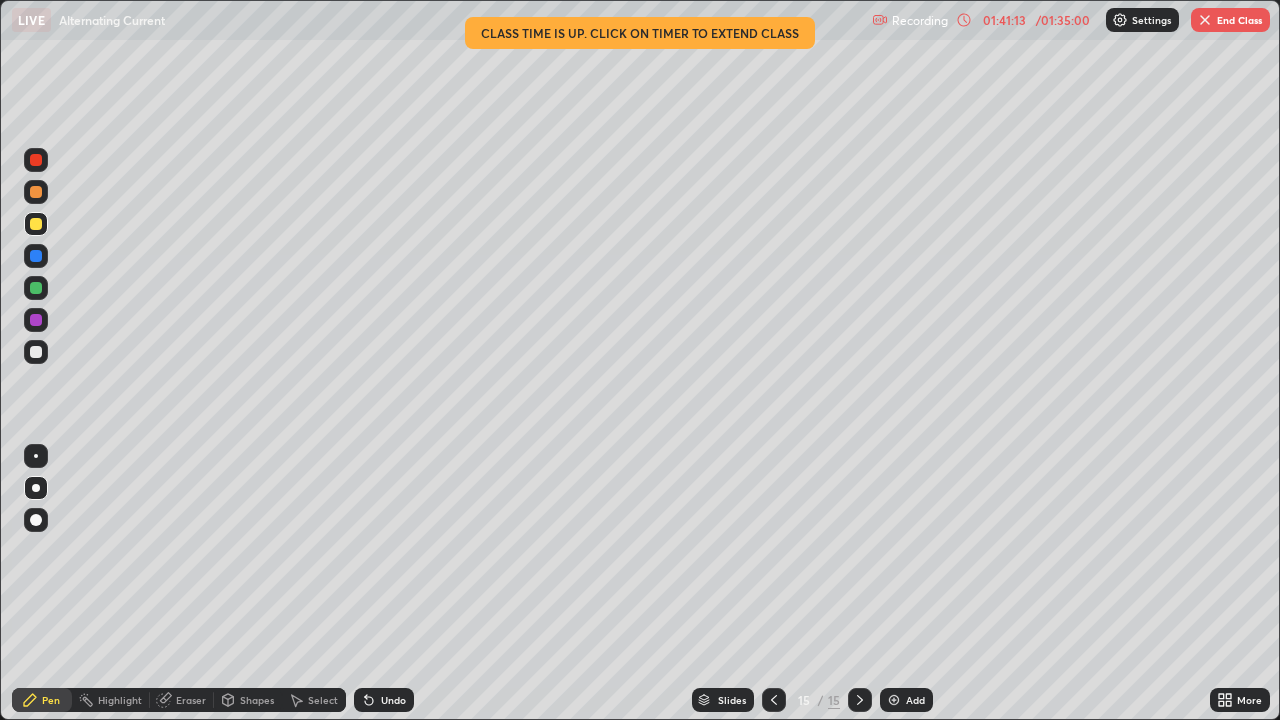 click at bounding box center (36, 352) 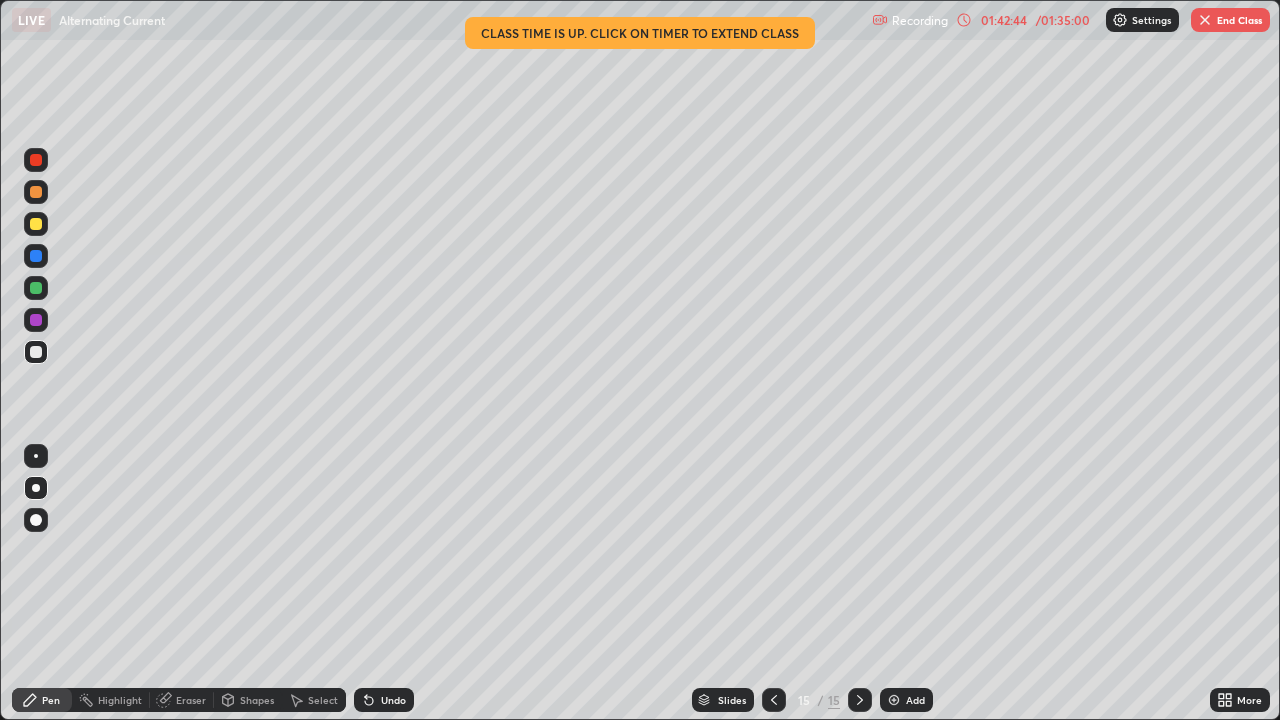 click on "Add" at bounding box center (915, 700) 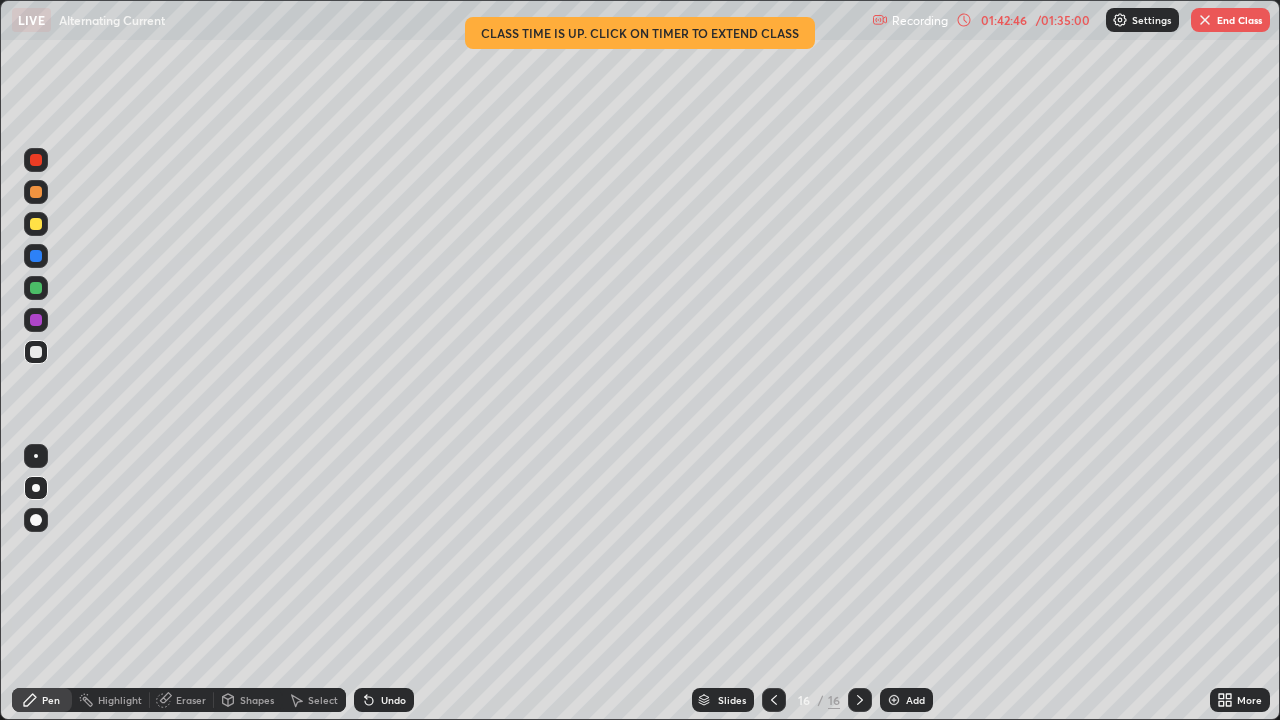 click at bounding box center (36, 192) 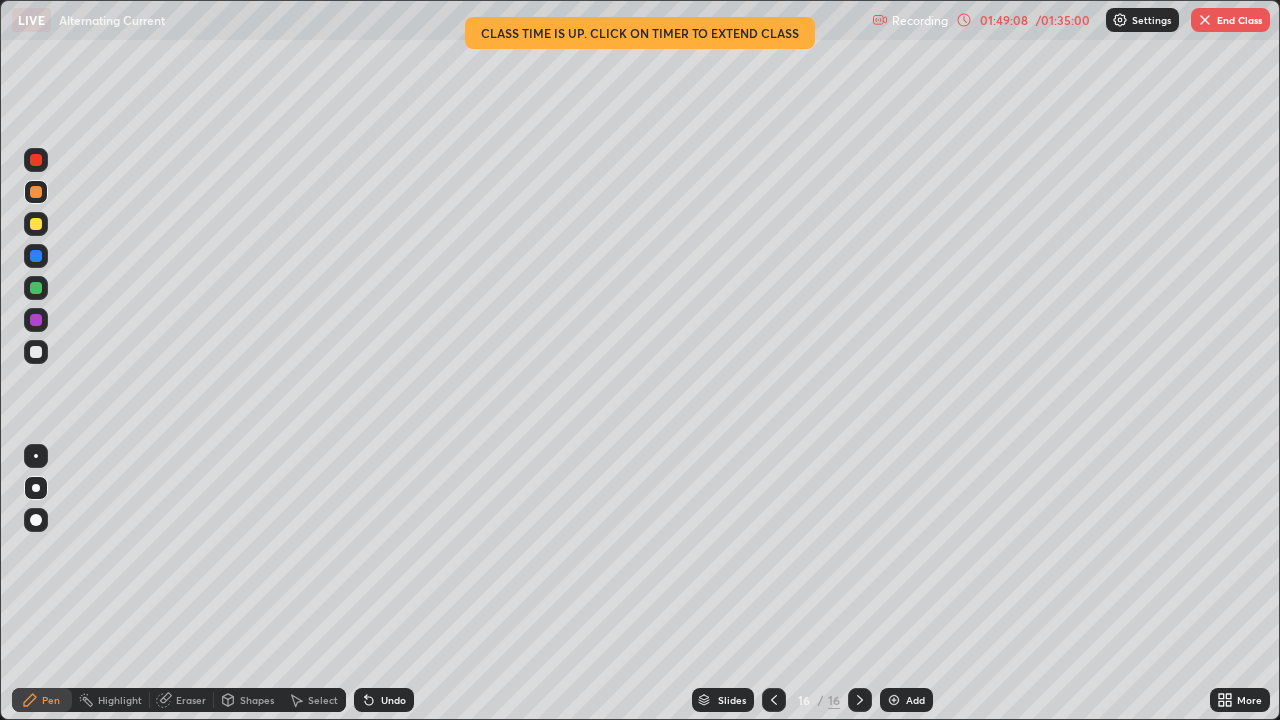 click on "End Class" at bounding box center [1230, 20] 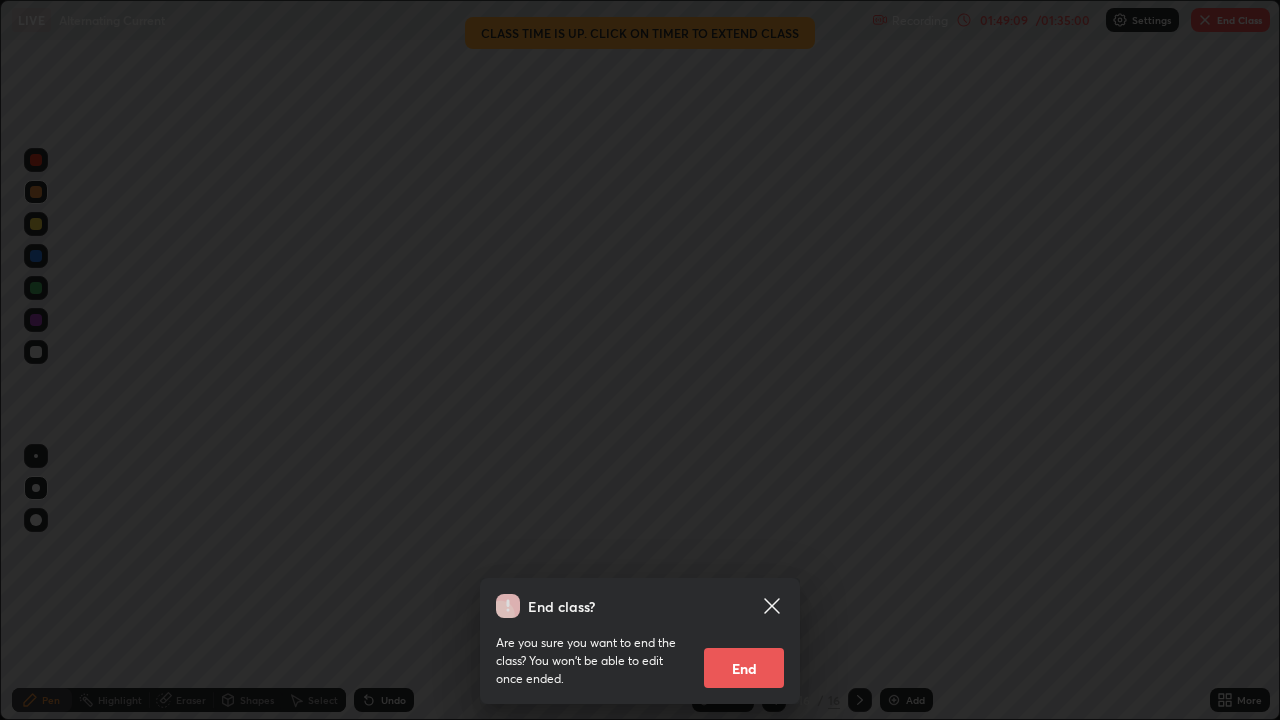 click on "End" at bounding box center (744, 668) 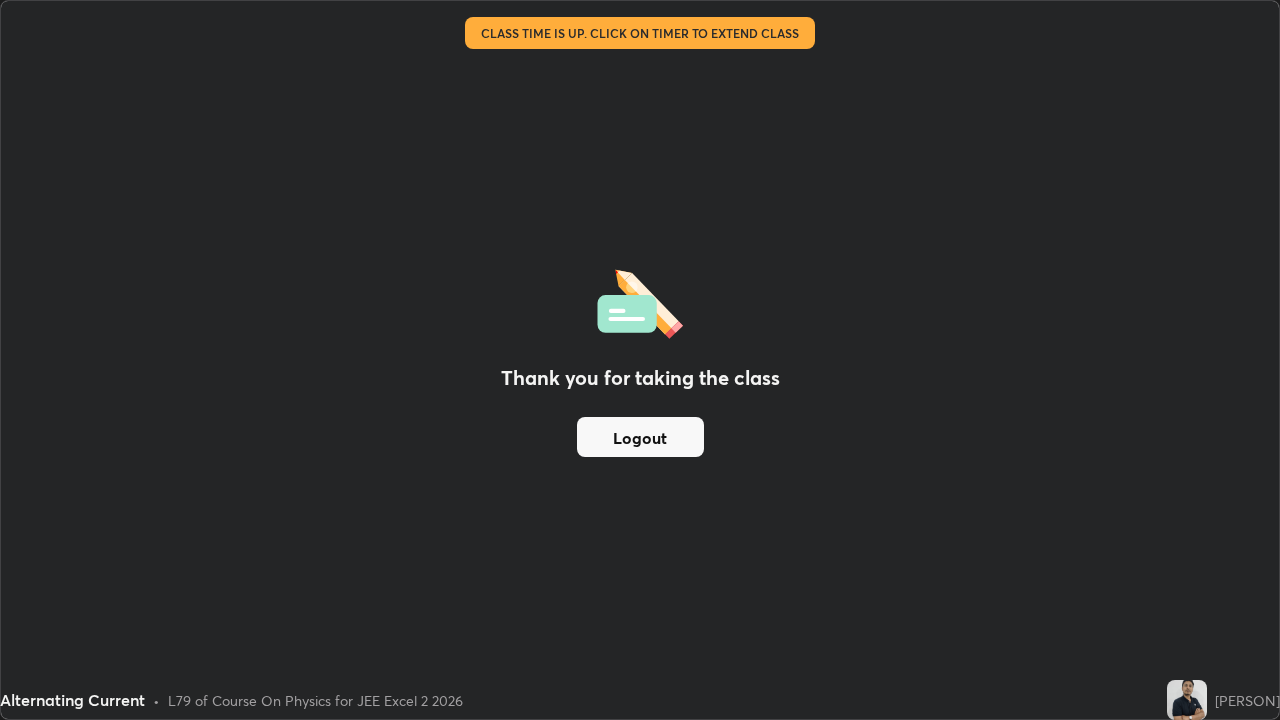 click on "Logout" at bounding box center [640, 437] 